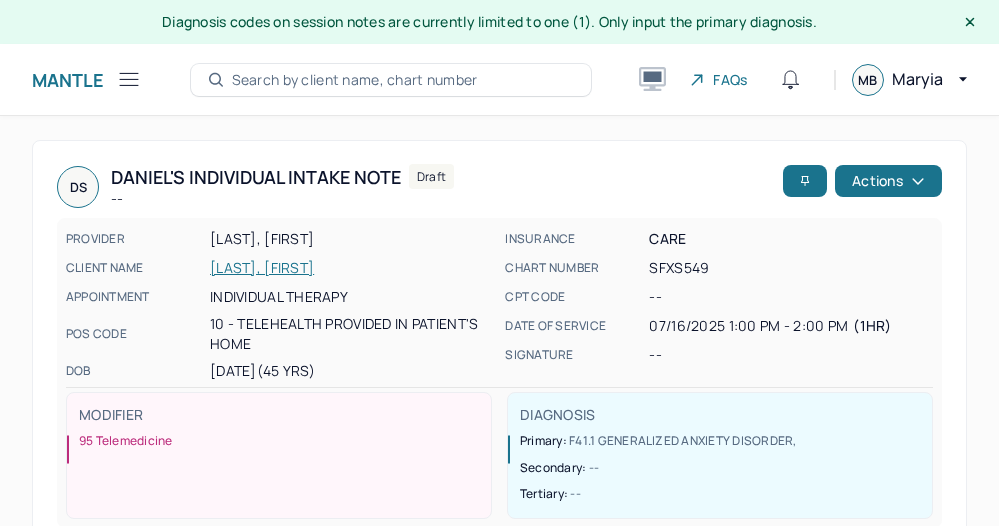 scroll, scrollTop: 0, scrollLeft: 0, axis: both 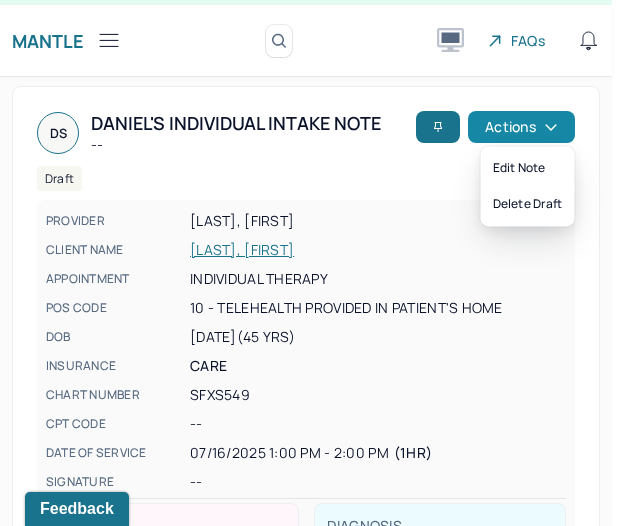 click on "Actions" at bounding box center (521, 127) 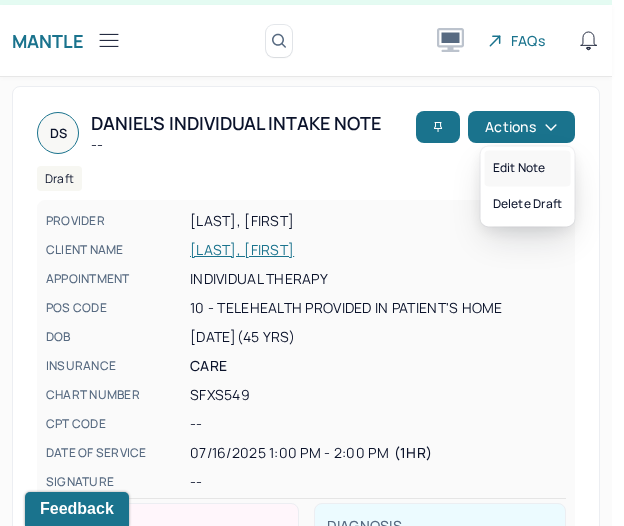 click on "Edit note" at bounding box center (528, 168) 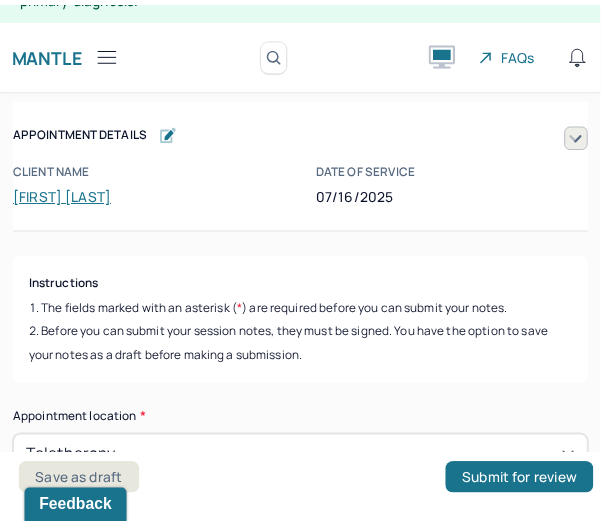 scroll, scrollTop: 45, scrollLeft: 0, axis: vertical 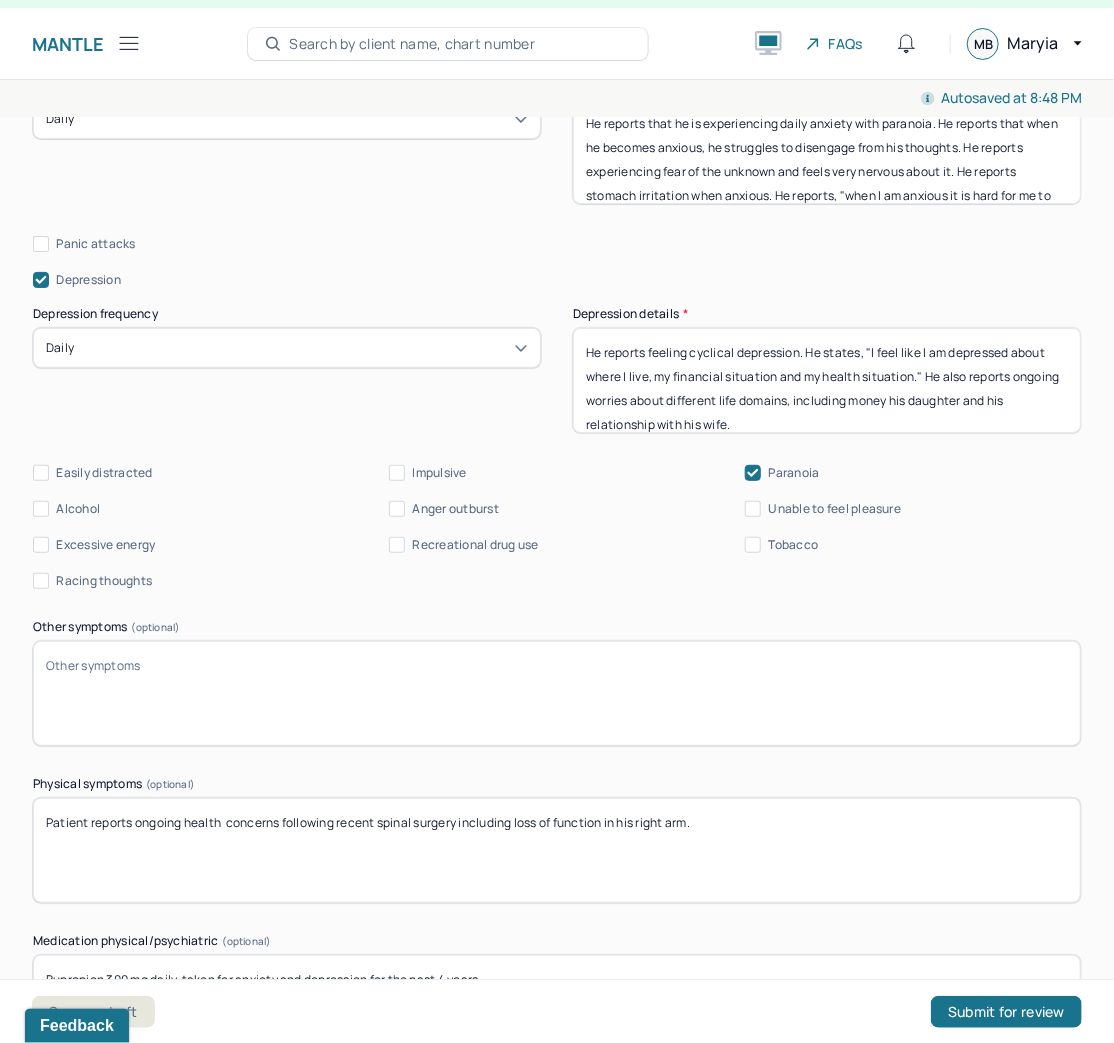 click on "Racing thoughts" at bounding box center [41, 581] 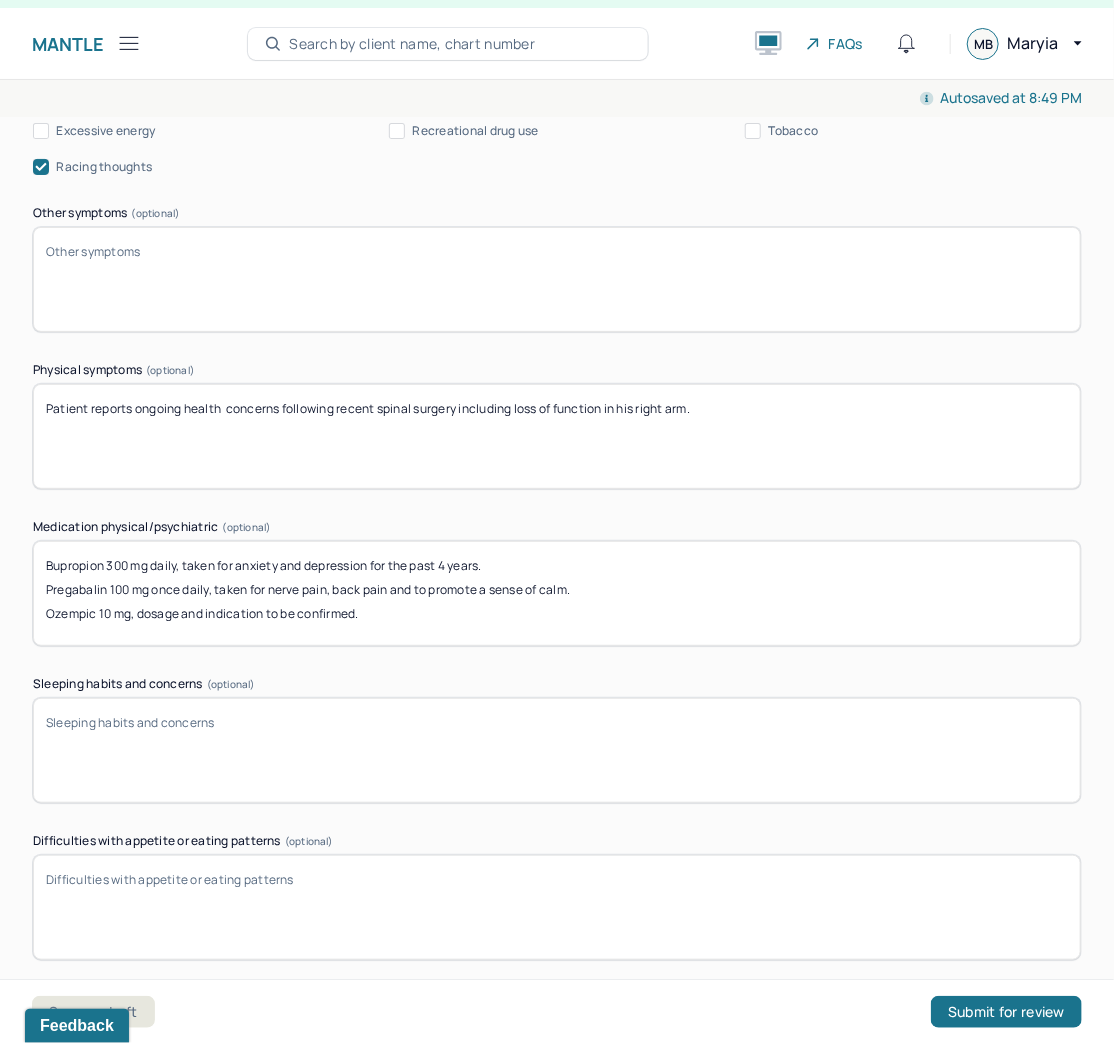 scroll, scrollTop: 3381, scrollLeft: 0, axis: vertical 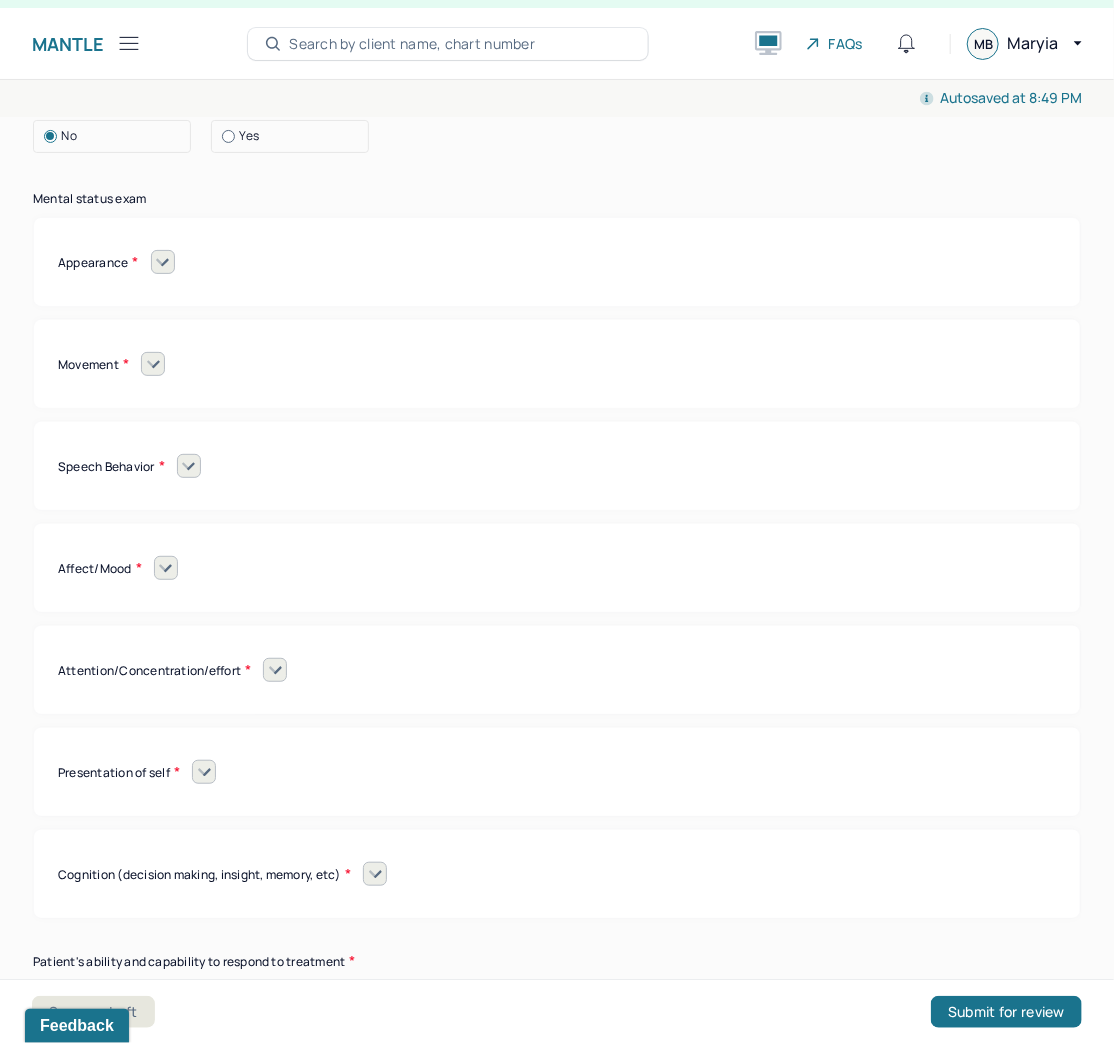 click 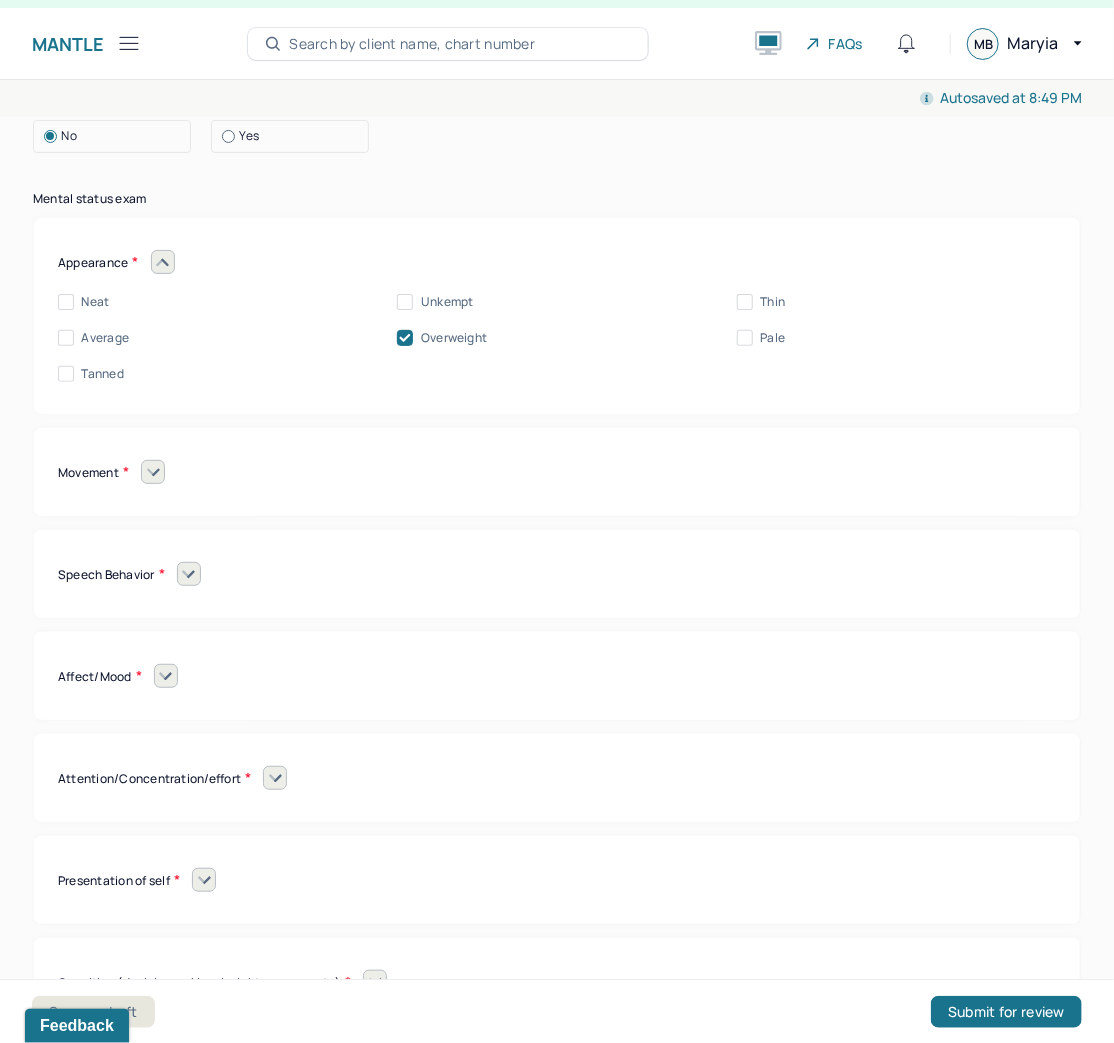 drag, startPoint x: 153, startPoint y: 464, endPoint x: 163, endPoint y: 460, distance: 10.770329 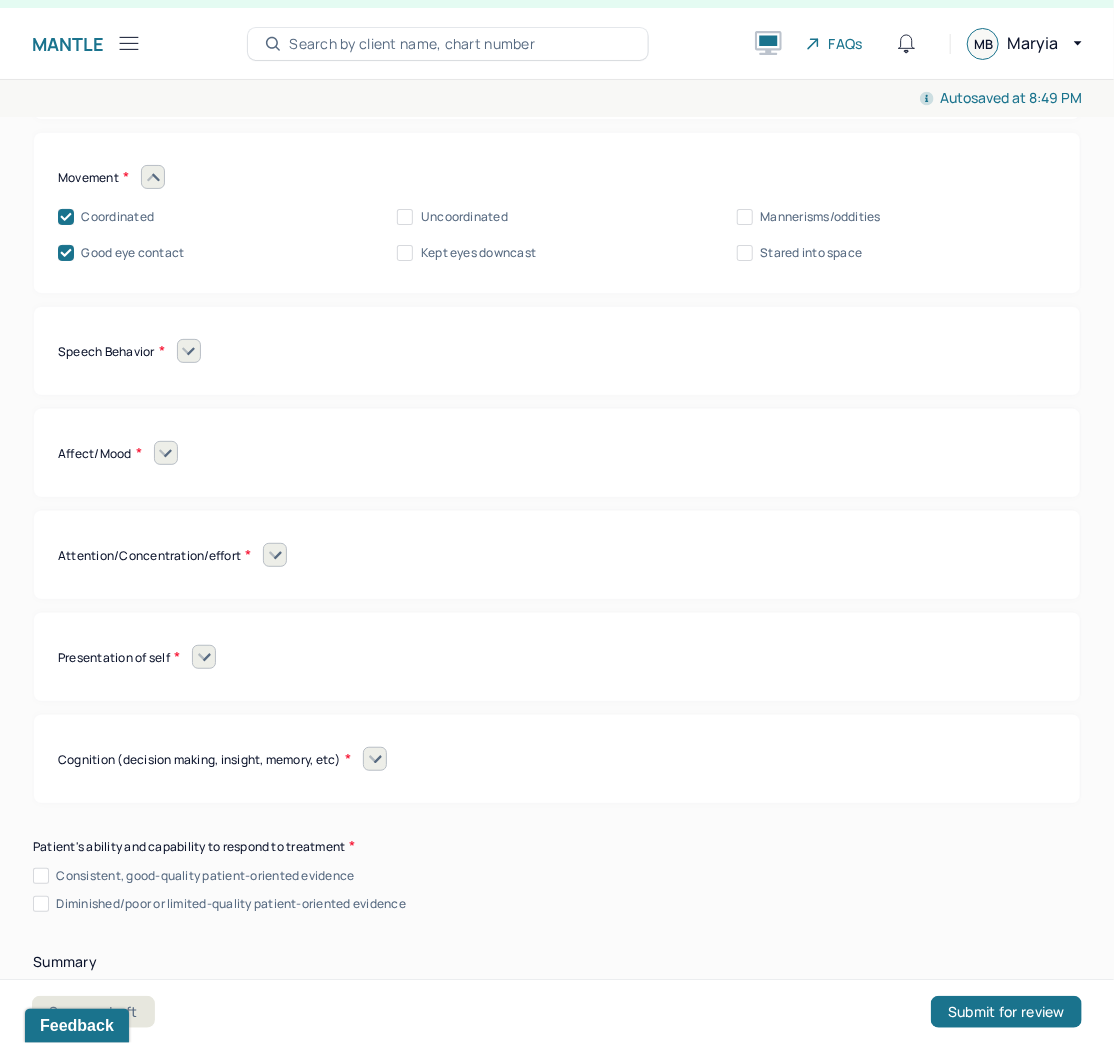 scroll, scrollTop: 8901, scrollLeft: 0, axis: vertical 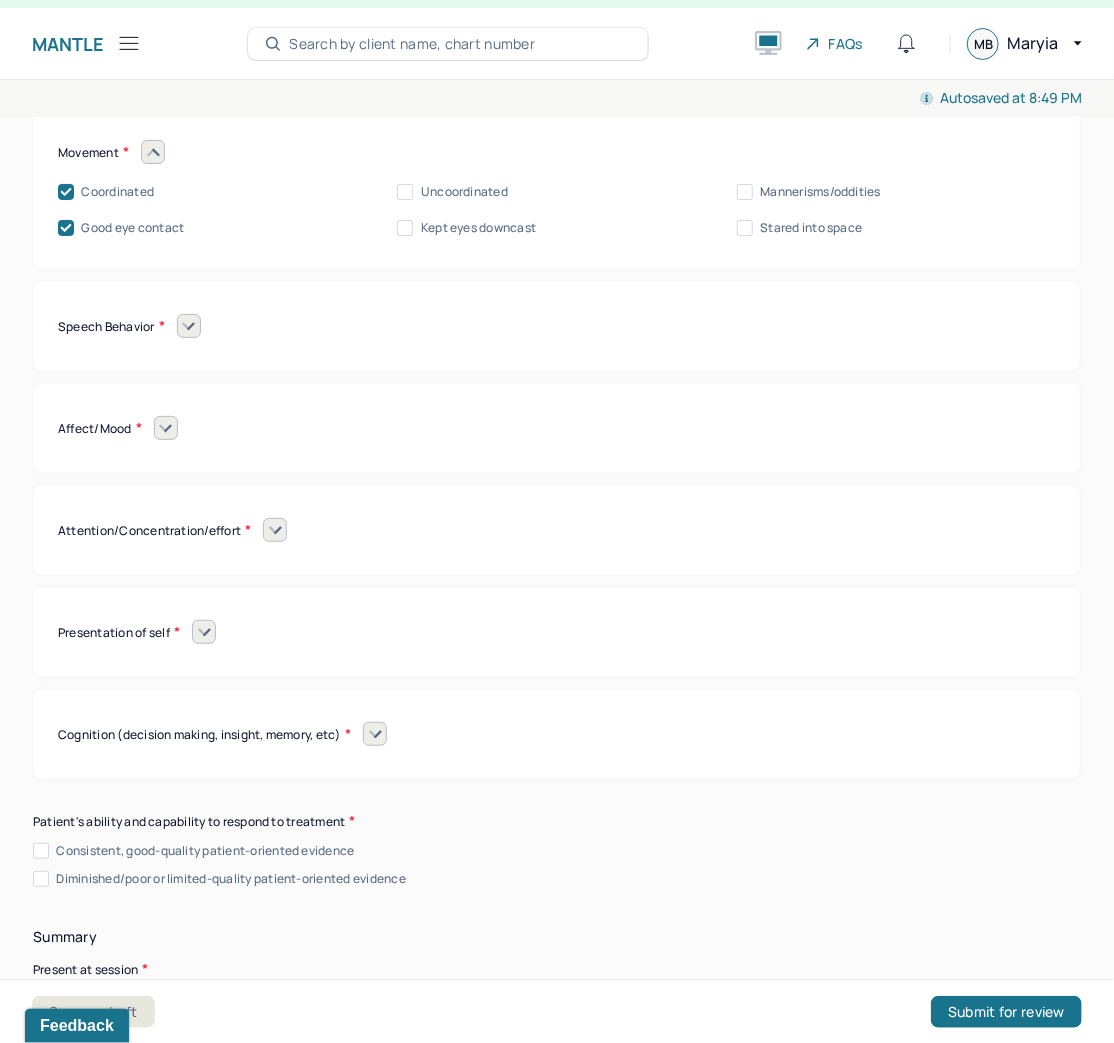 click 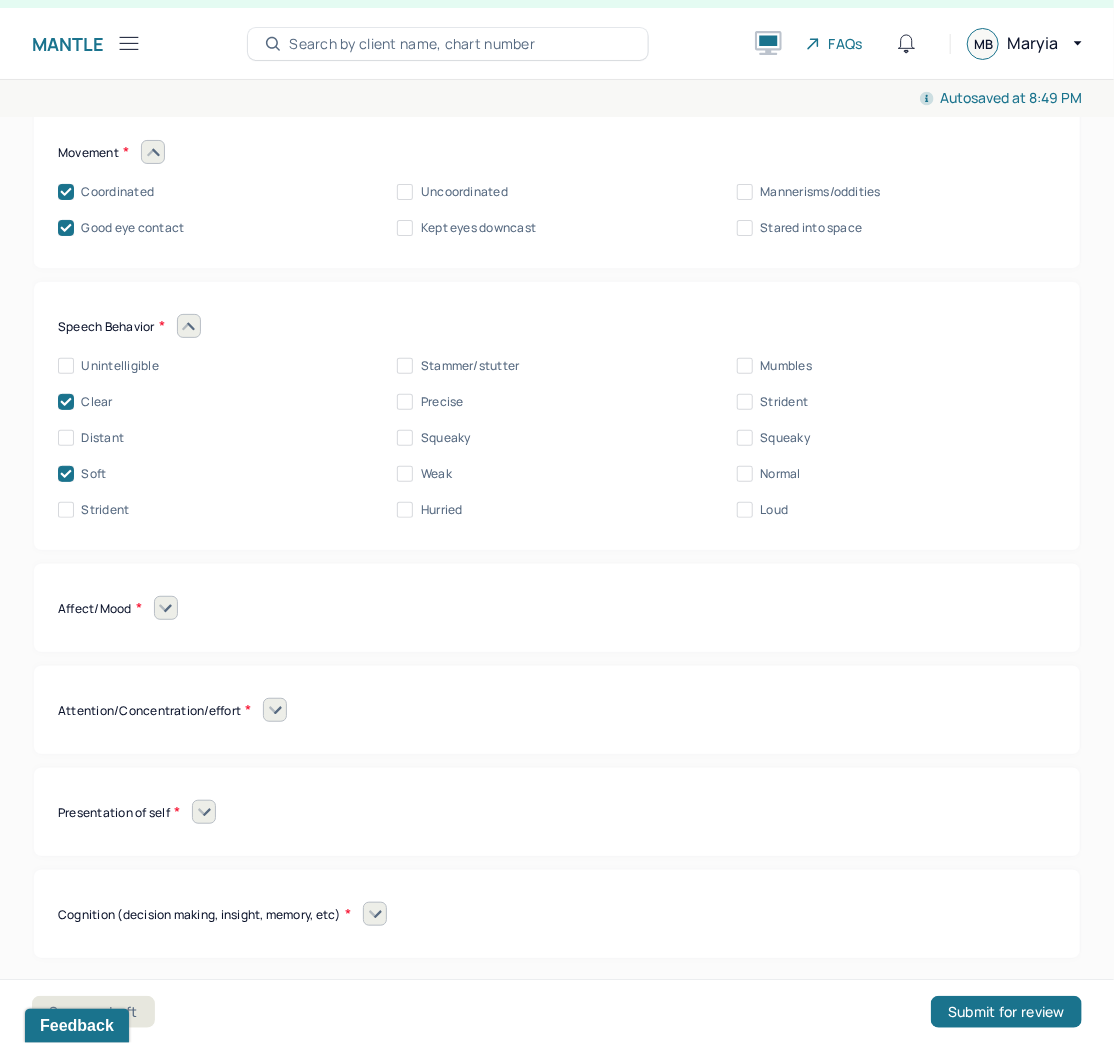 click 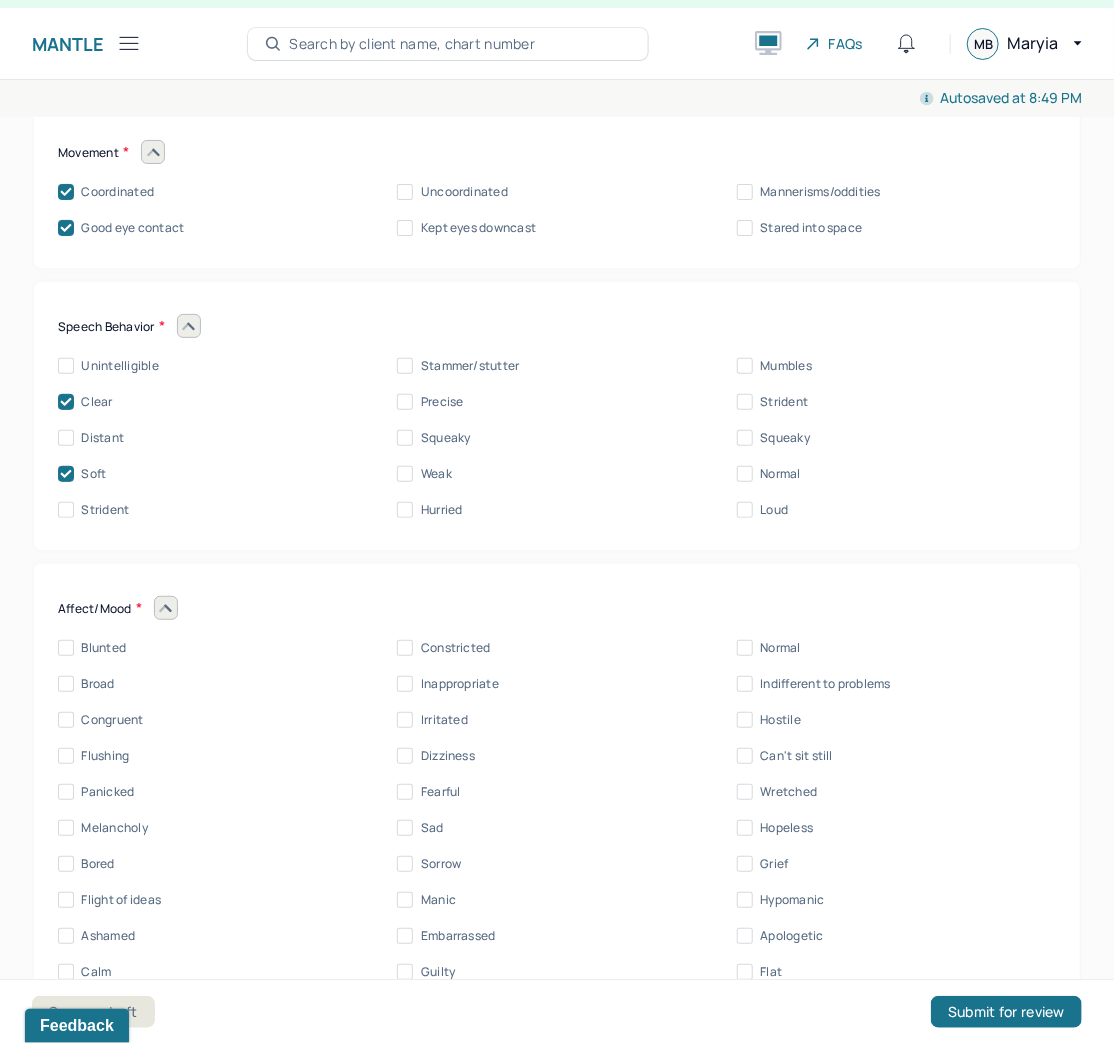 scroll, scrollTop: 0, scrollLeft: 0, axis: both 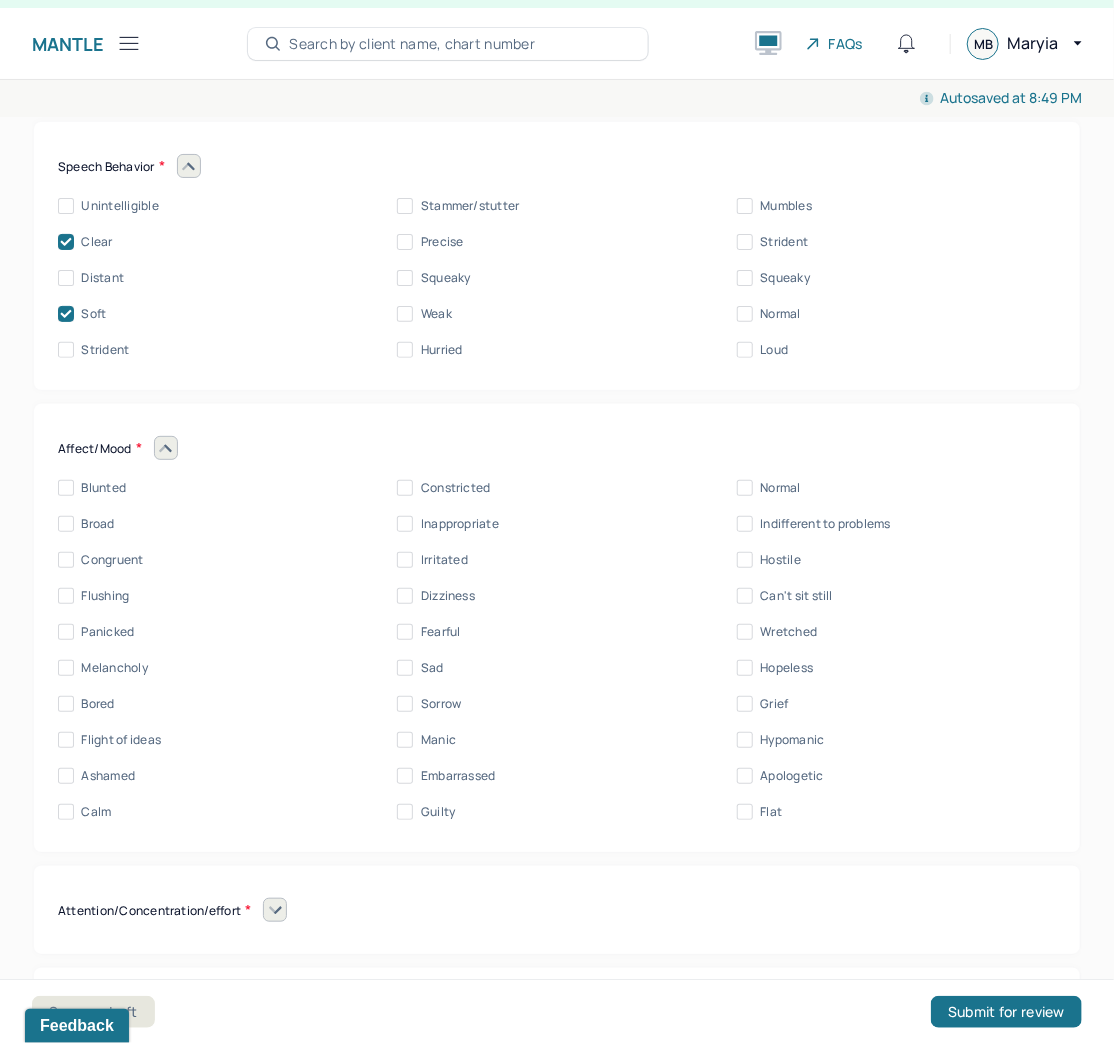 click on "Normal" at bounding box center (745, 488) 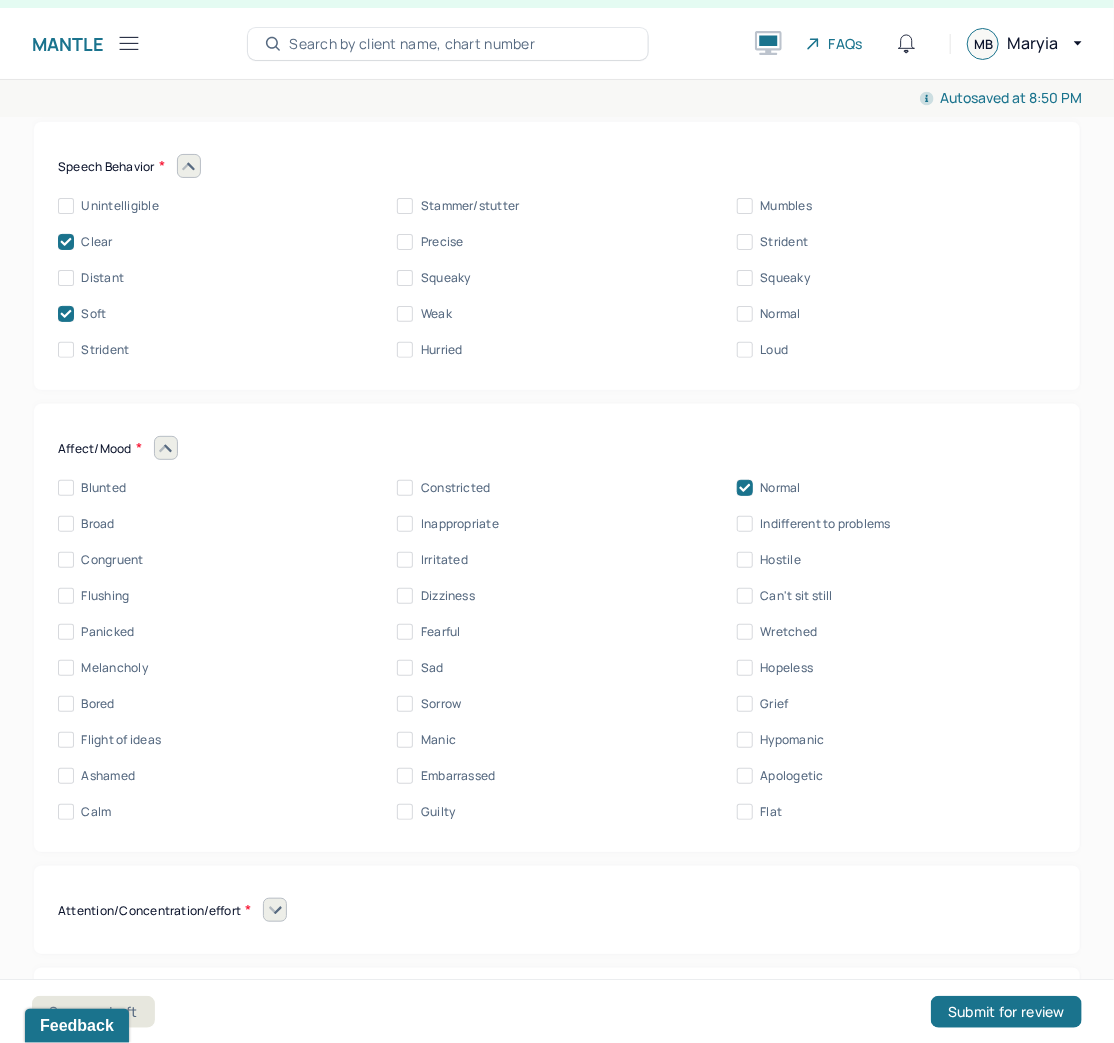 click on "Guilty" at bounding box center [405, 812] 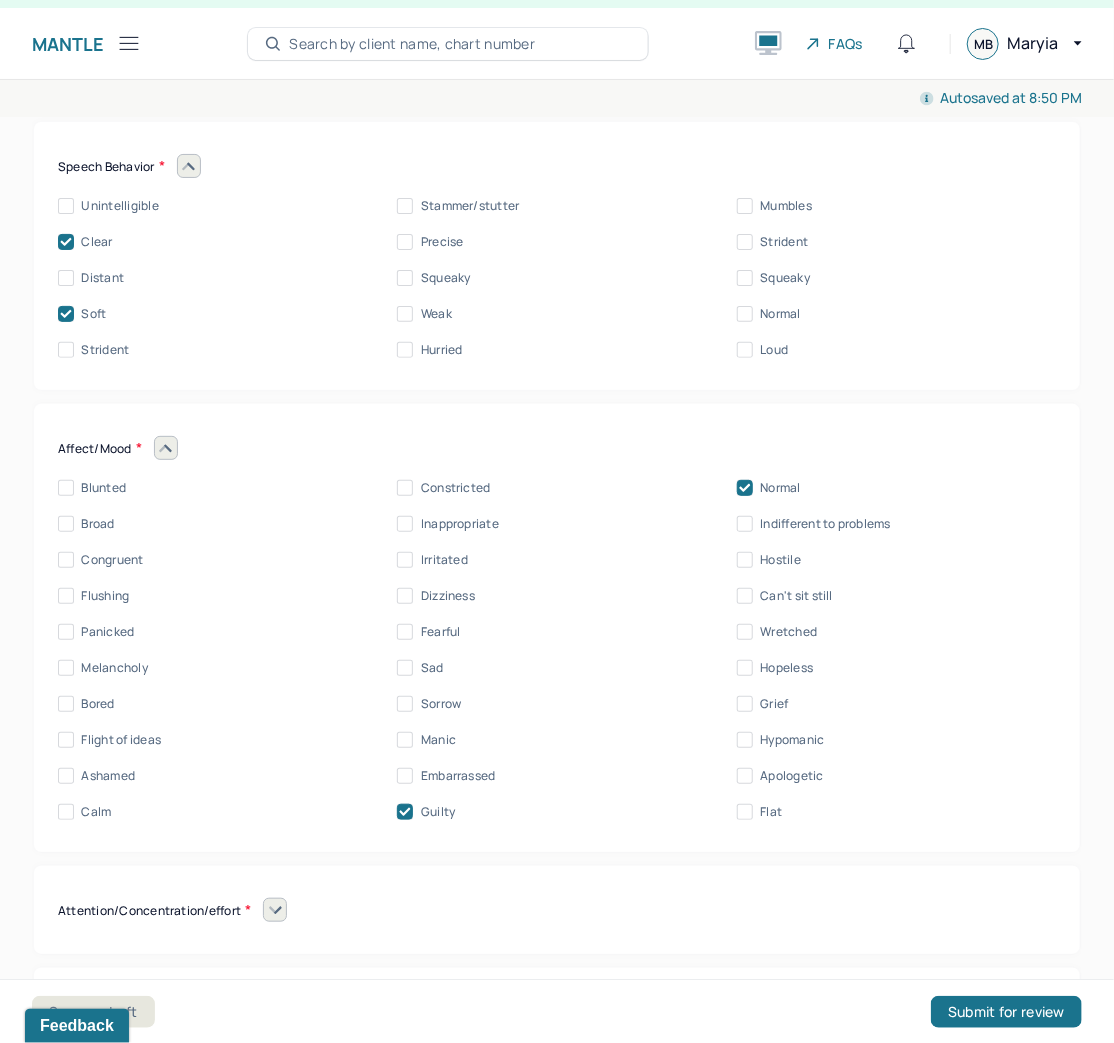 scroll, scrollTop: 9381, scrollLeft: 0, axis: vertical 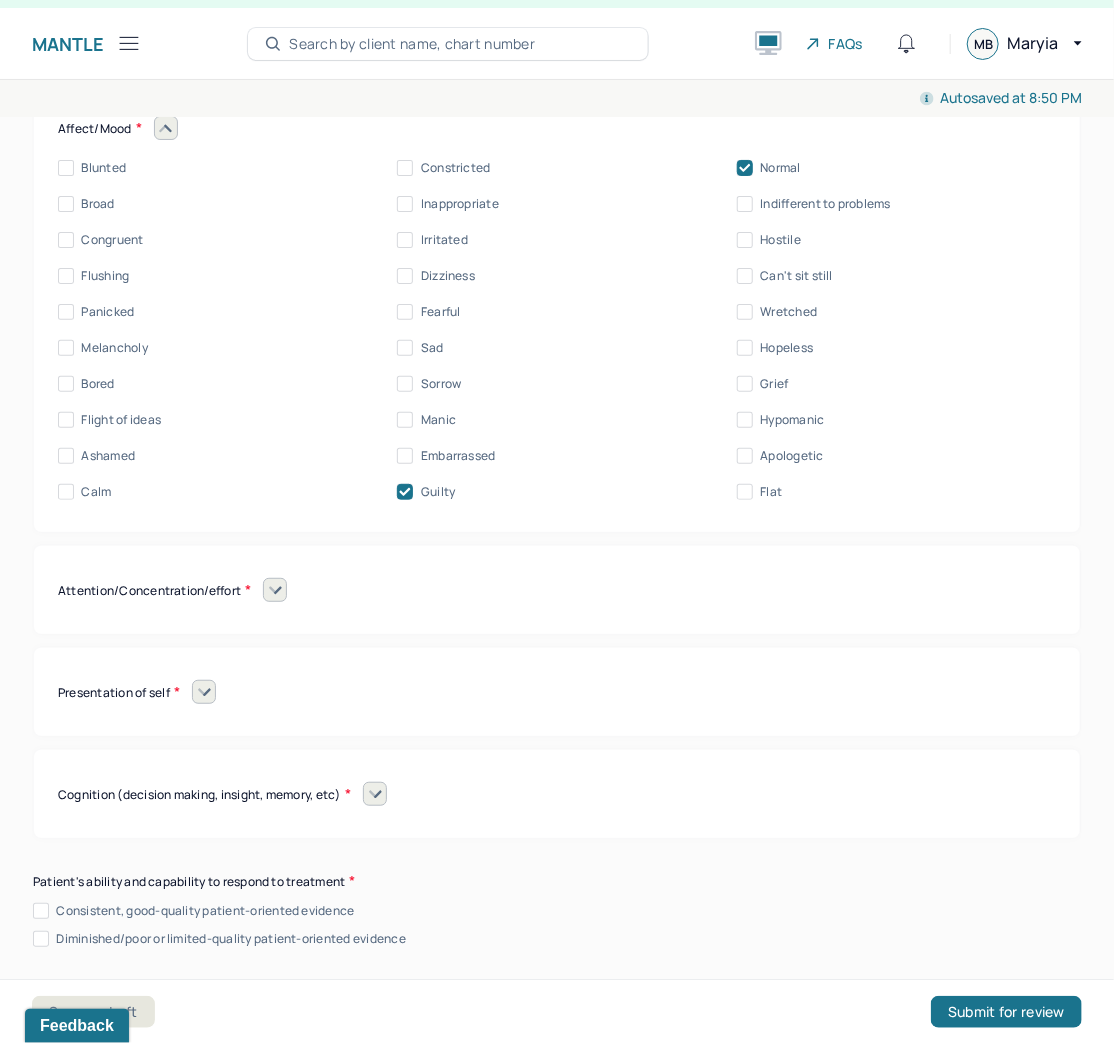 click 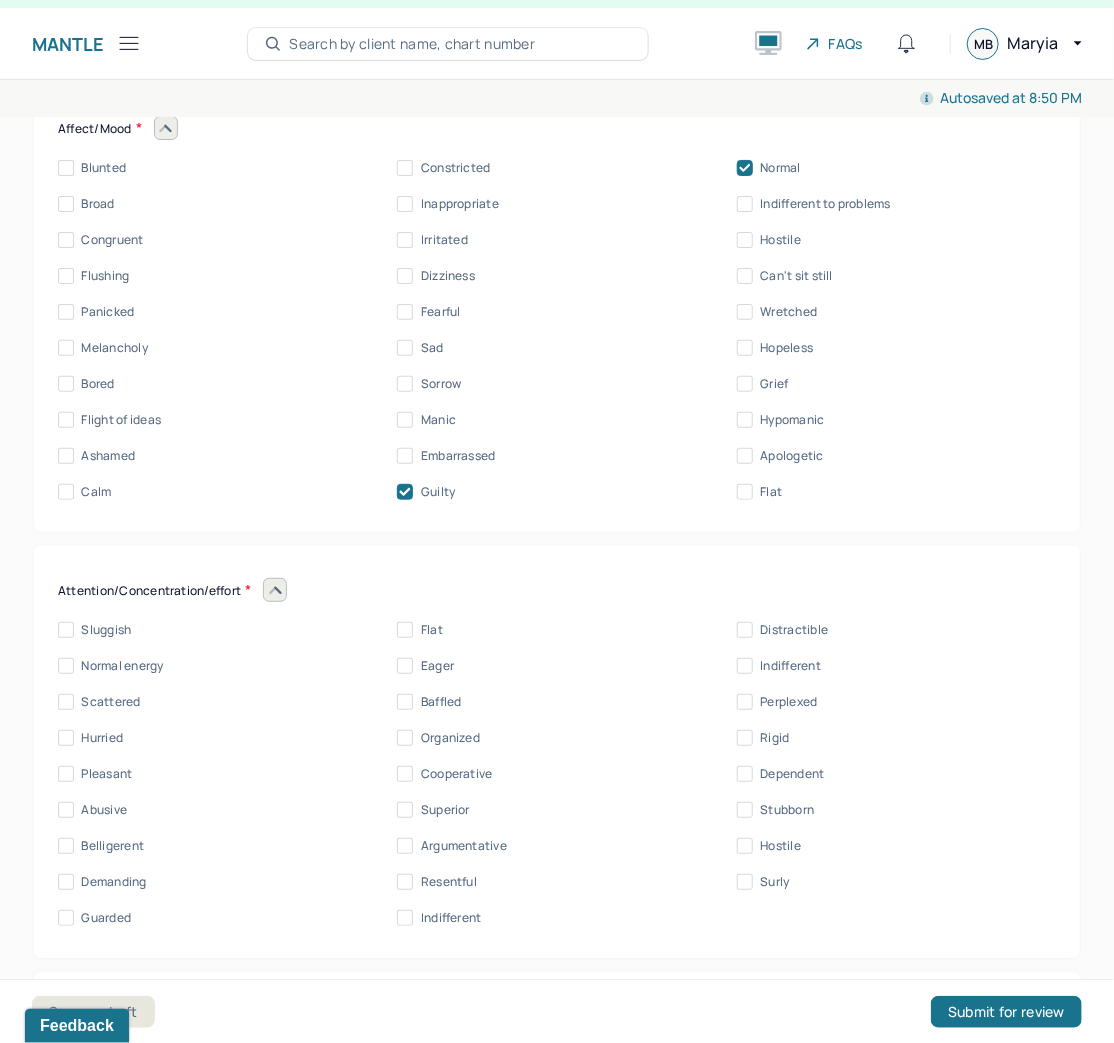 scroll, scrollTop: 0, scrollLeft: 0, axis: both 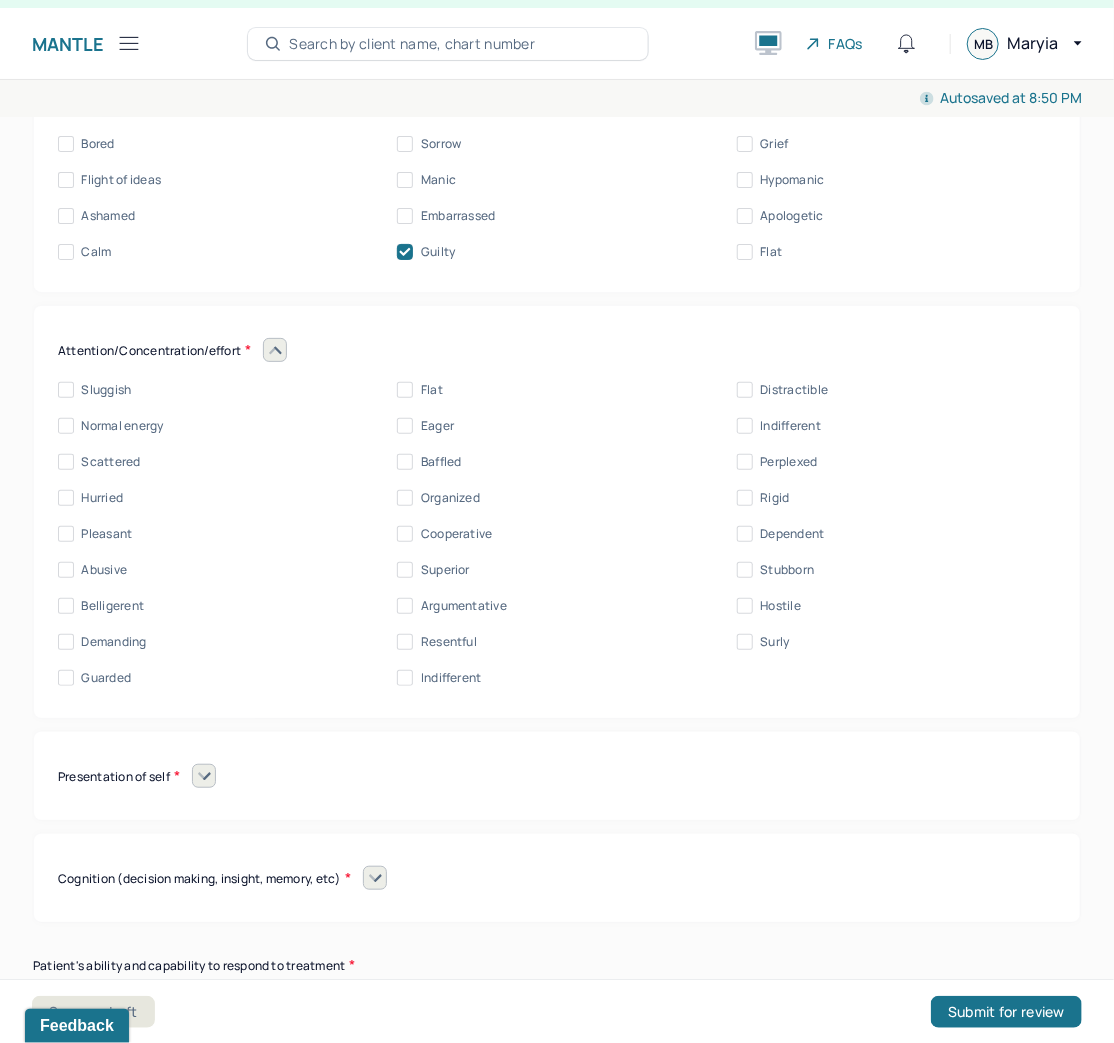 click on "Distractible" at bounding box center (745, 390) 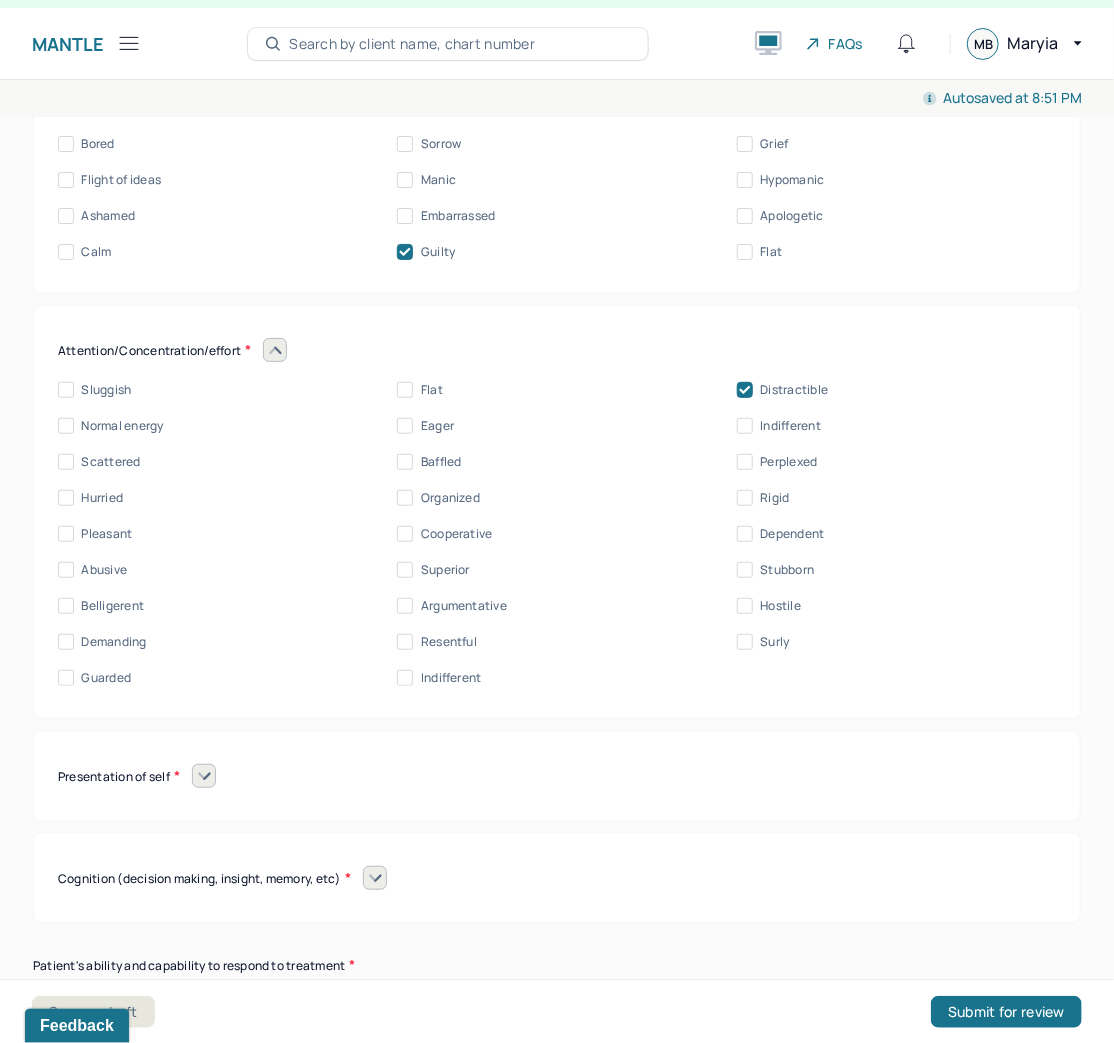 click on "Normal energy" at bounding box center [66, 426] 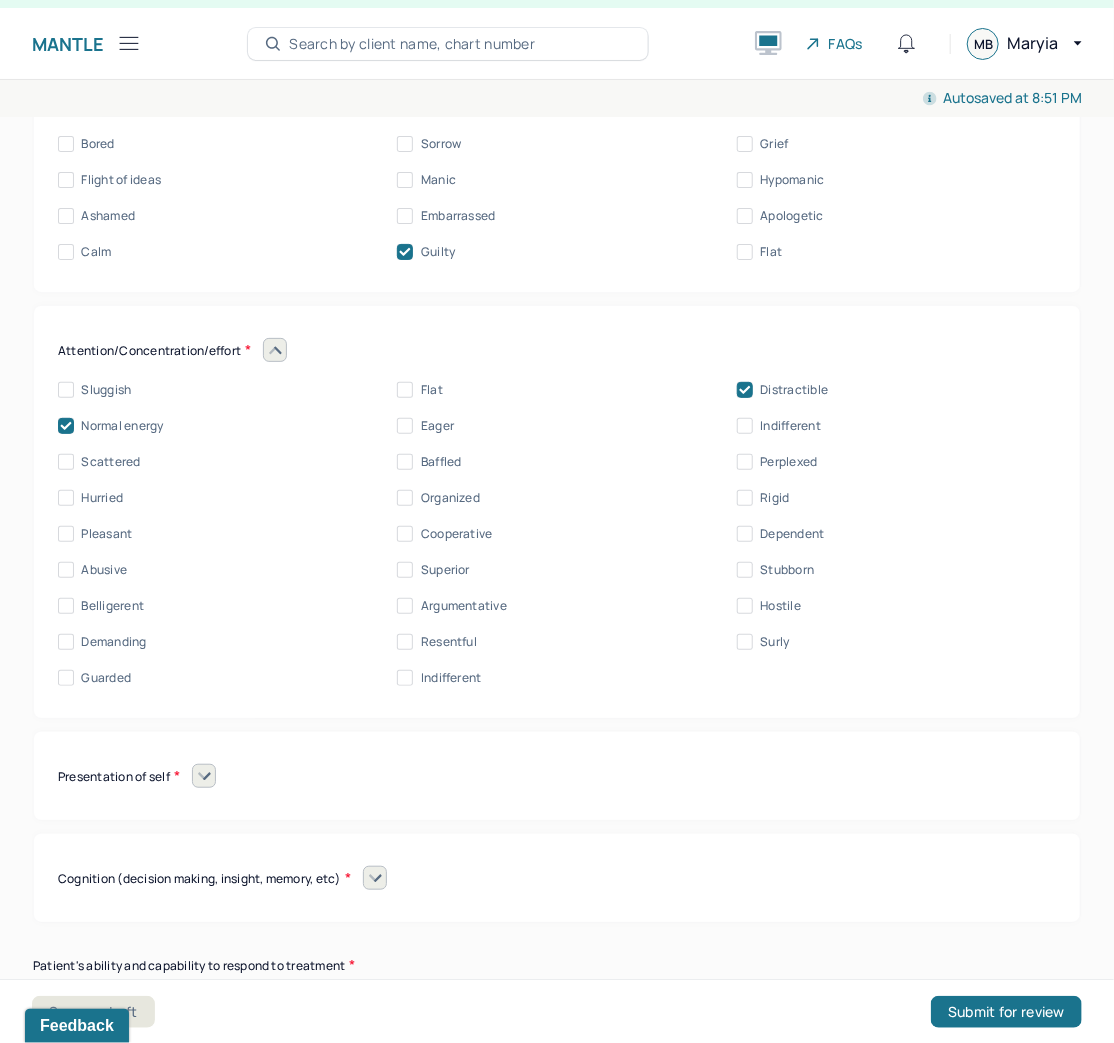 click 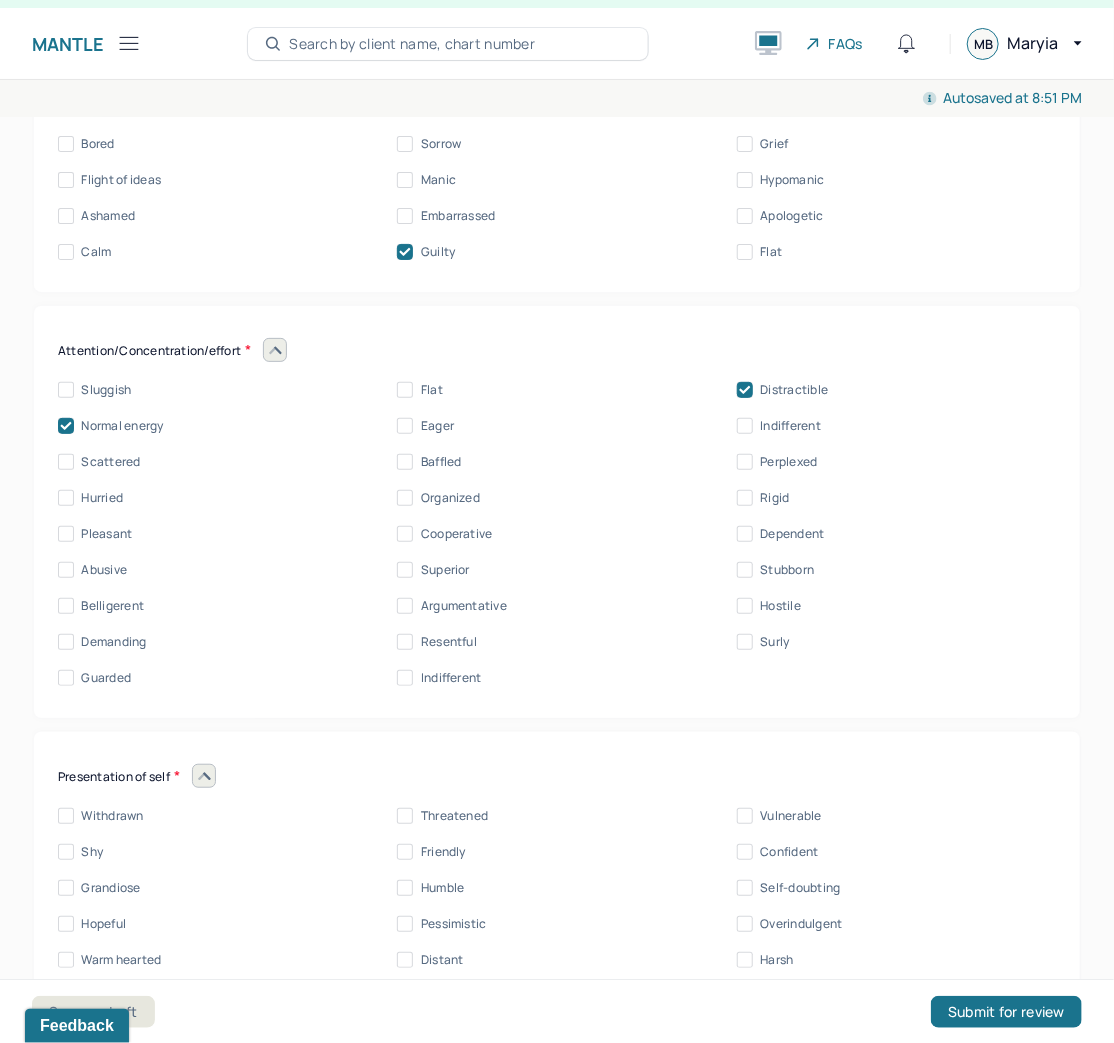 scroll, scrollTop: 0, scrollLeft: 0, axis: both 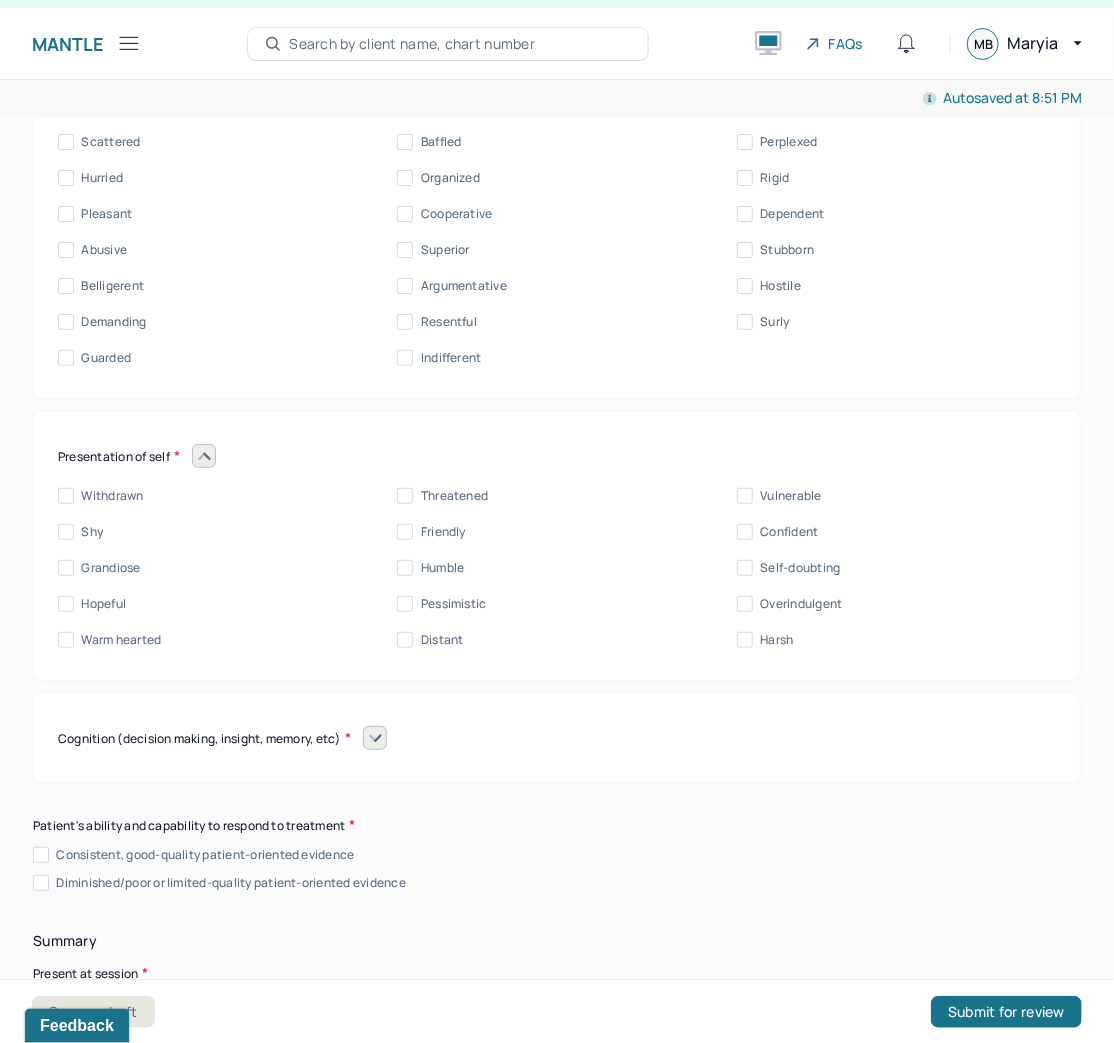 click on "Shy" at bounding box center [66, 532] 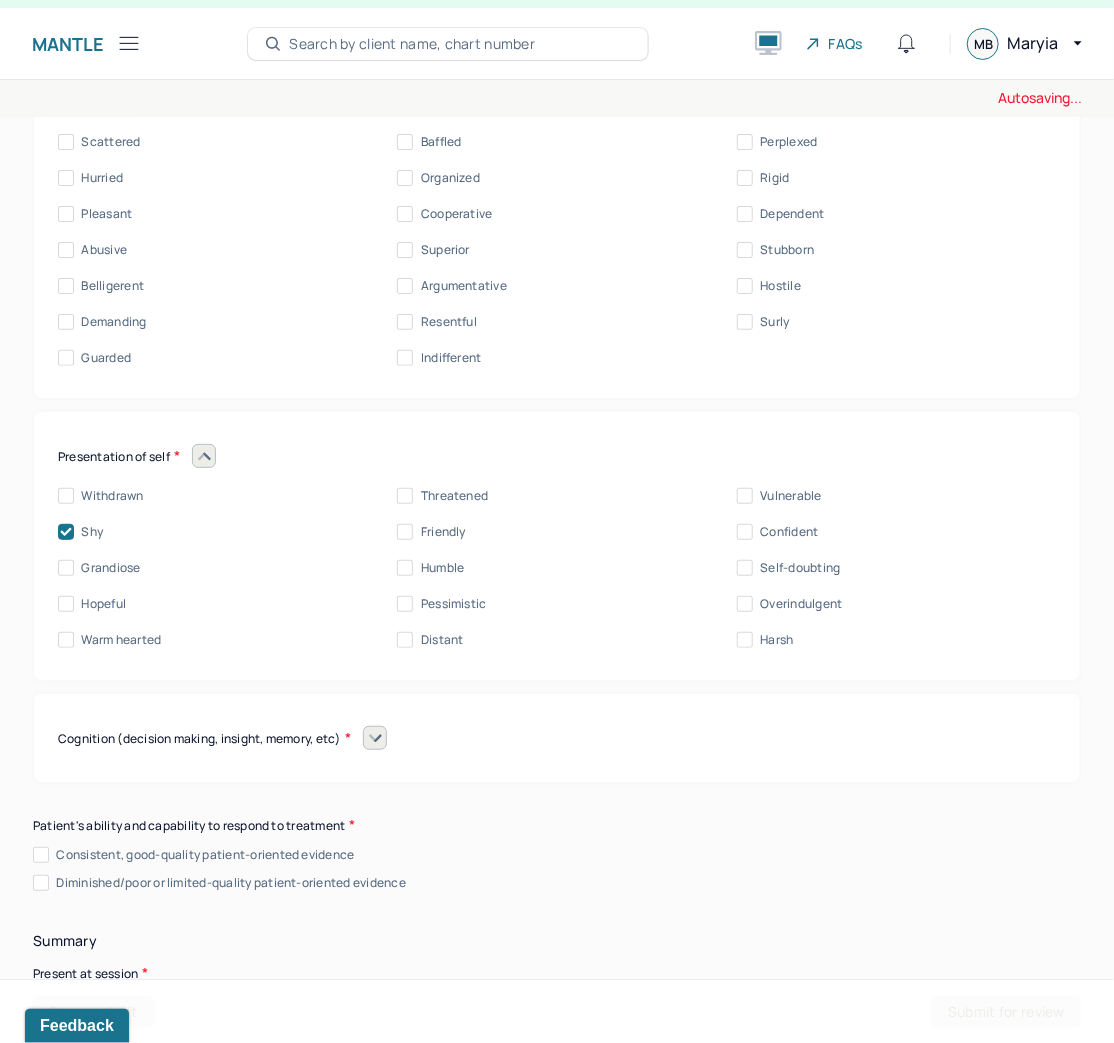 click on "Hopeful" at bounding box center (66, 604) 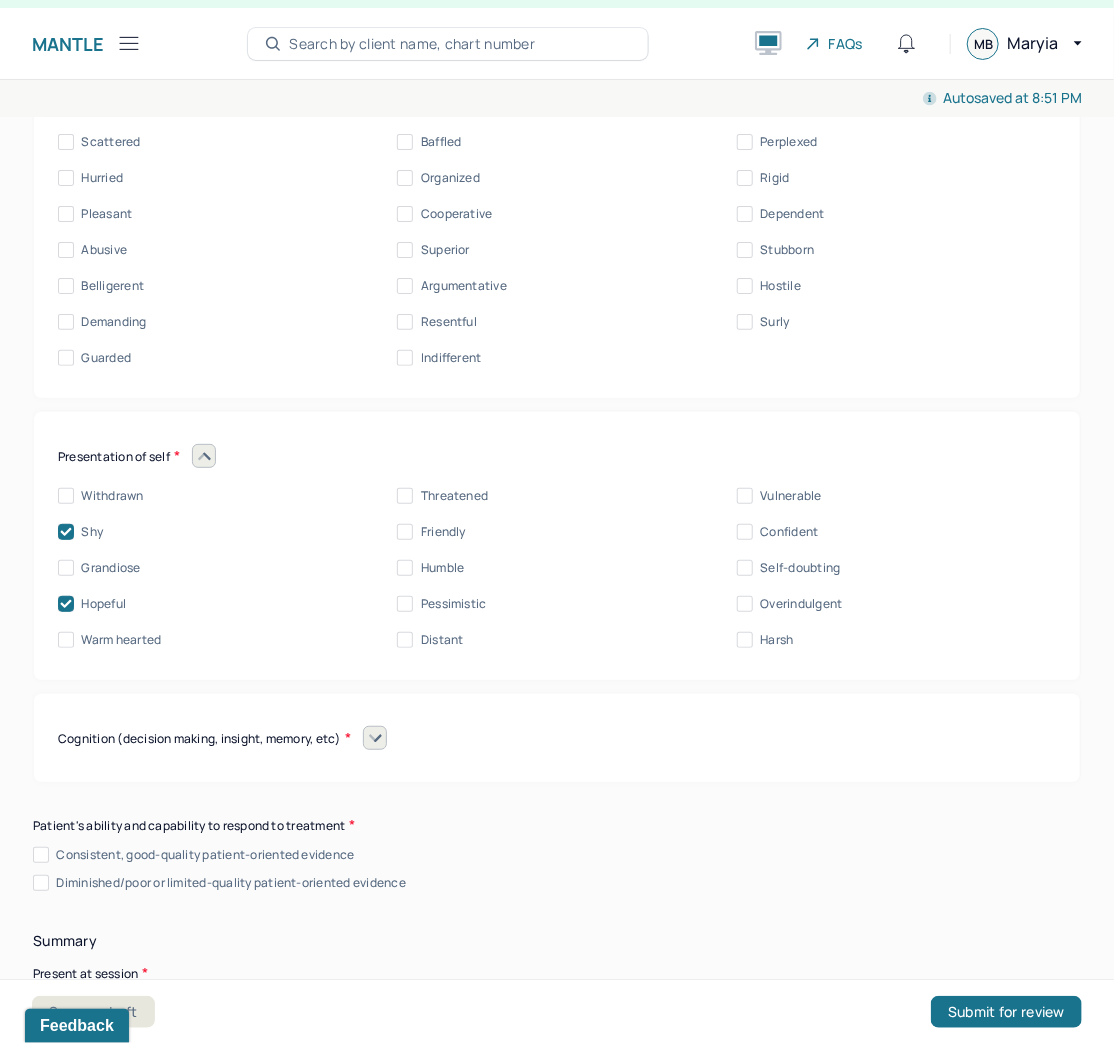 scroll, scrollTop: 0, scrollLeft: 0, axis: both 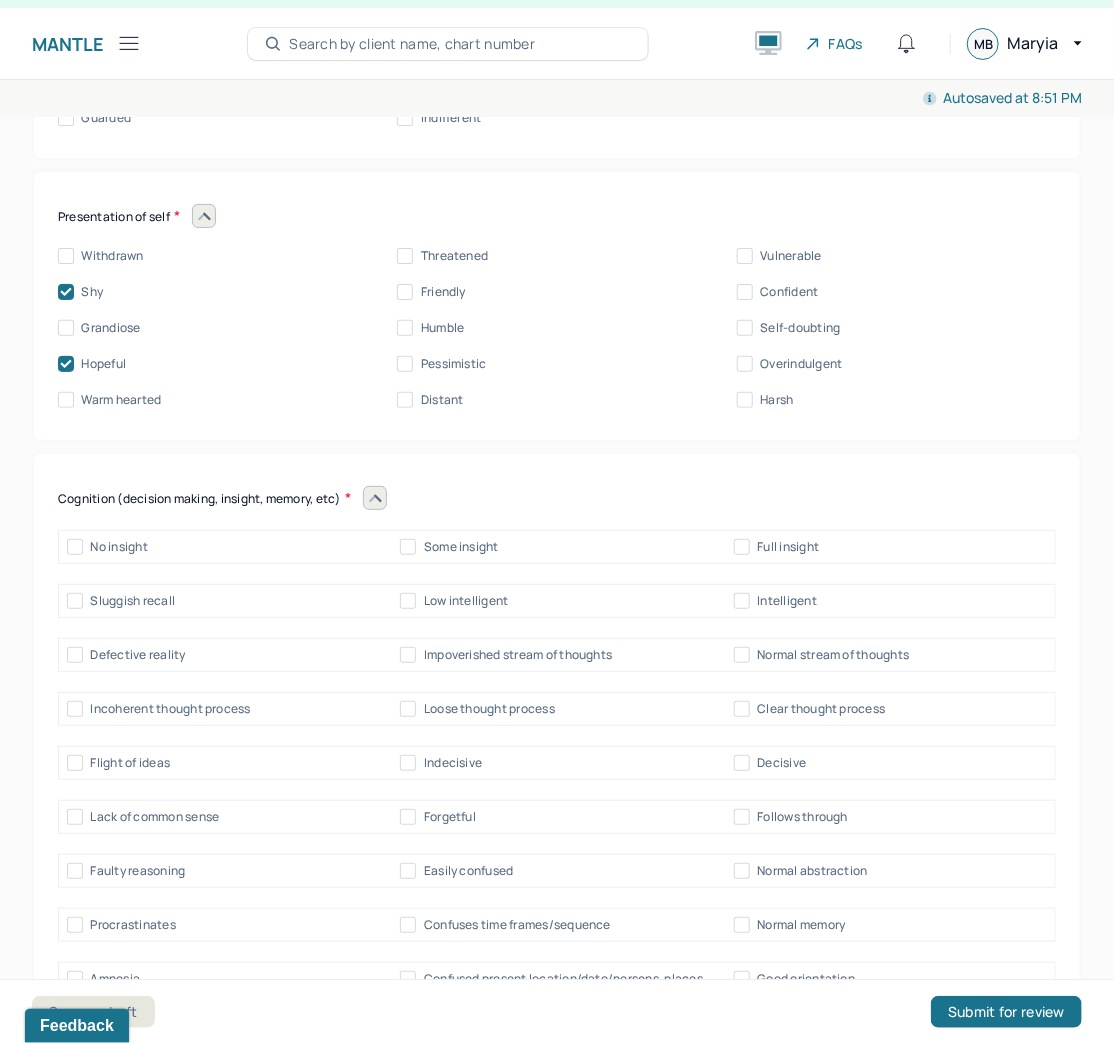 click on "Some insight" at bounding box center [461, 547] 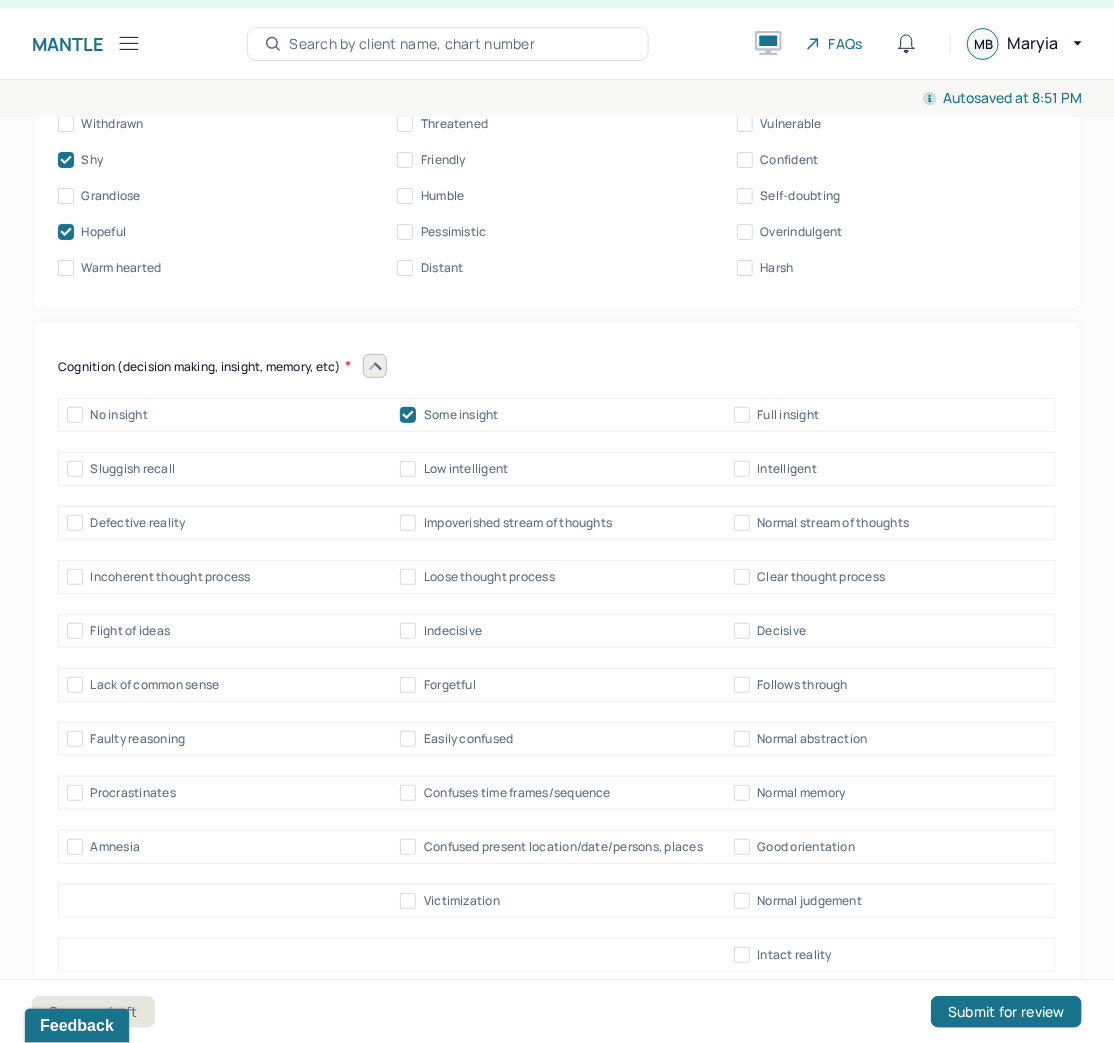 scroll, scrollTop: 10341, scrollLeft: 0, axis: vertical 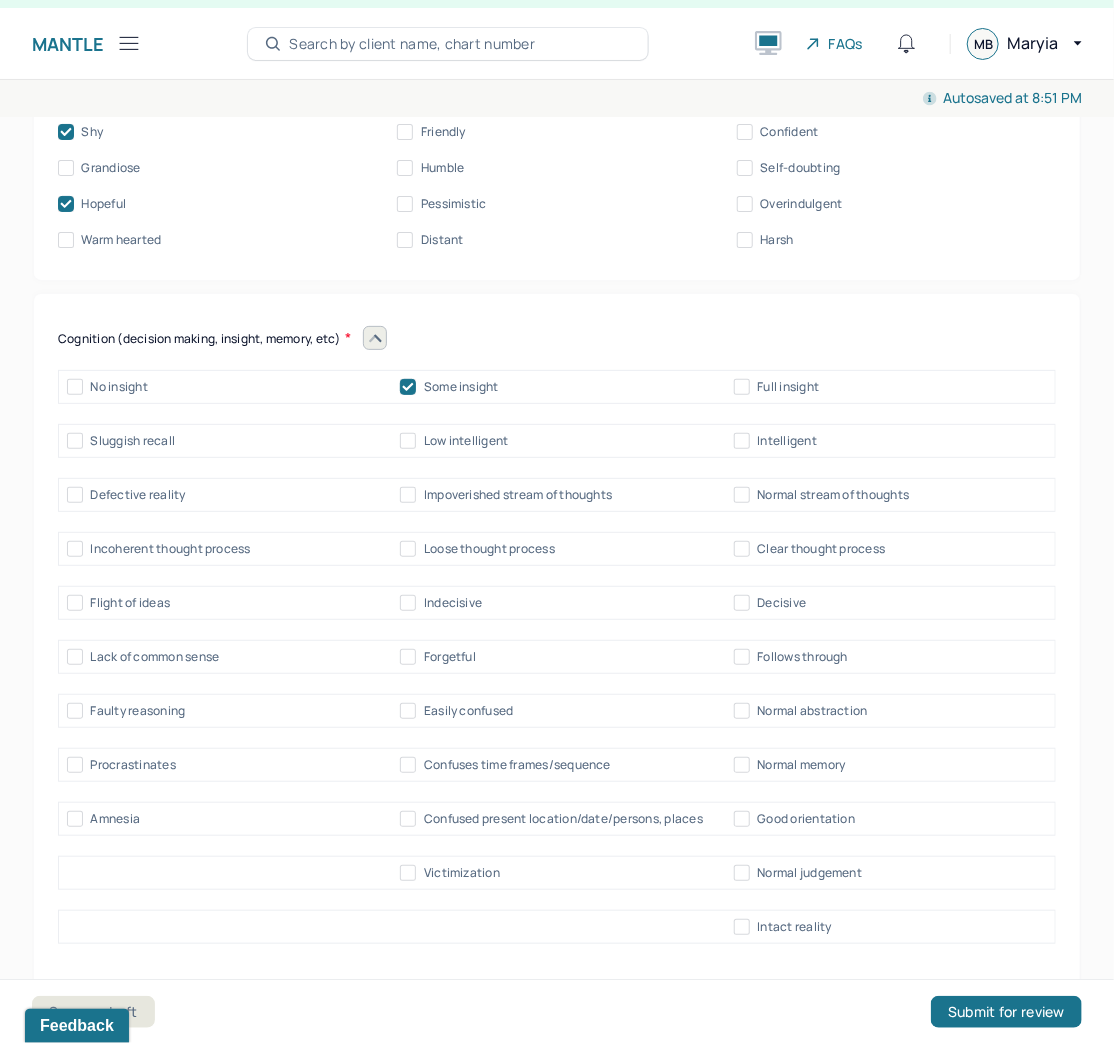 click on "Loose thought process" at bounding box center [408, 549] 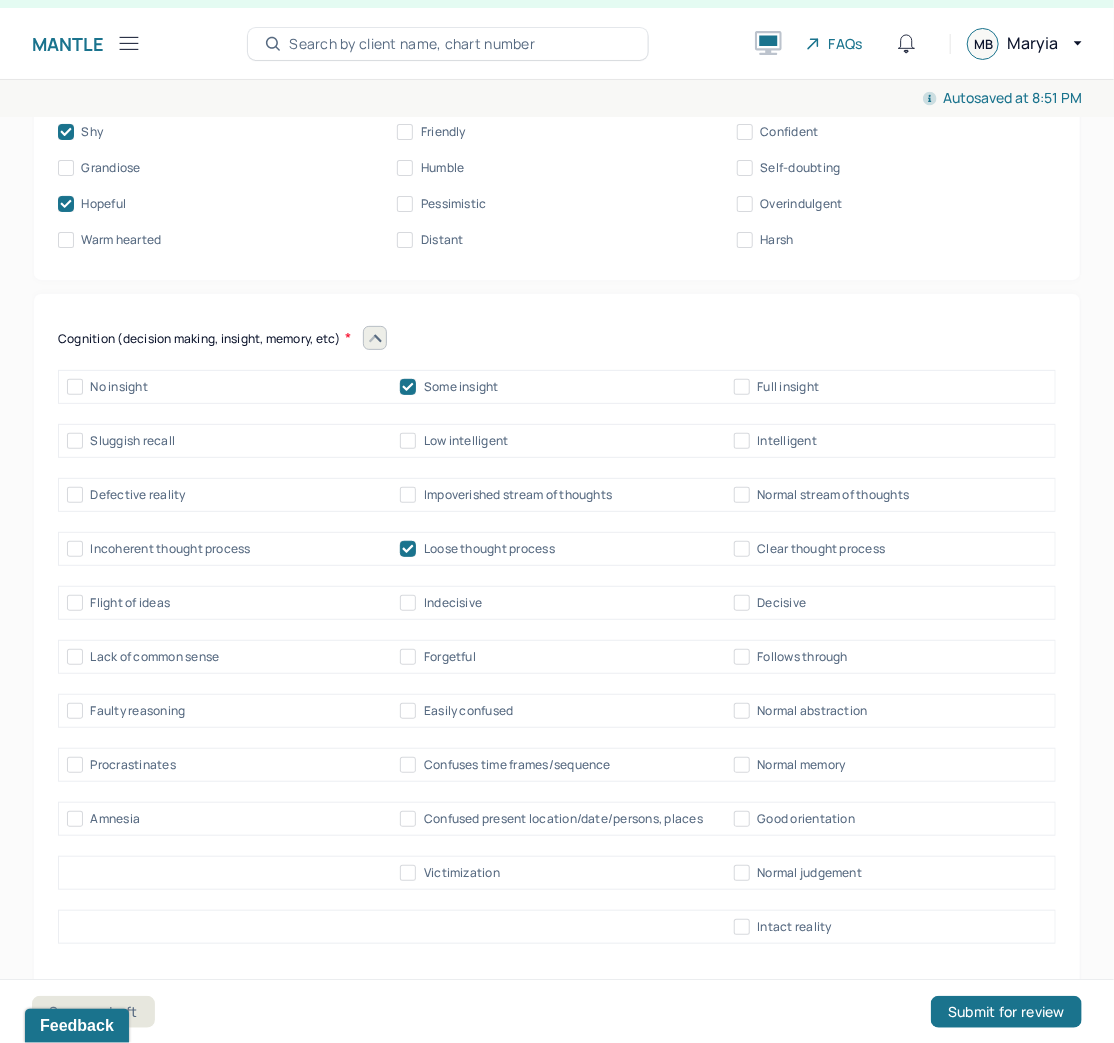 click on "Easily confused" at bounding box center [408, 711] 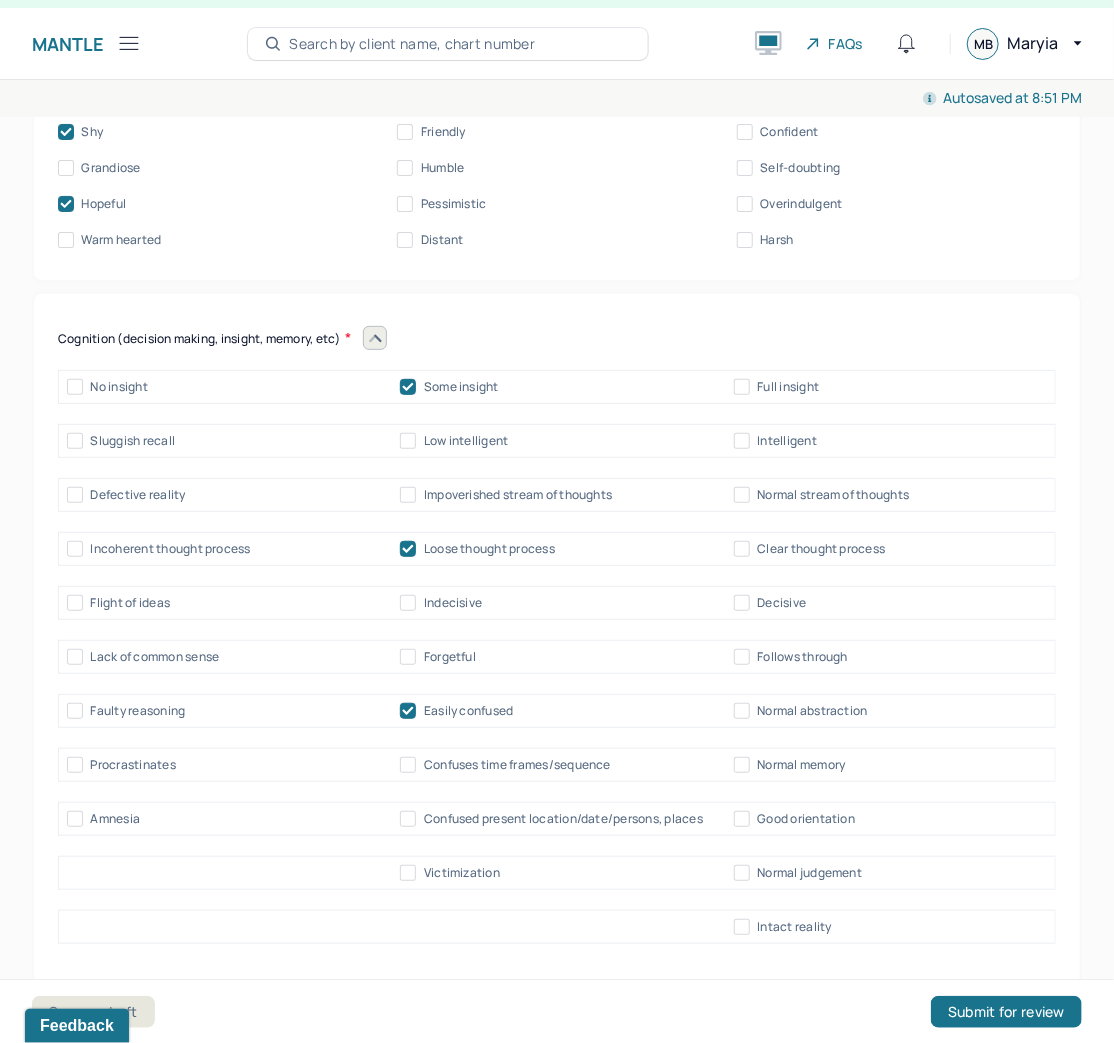 click 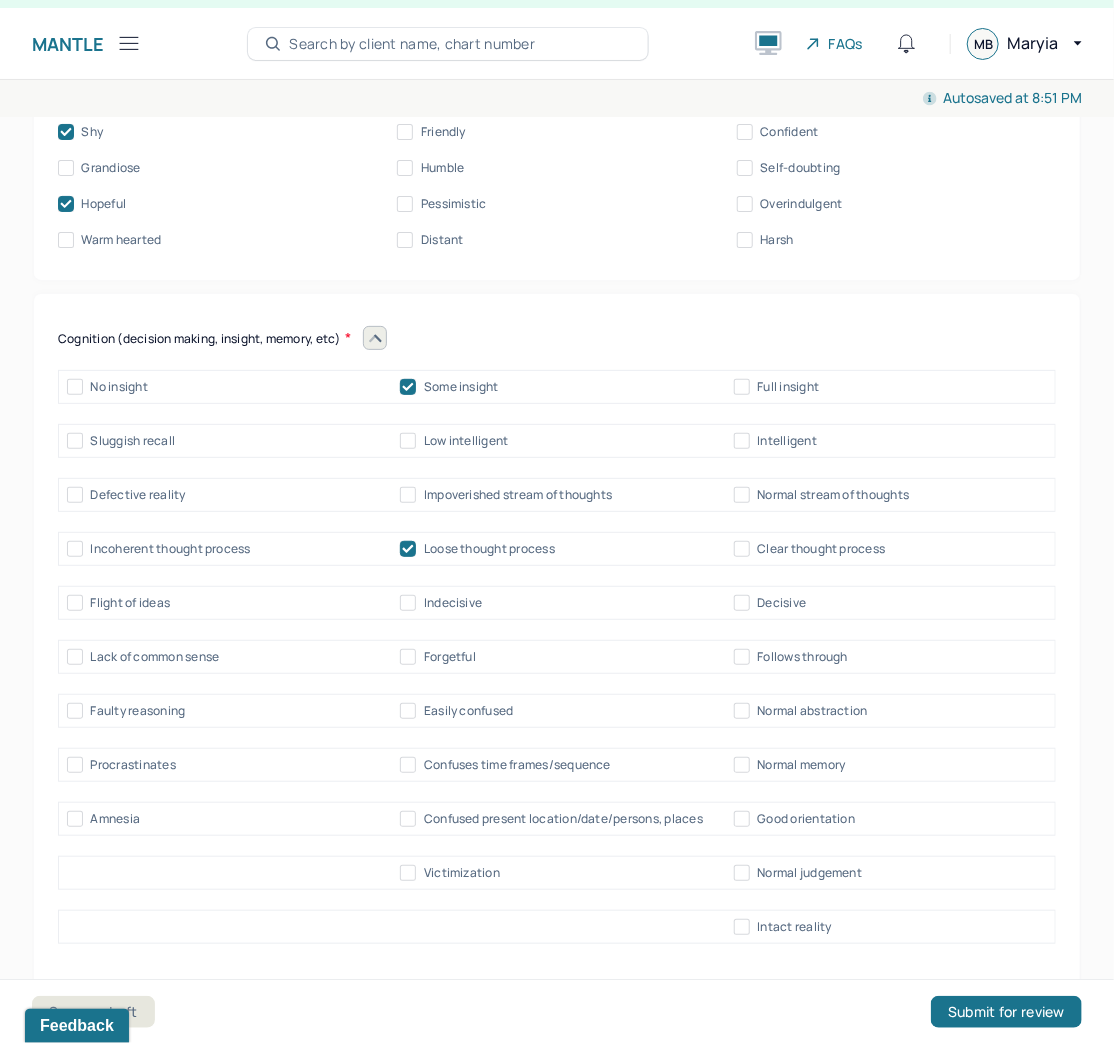 click 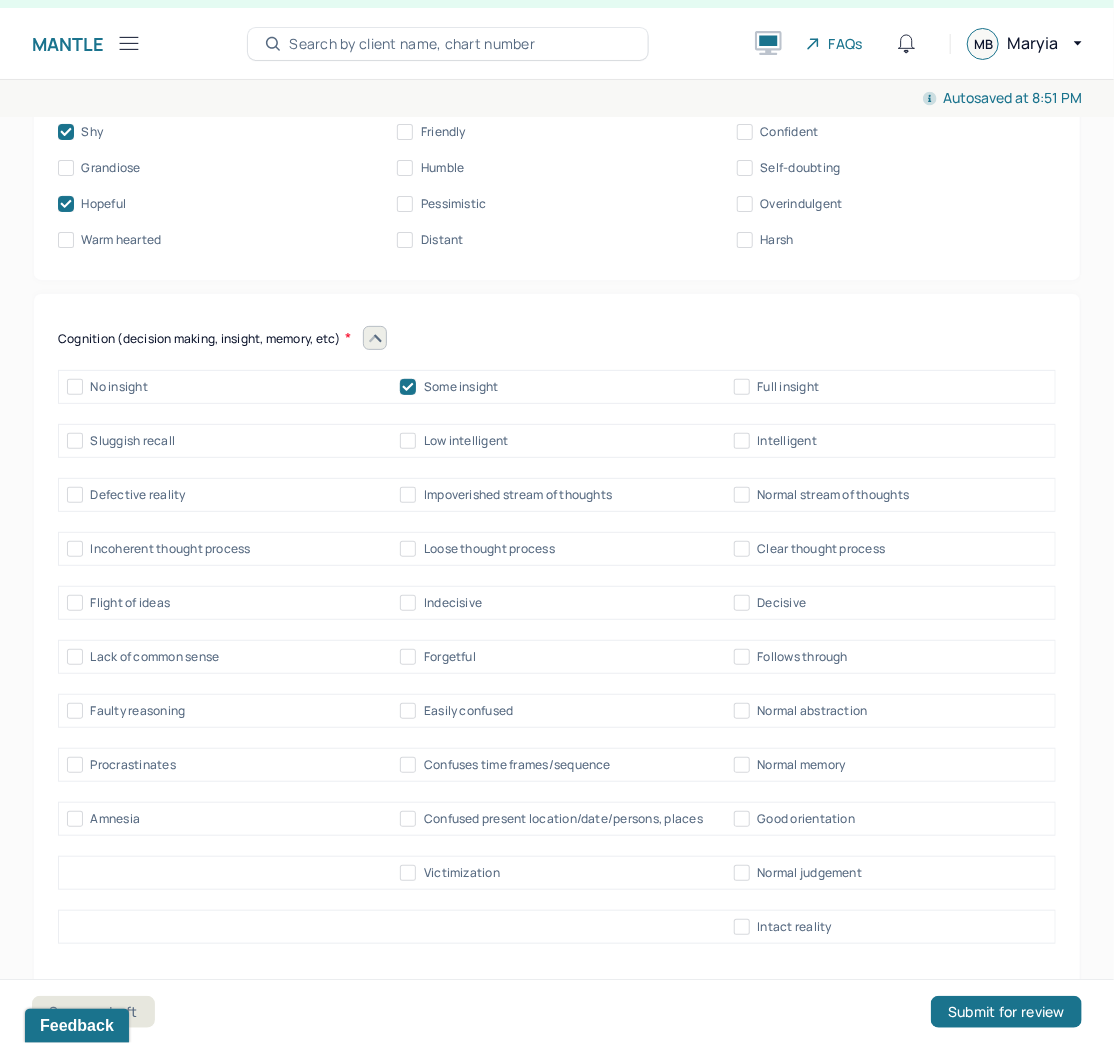 click on "Loose thought process" at bounding box center (408, 549) 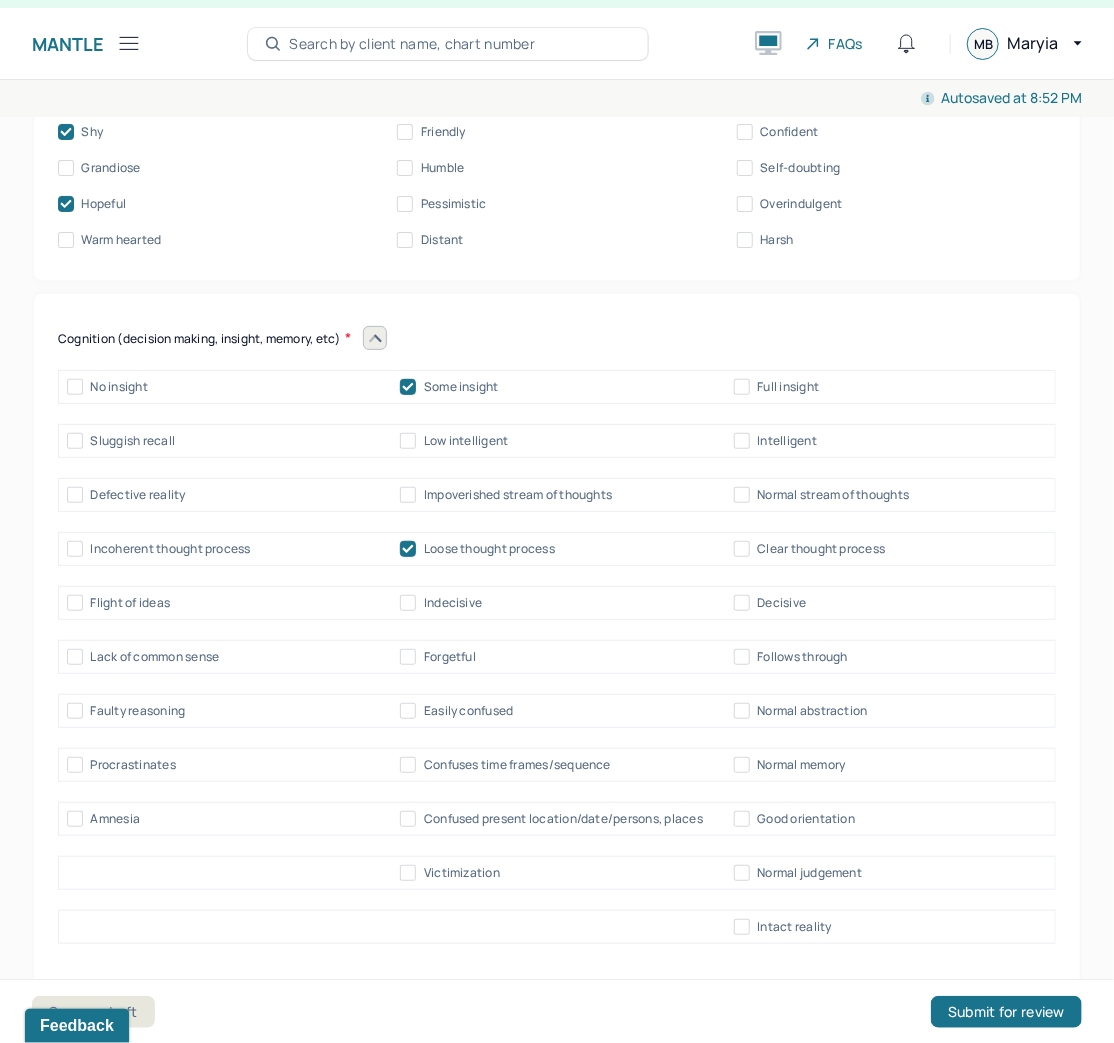 click on "Normal memory" at bounding box center (742, 765) 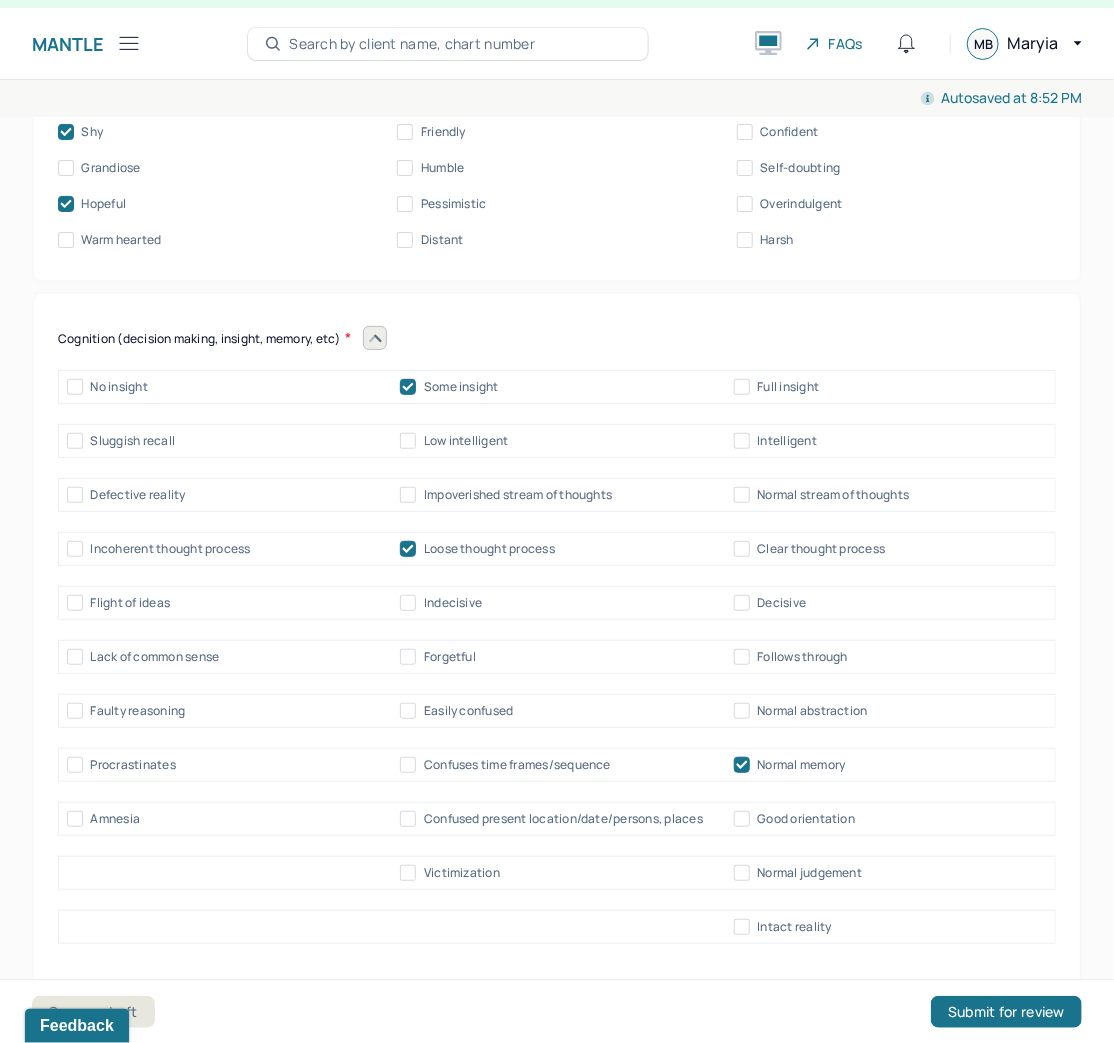 click on "Good orientation" at bounding box center (742, 819) 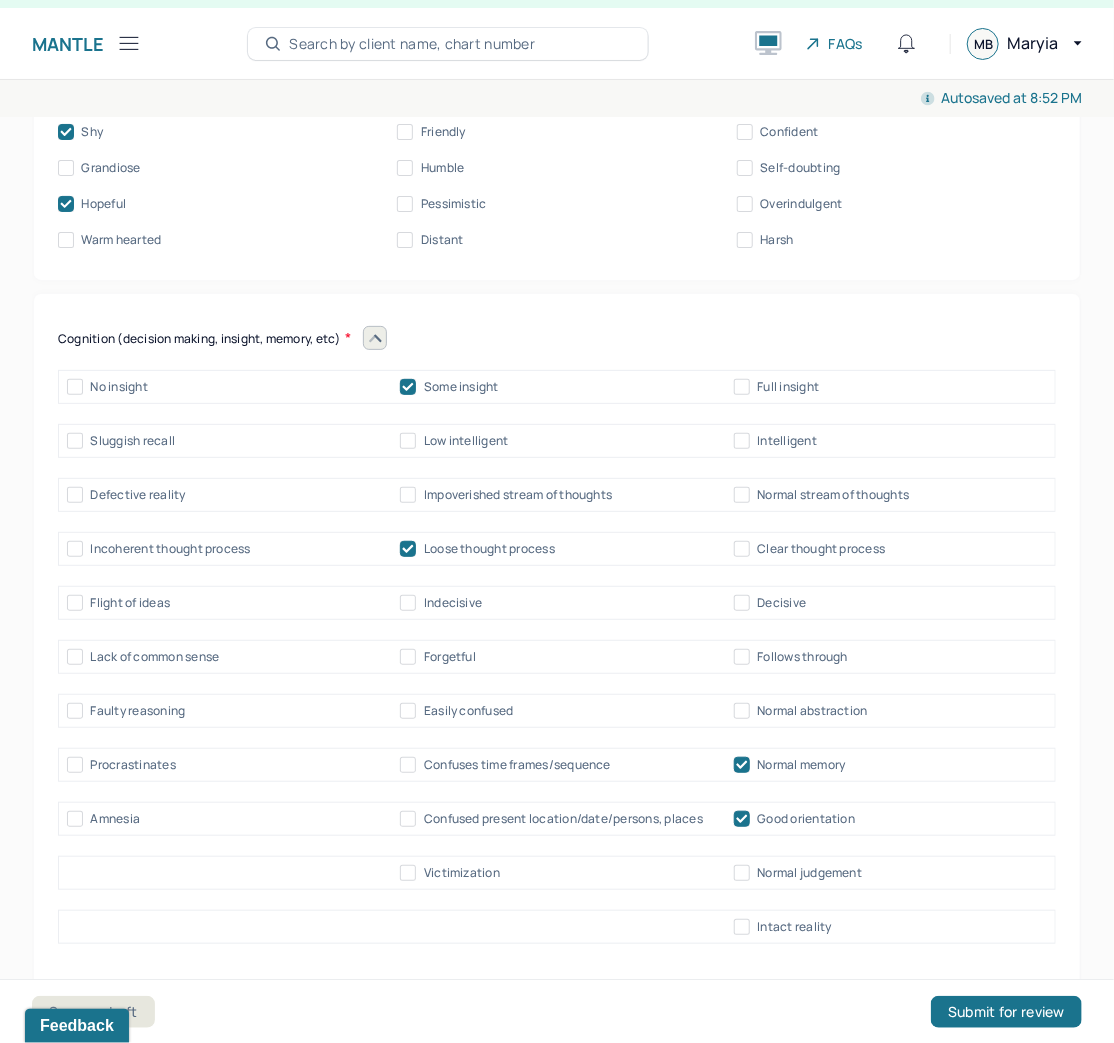 click 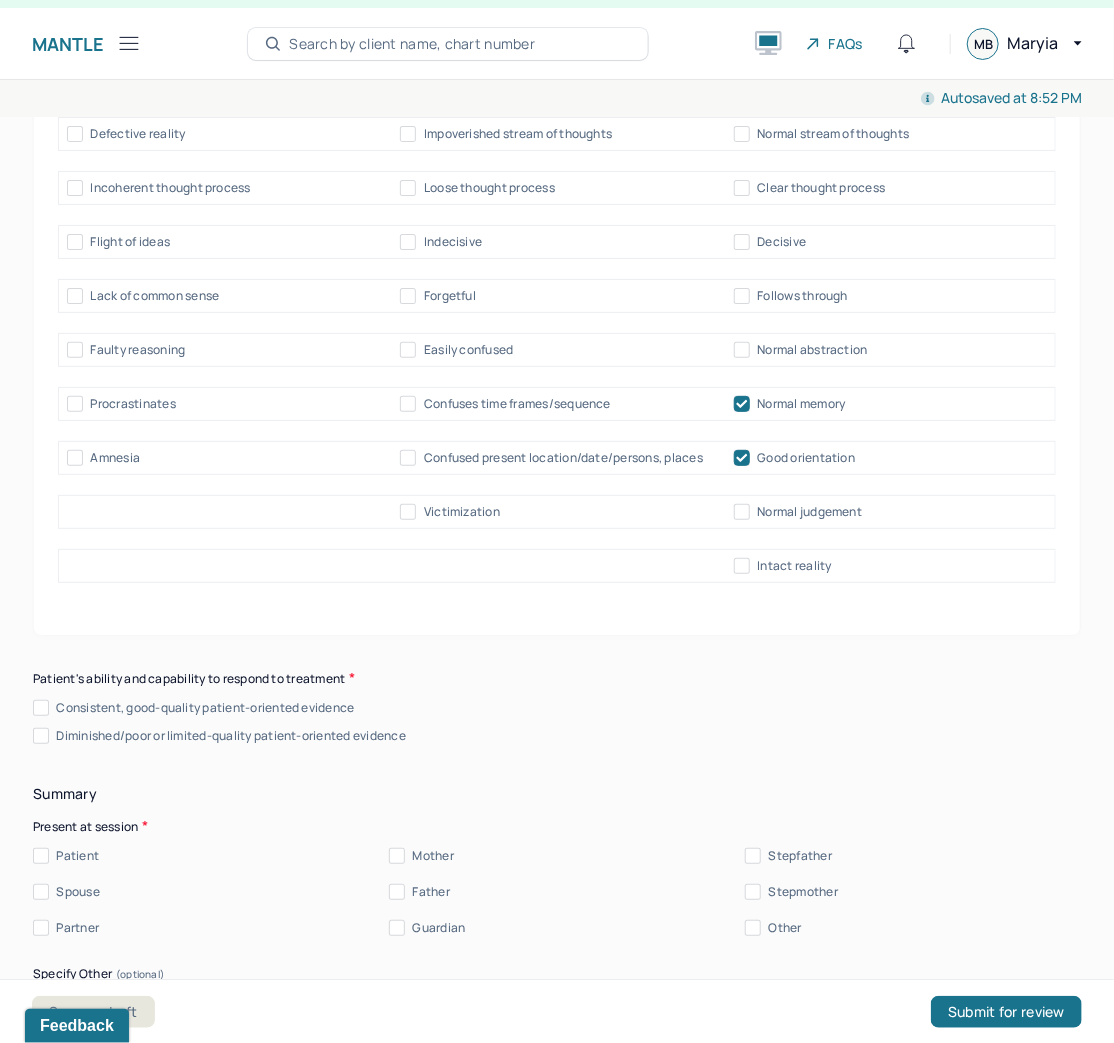 scroll, scrollTop: 10741, scrollLeft: 0, axis: vertical 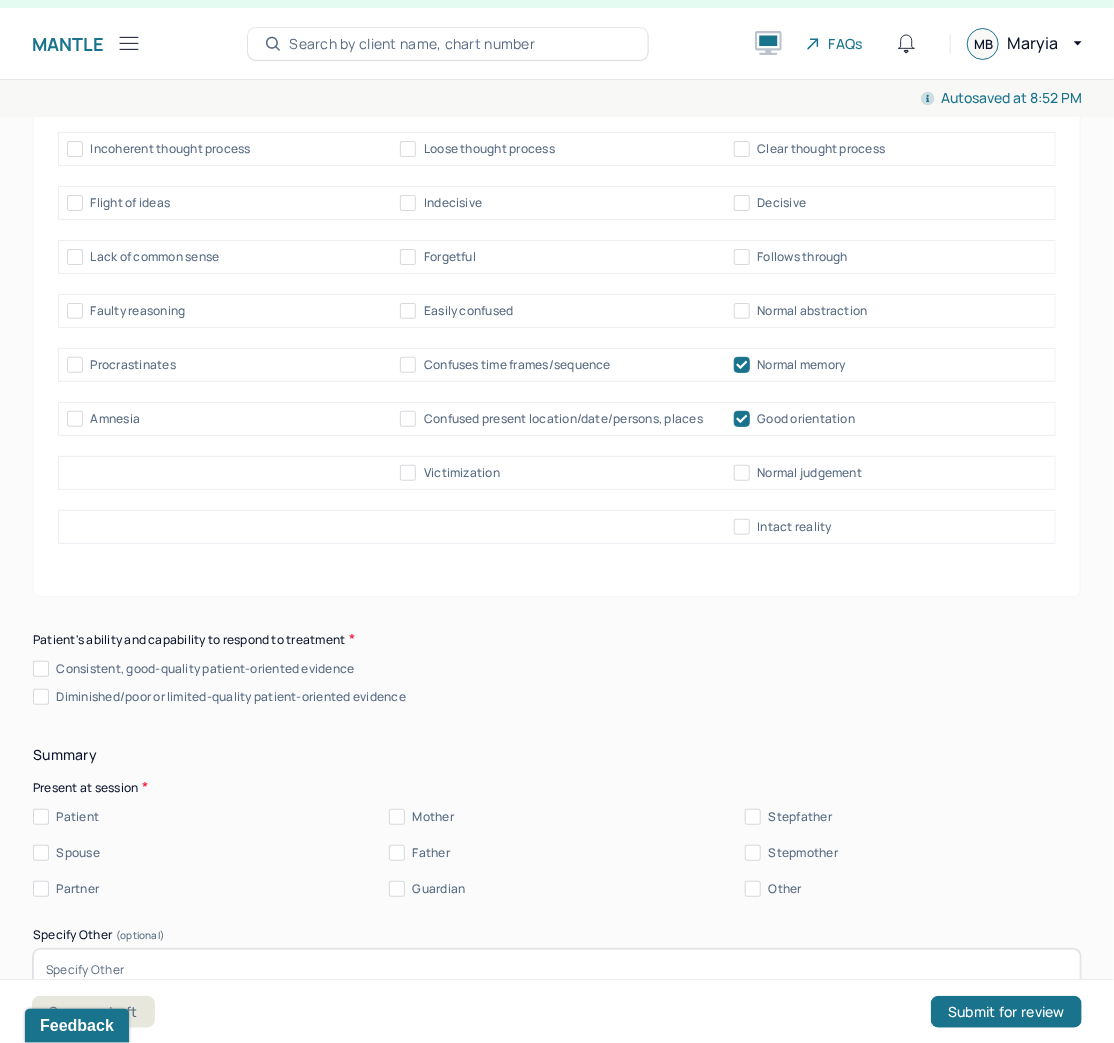 click on "Consistent, good-quality patient-oriented evidence" at bounding box center [41, 669] 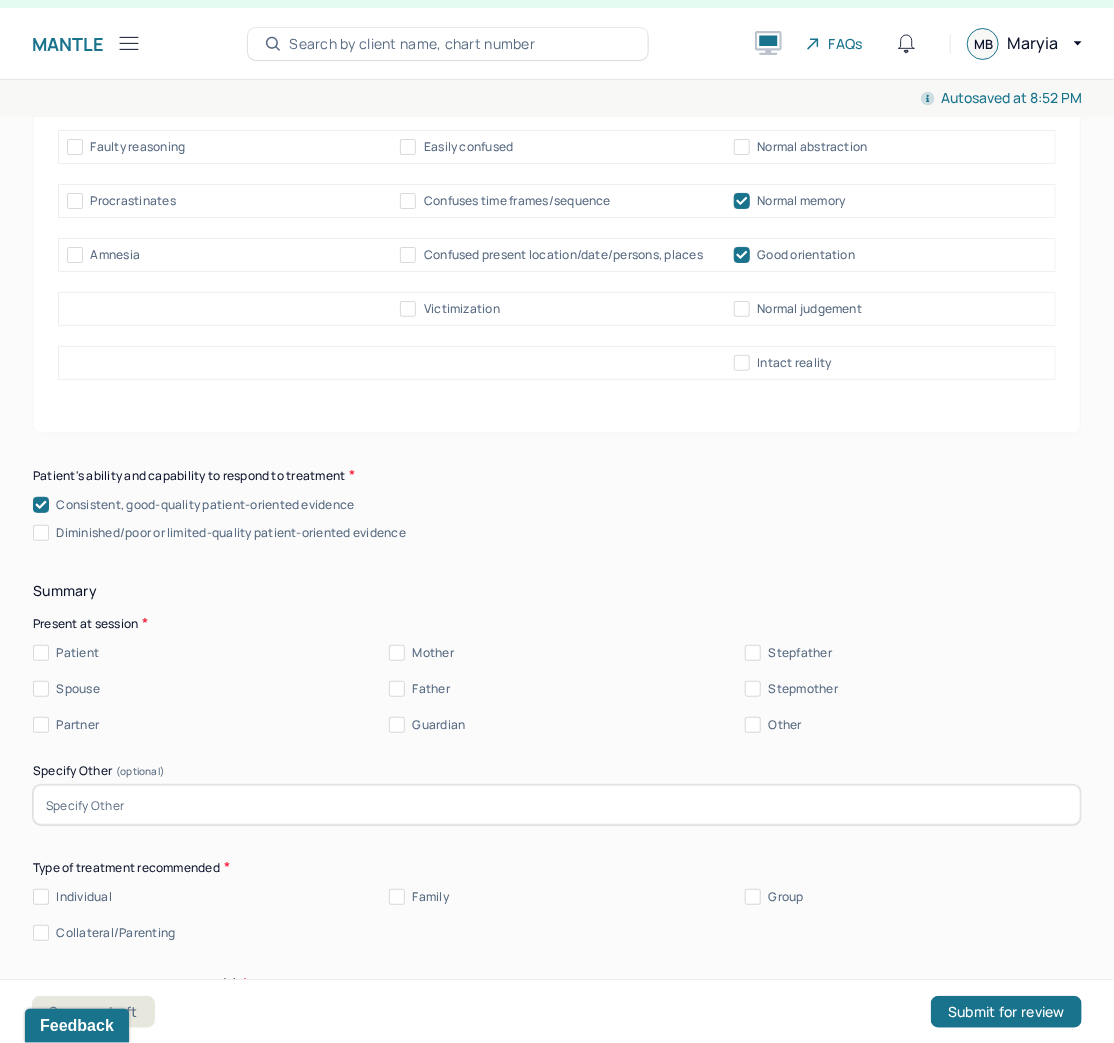 scroll, scrollTop: 10981, scrollLeft: 0, axis: vertical 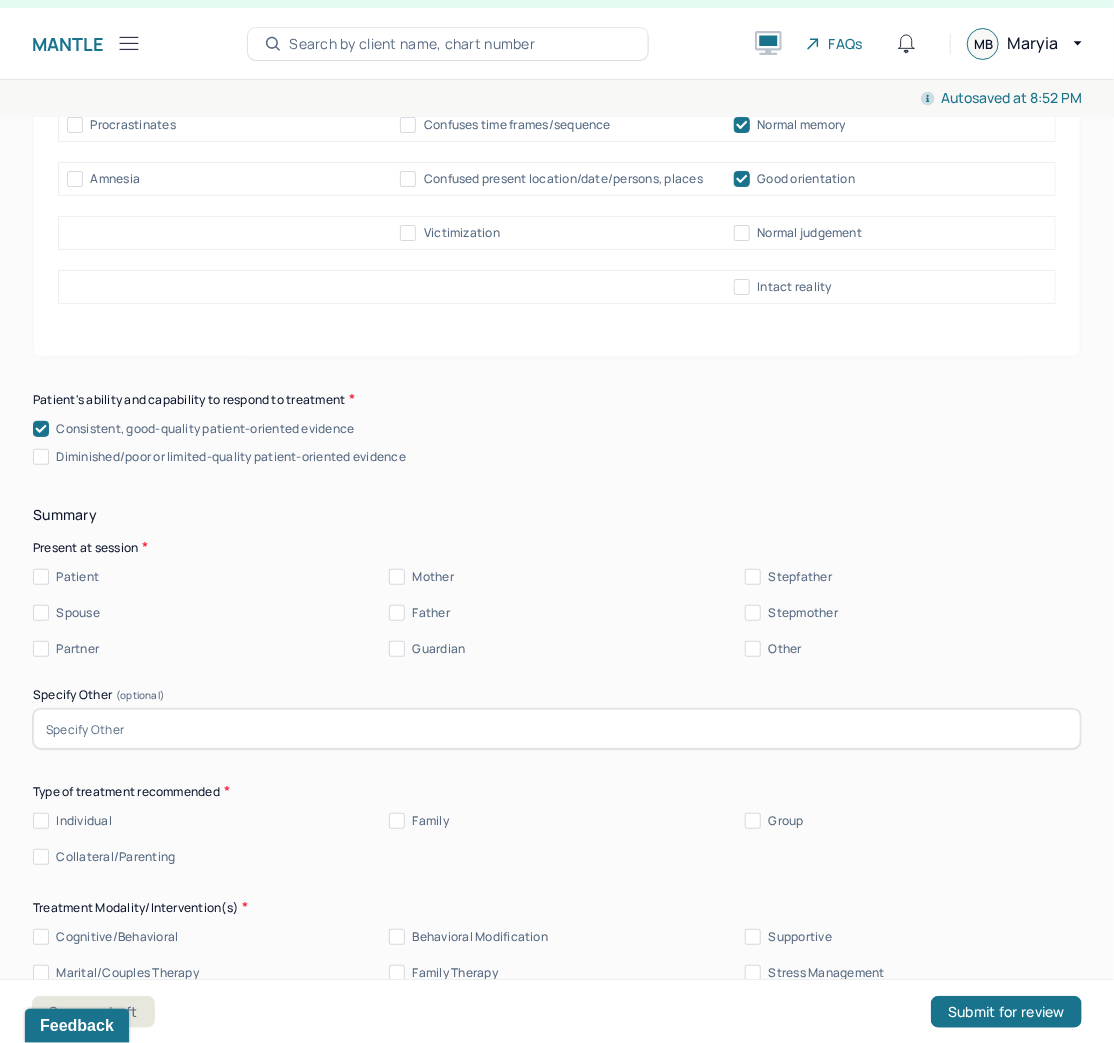 click on "Patient" at bounding box center (41, 577) 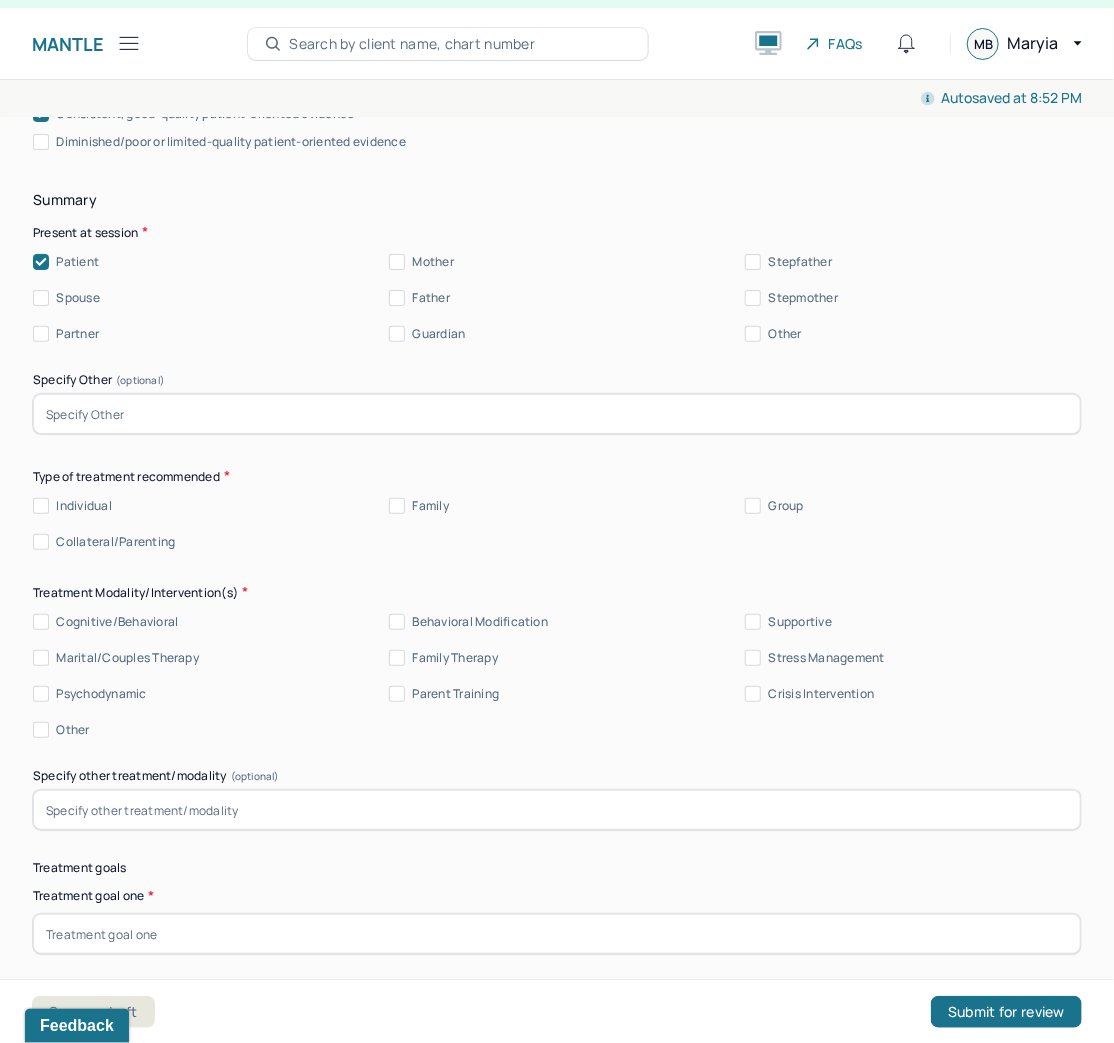 scroll, scrollTop: 11381, scrollLeft: 0, axis: vertical 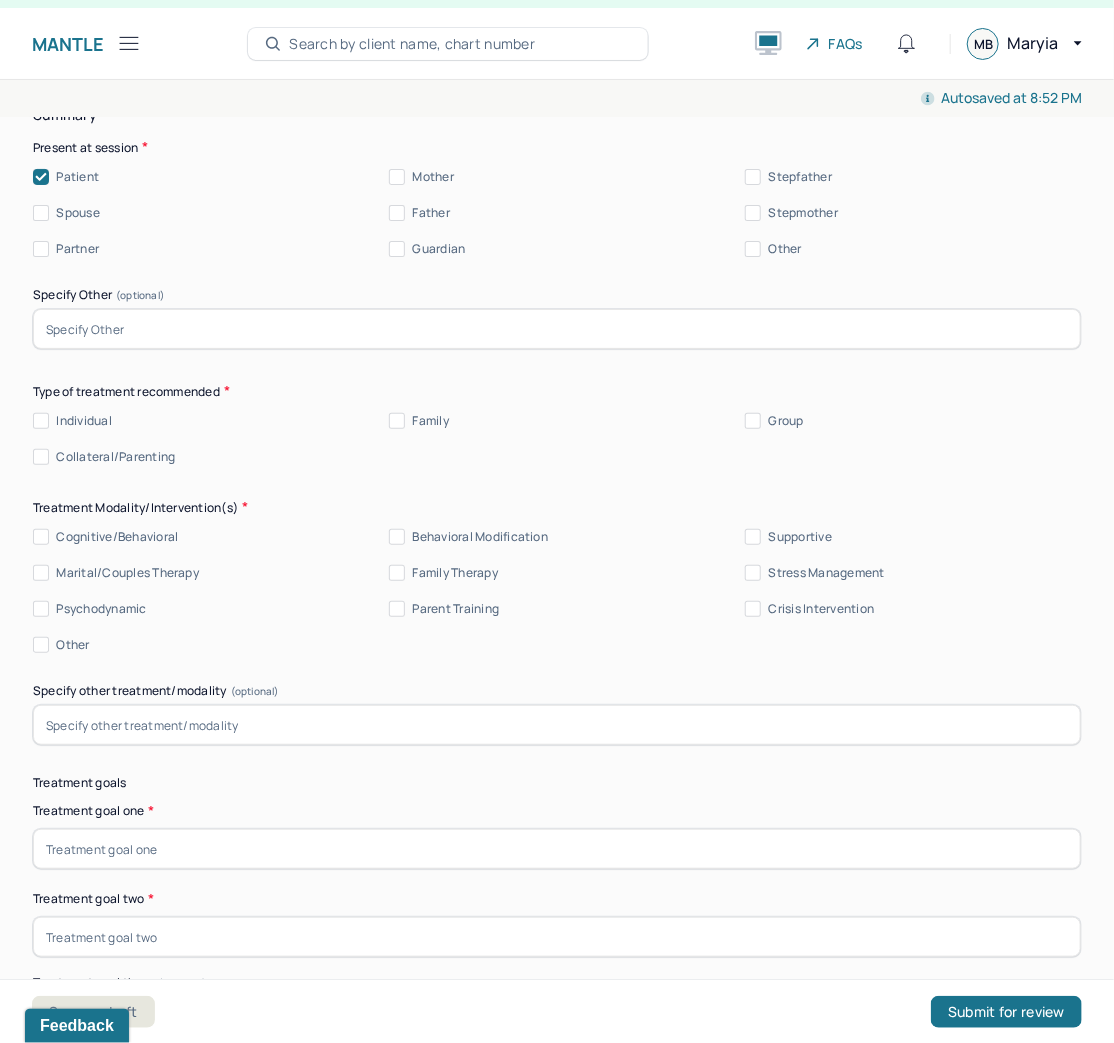 click on "Individual" at bounding box center [41, 421] 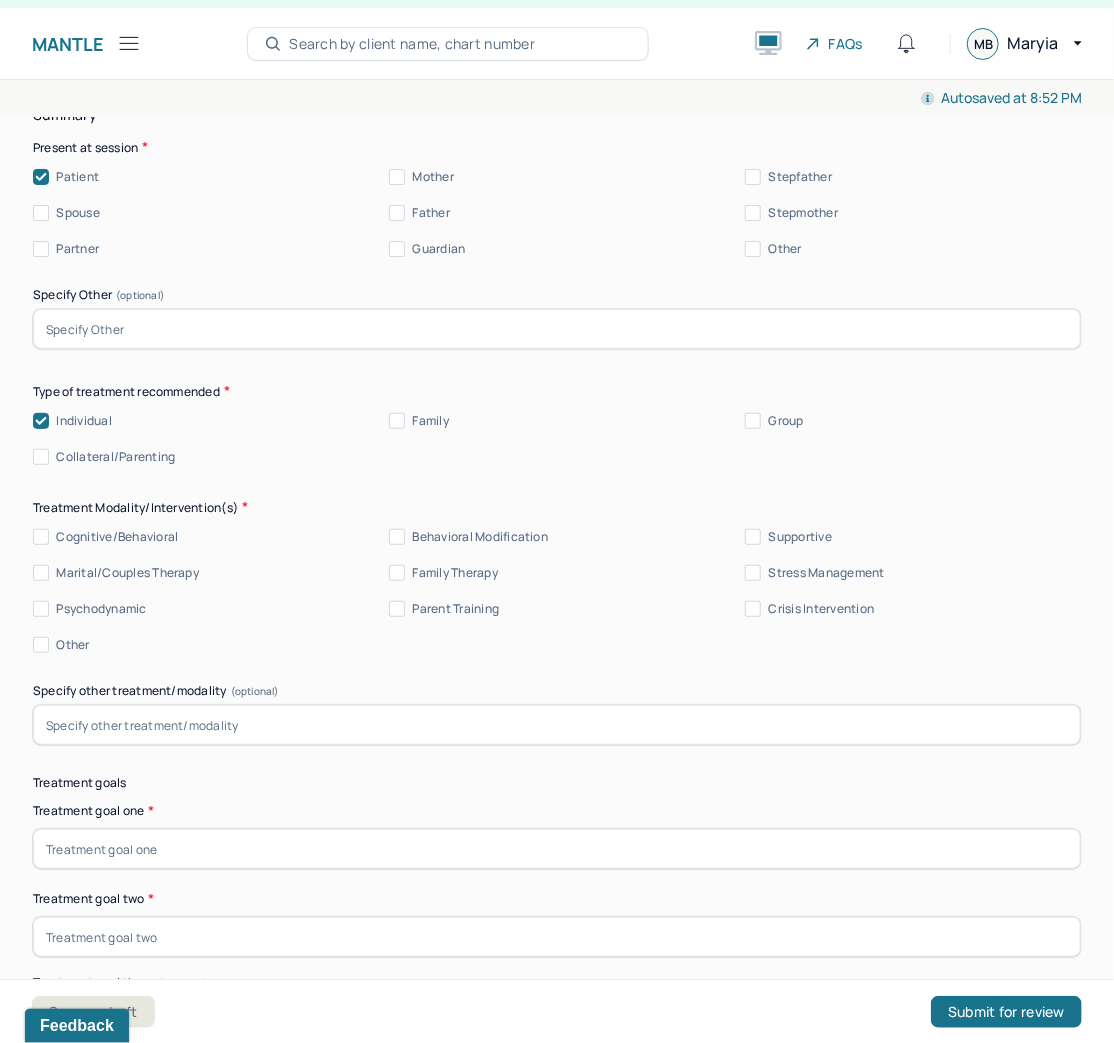 click on "Cognitive/Behavioral" at bounding box center (41, 537) 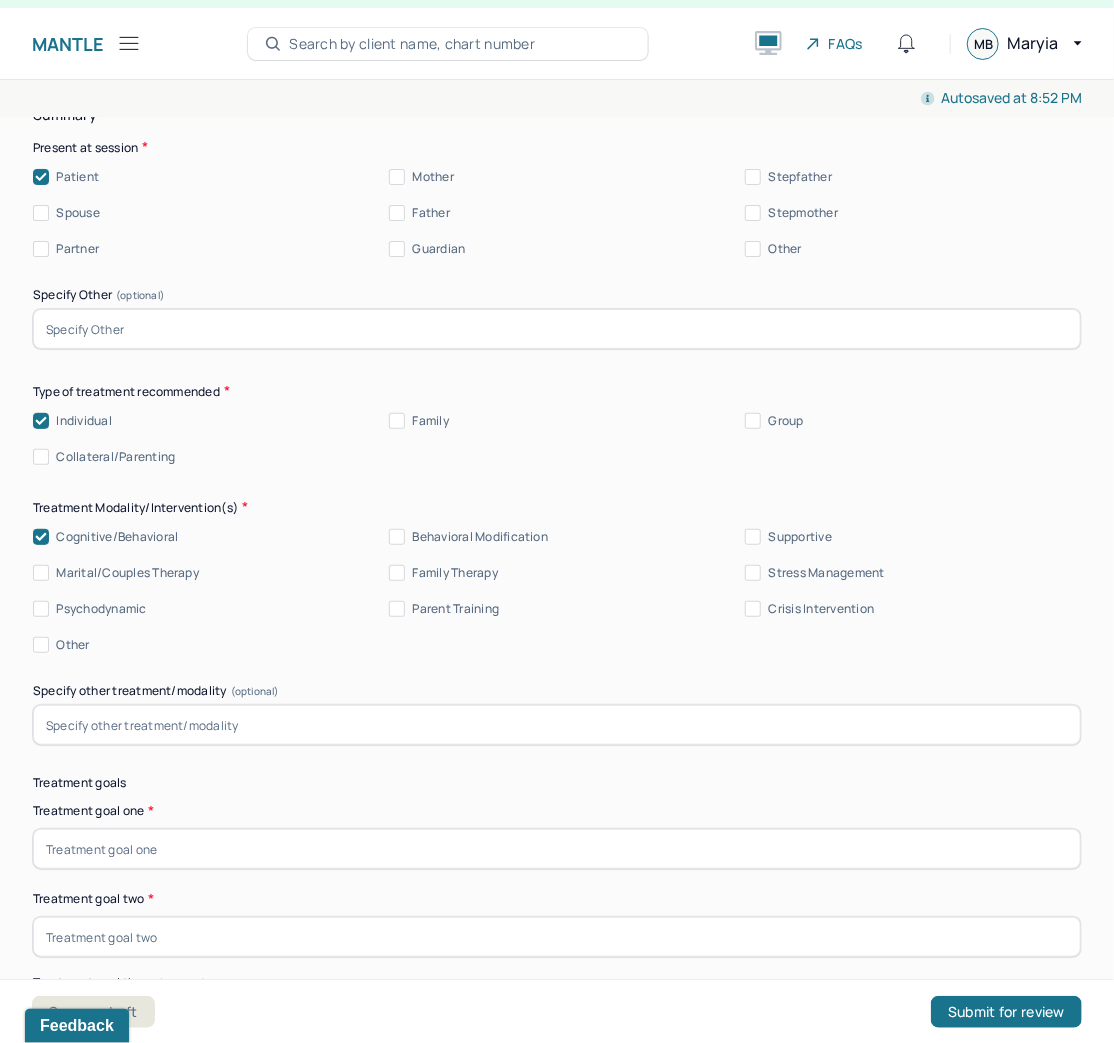 click on "Behavioral Modification" at bounding box center (468, 537) 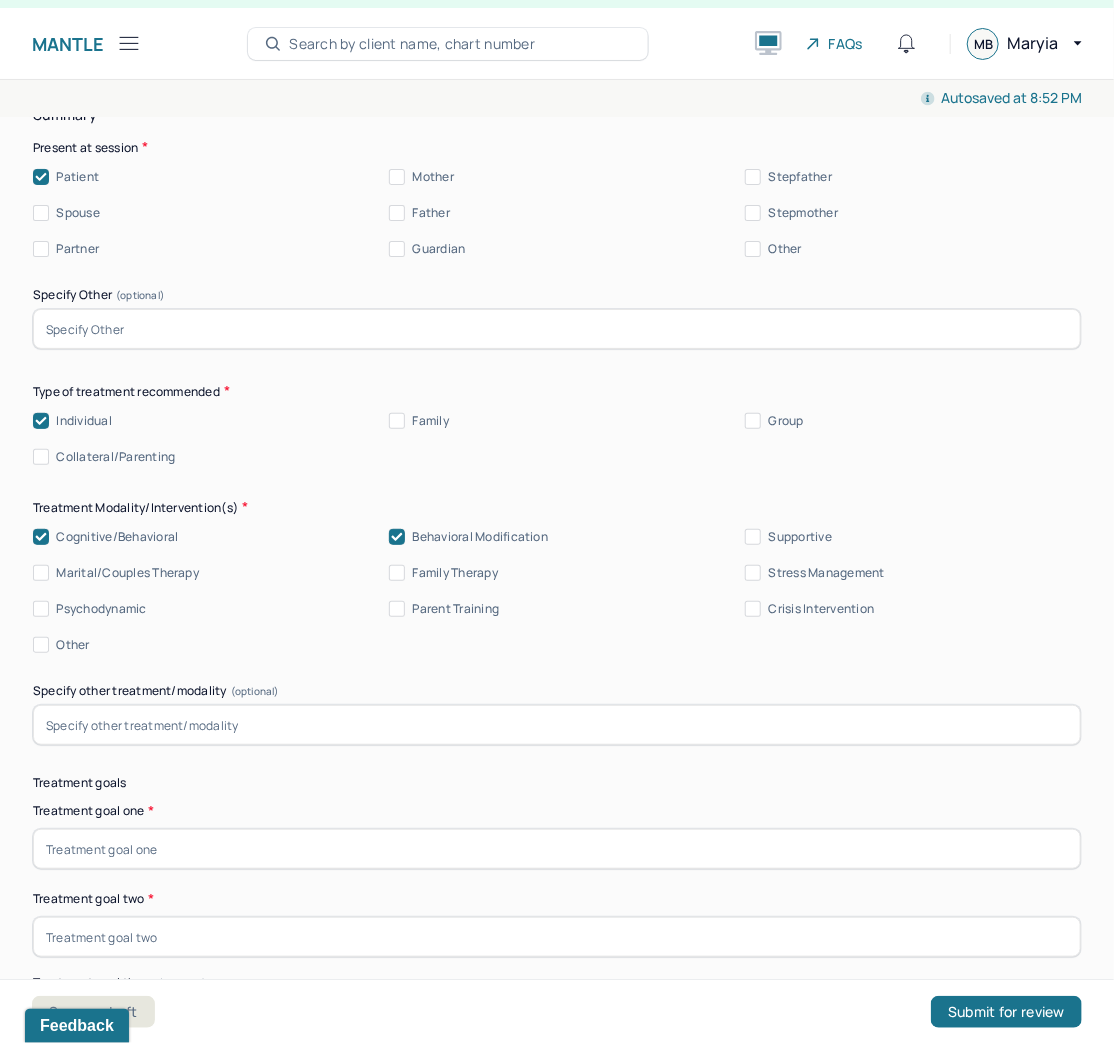 click on "Supportive" at bounding box center [753, 537] 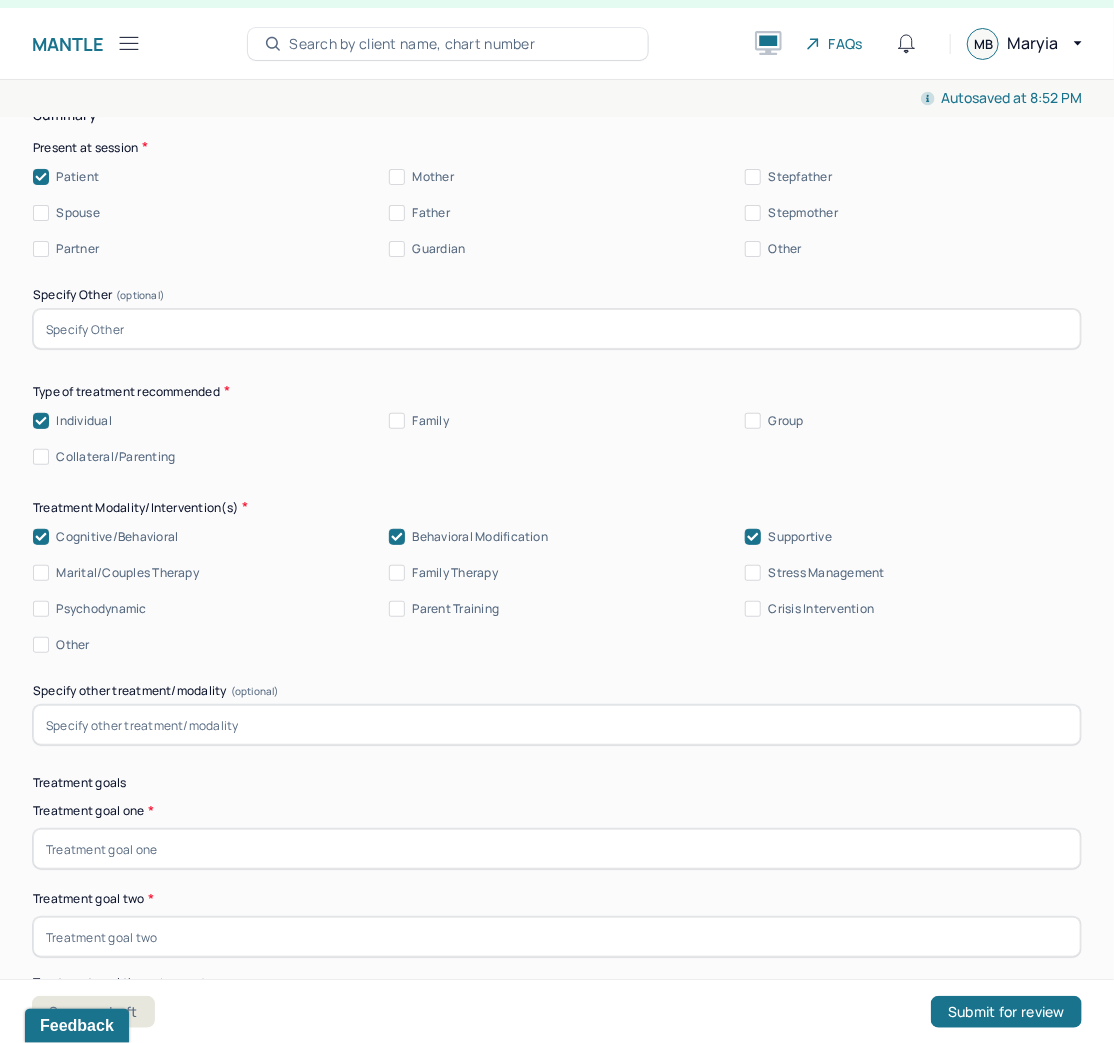 click on "Stress Management" at bounding box center (753, 573) 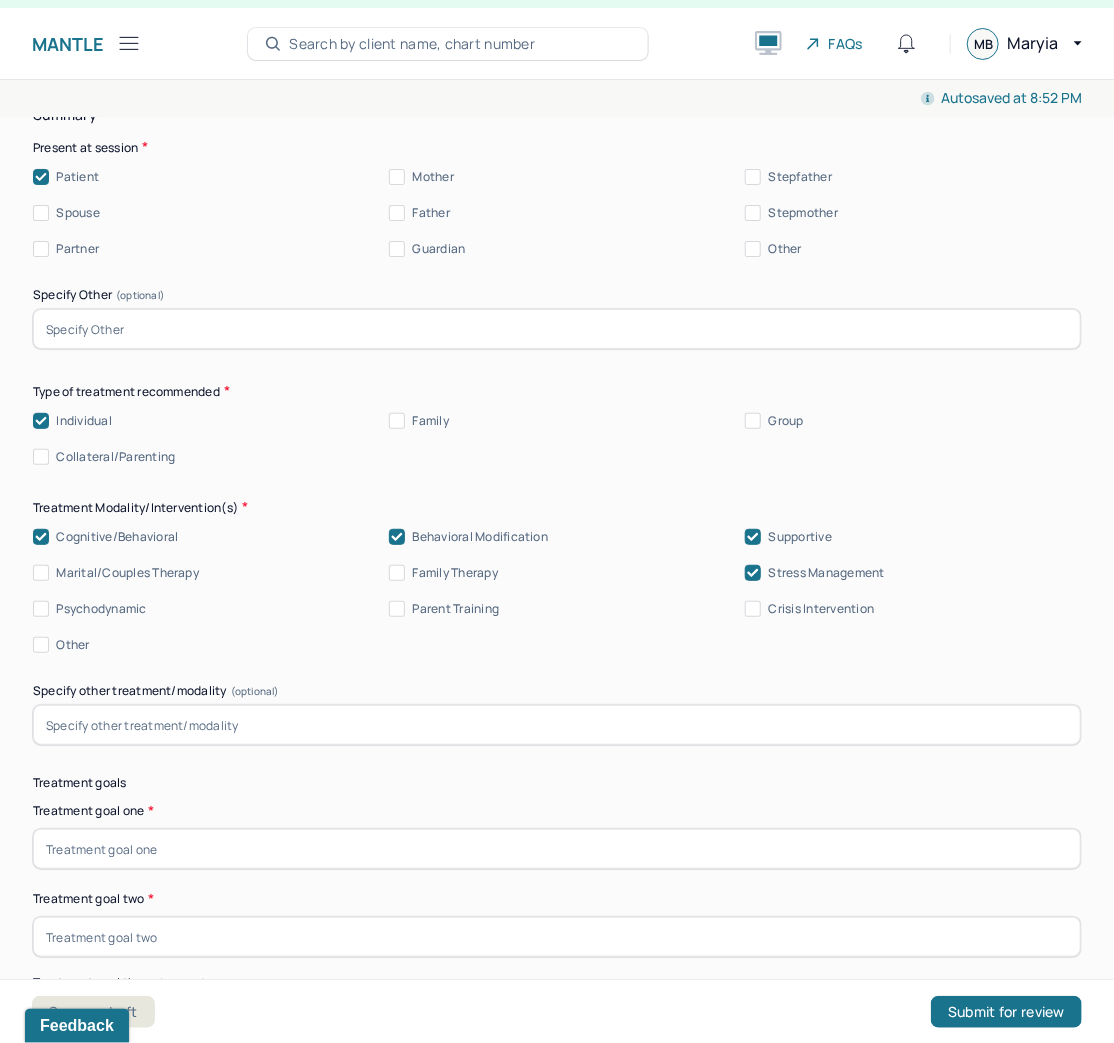 click at bounding box center (557, 725) 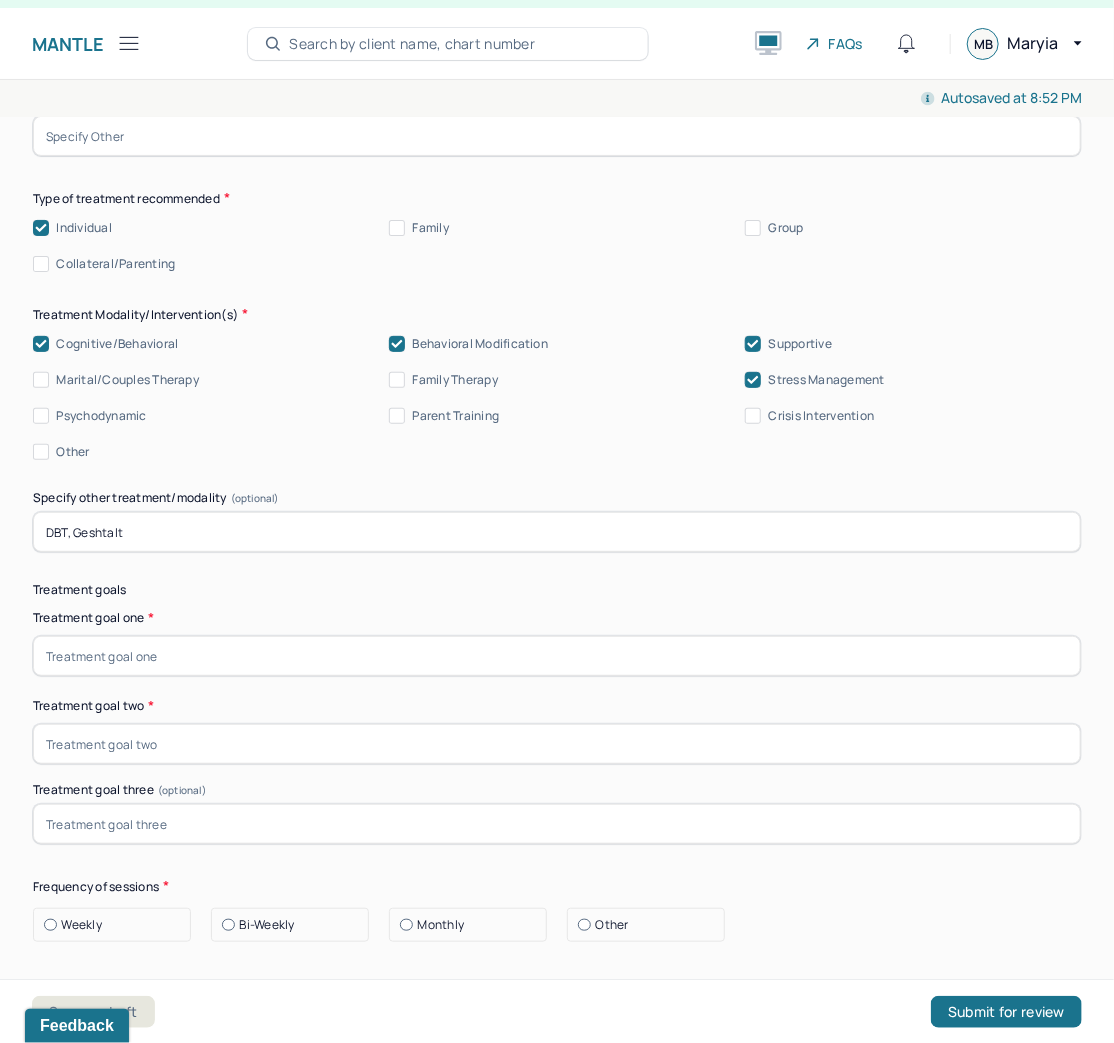 scroll, scrollTop: 11621, scrollLeft: 0, axis: vertical 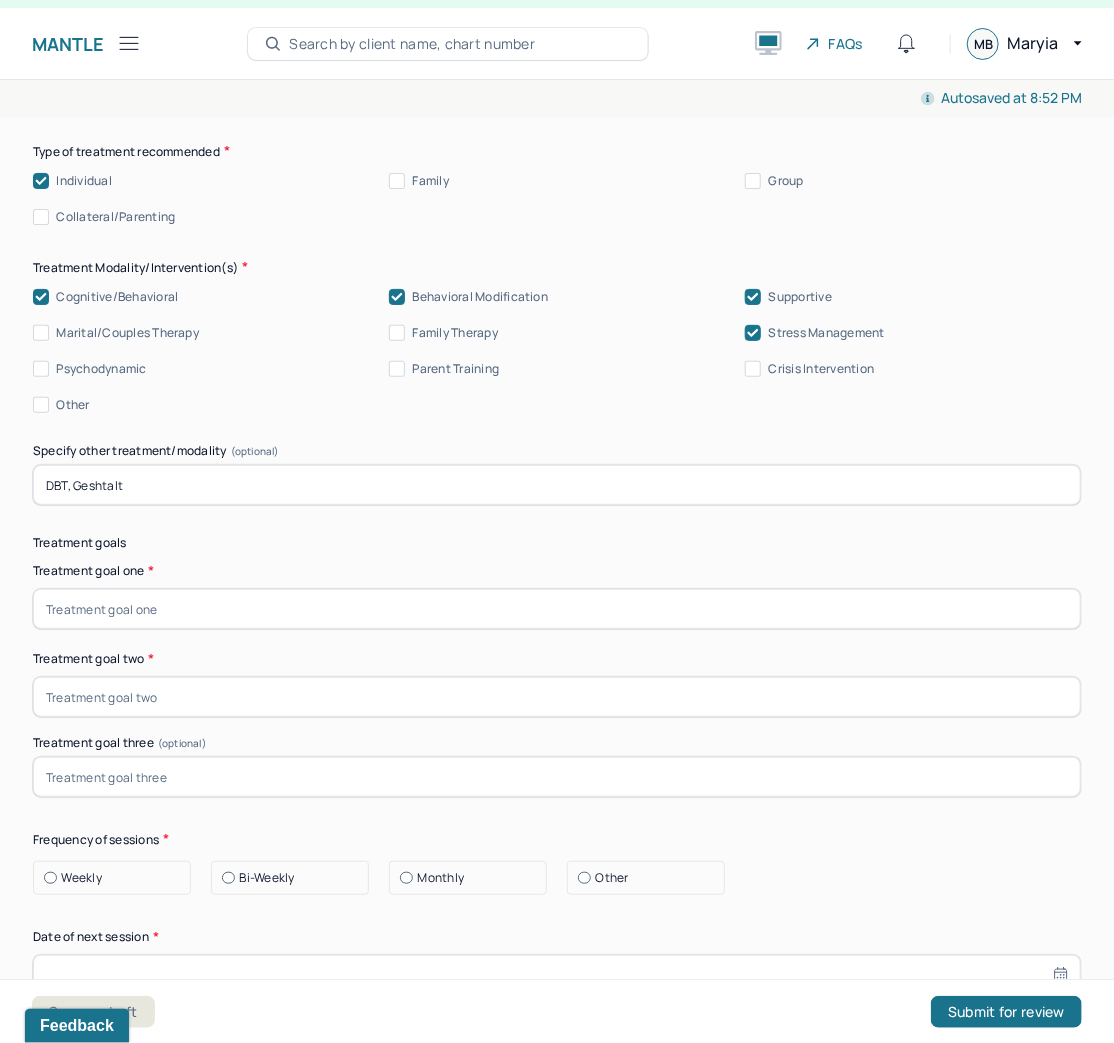 type on "DBT, Geshtalt" 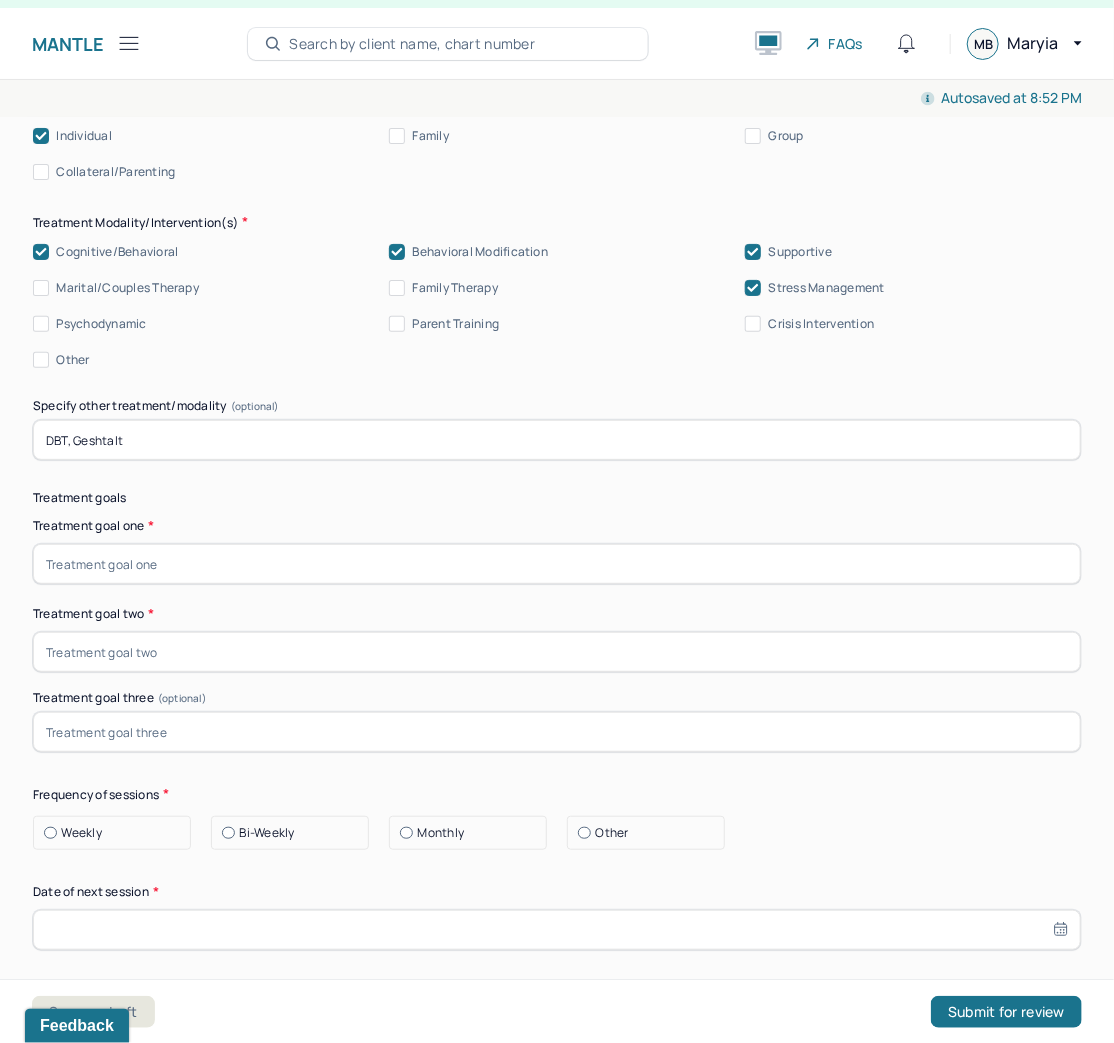 scroll, scrollTop: 11641, scrollLeft: 0, axis: vertical 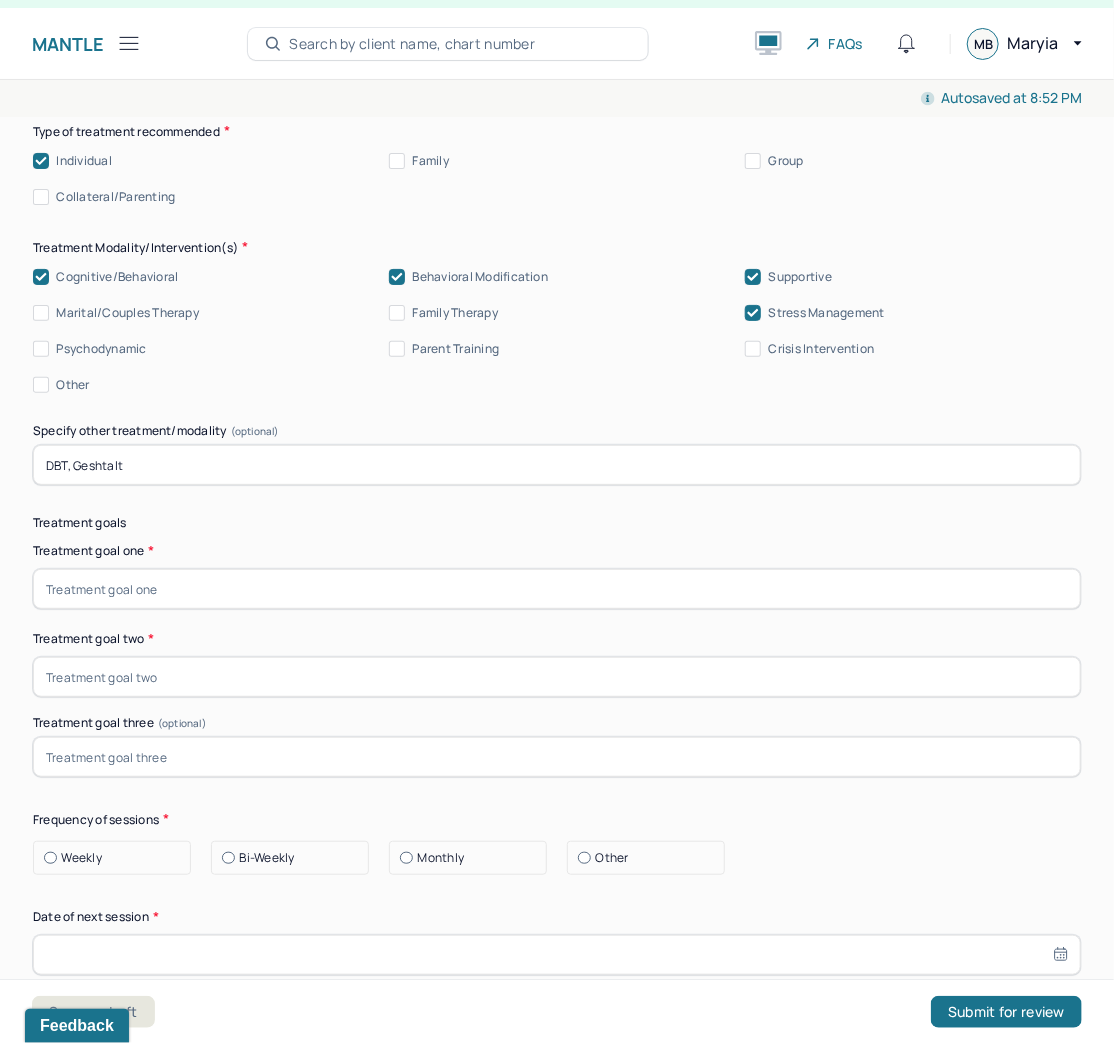 click at bounding box center (557, 589) 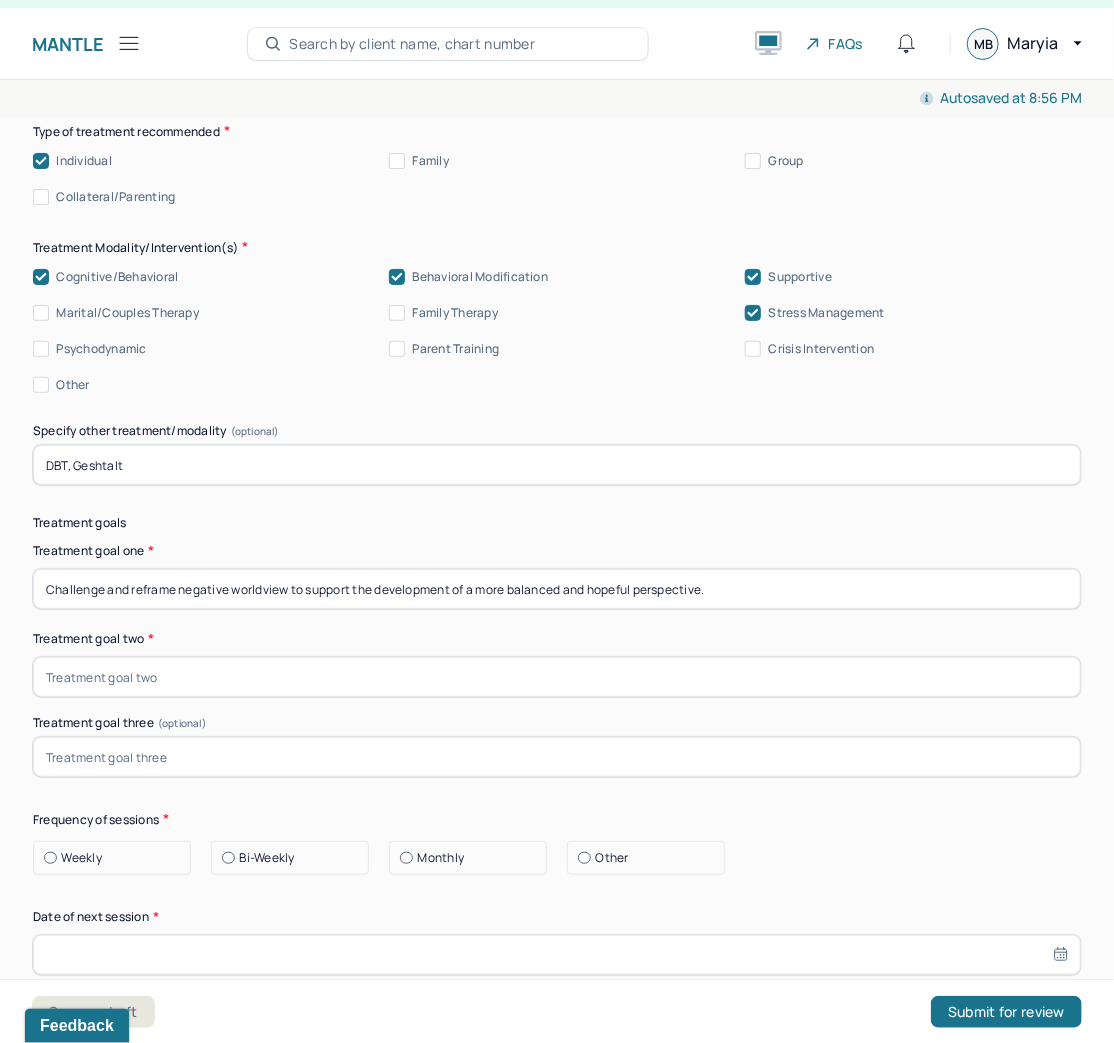type on "Challenge and reframe negative worldview to support the development of a more balanced and hopeful perspective." 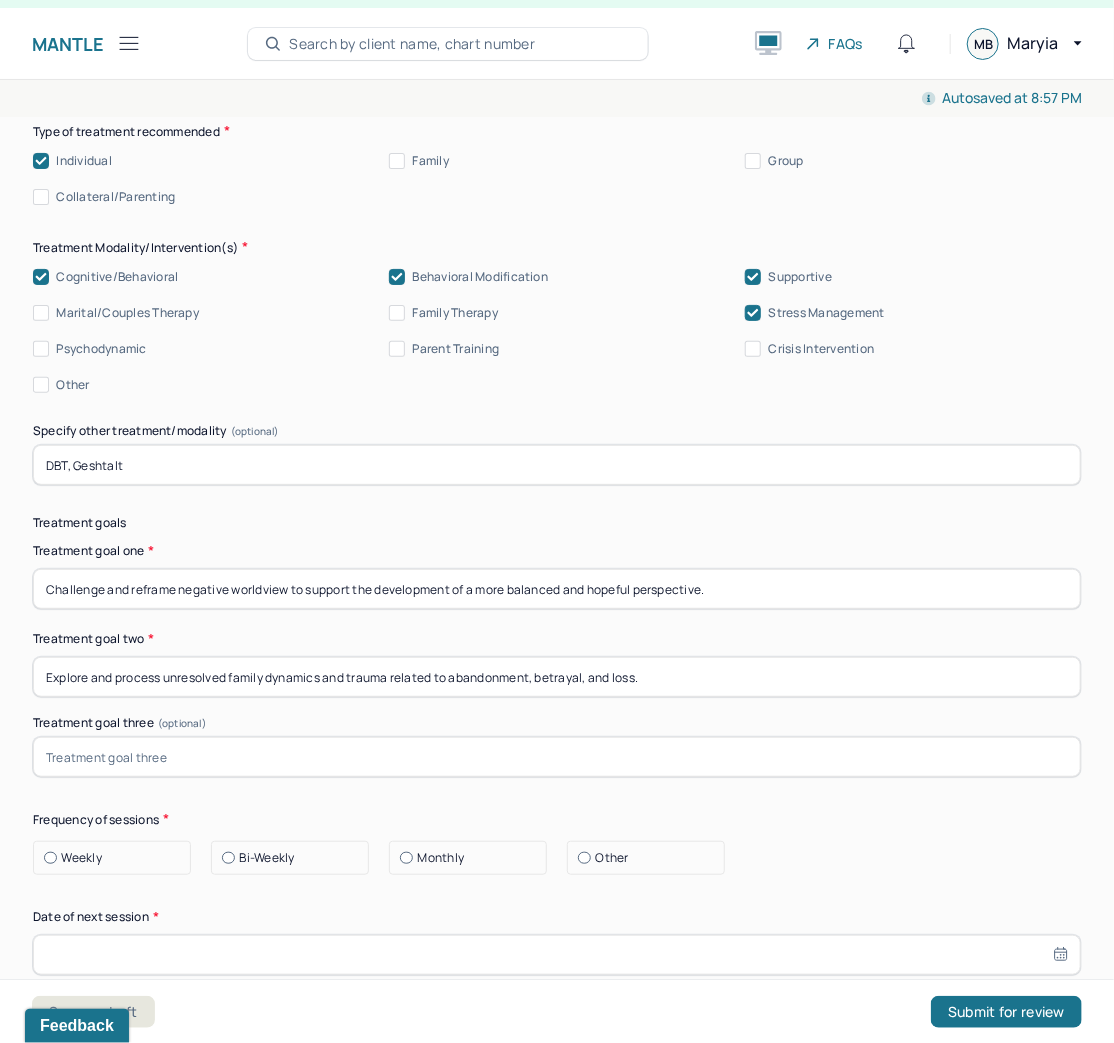 type on "Explore and process unresolved family dynamics and trauma related to abandonment, betrayal, and loss." 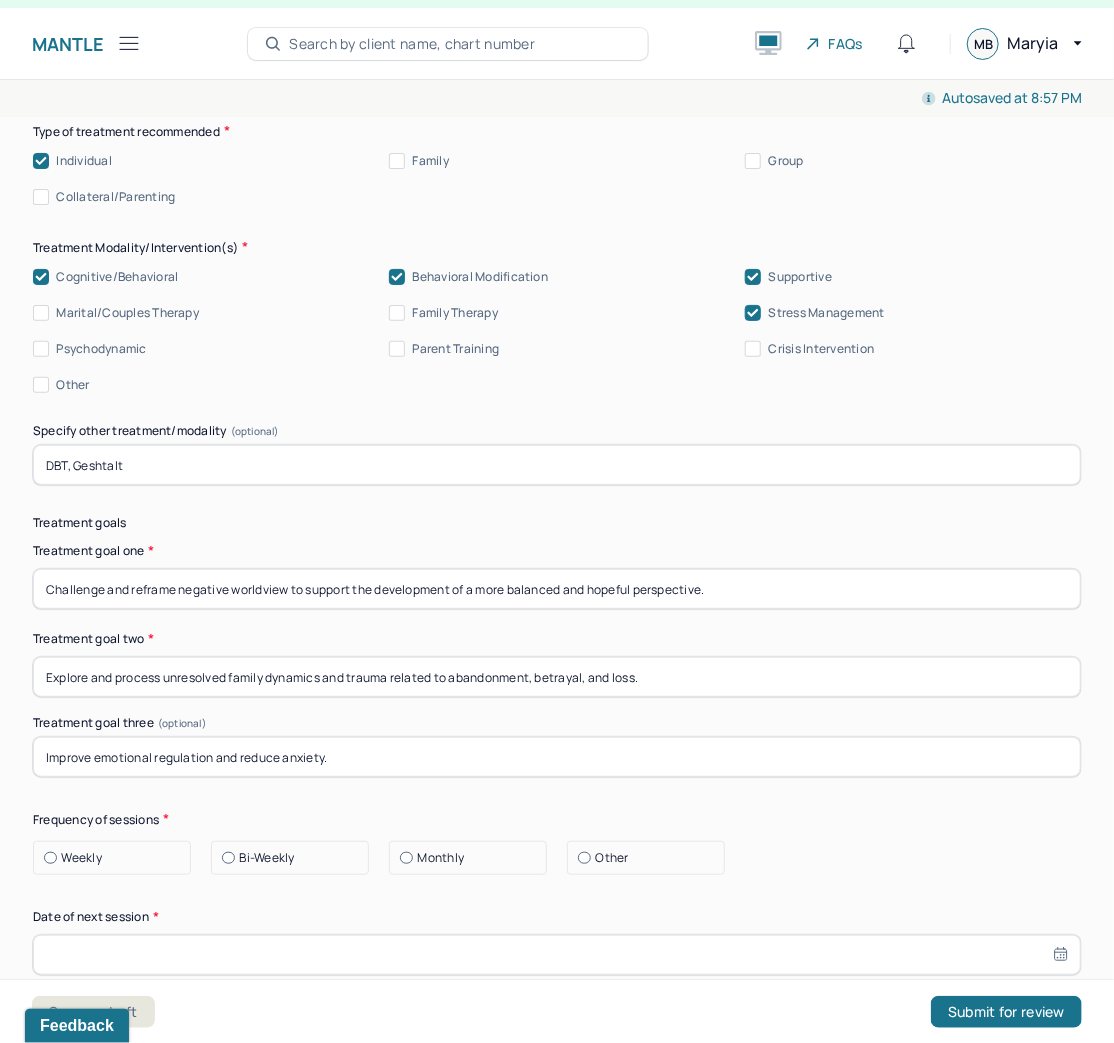 type on "Improve emotional regulation and reduce anxiety." 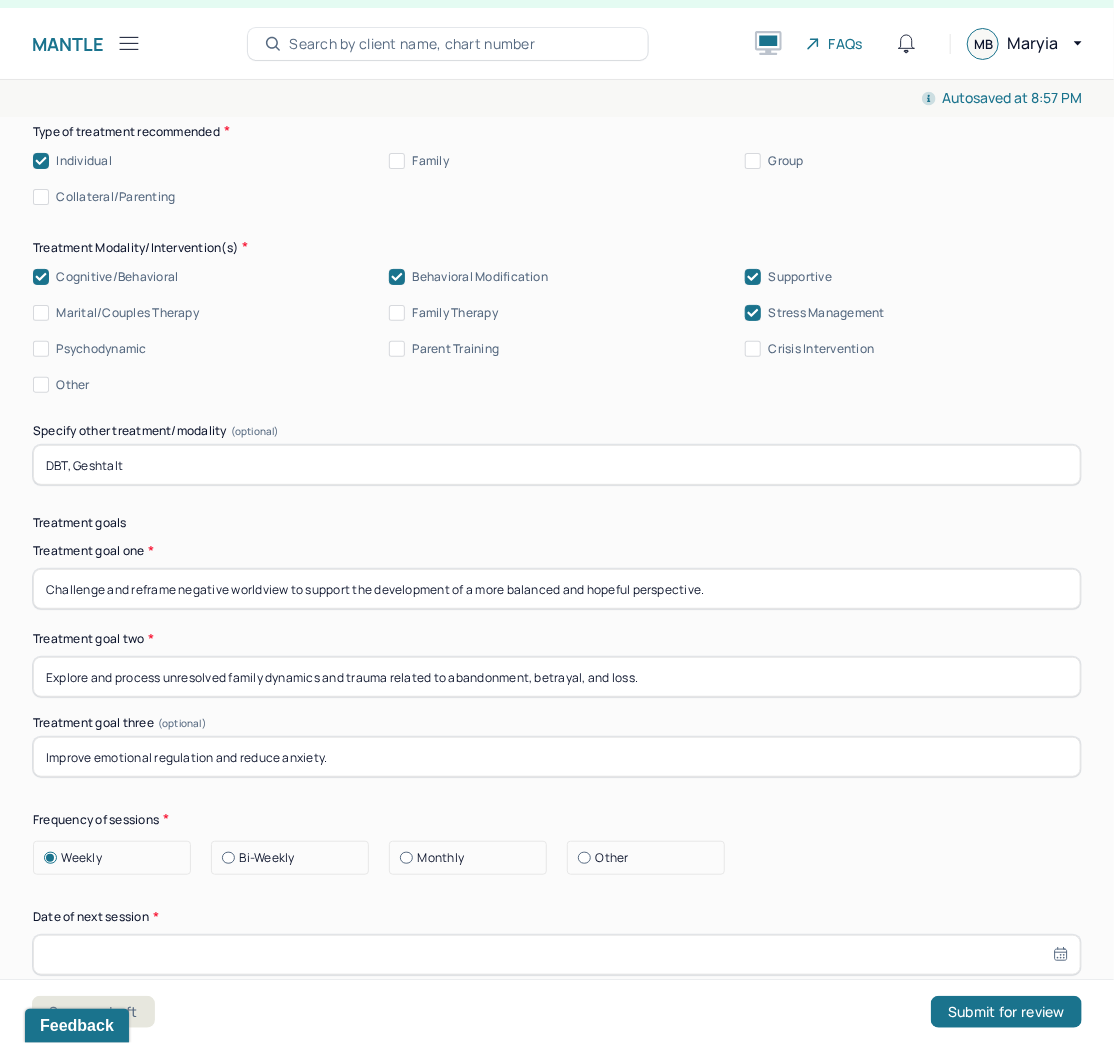 select on "6" 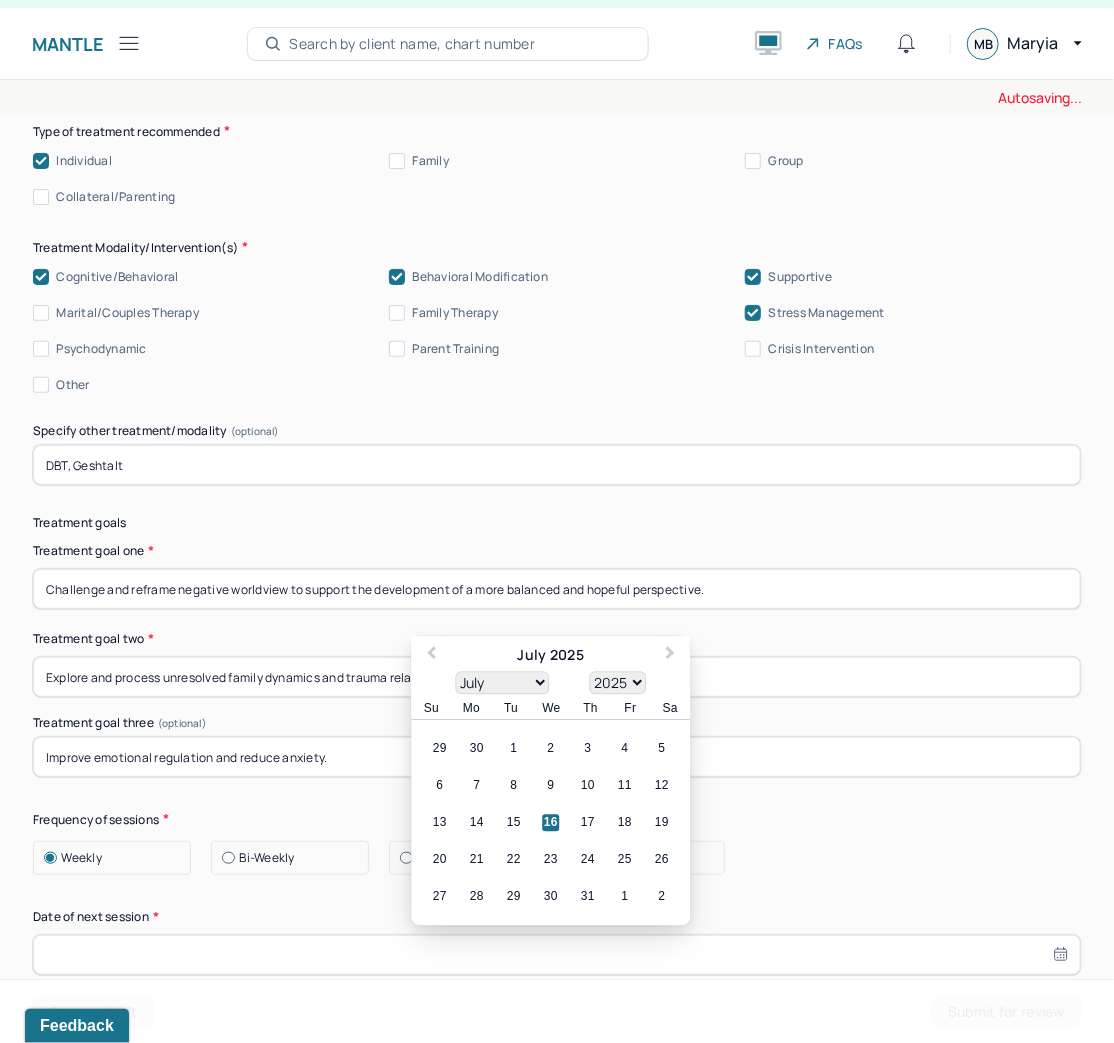 click at bounding box center [557, 955] 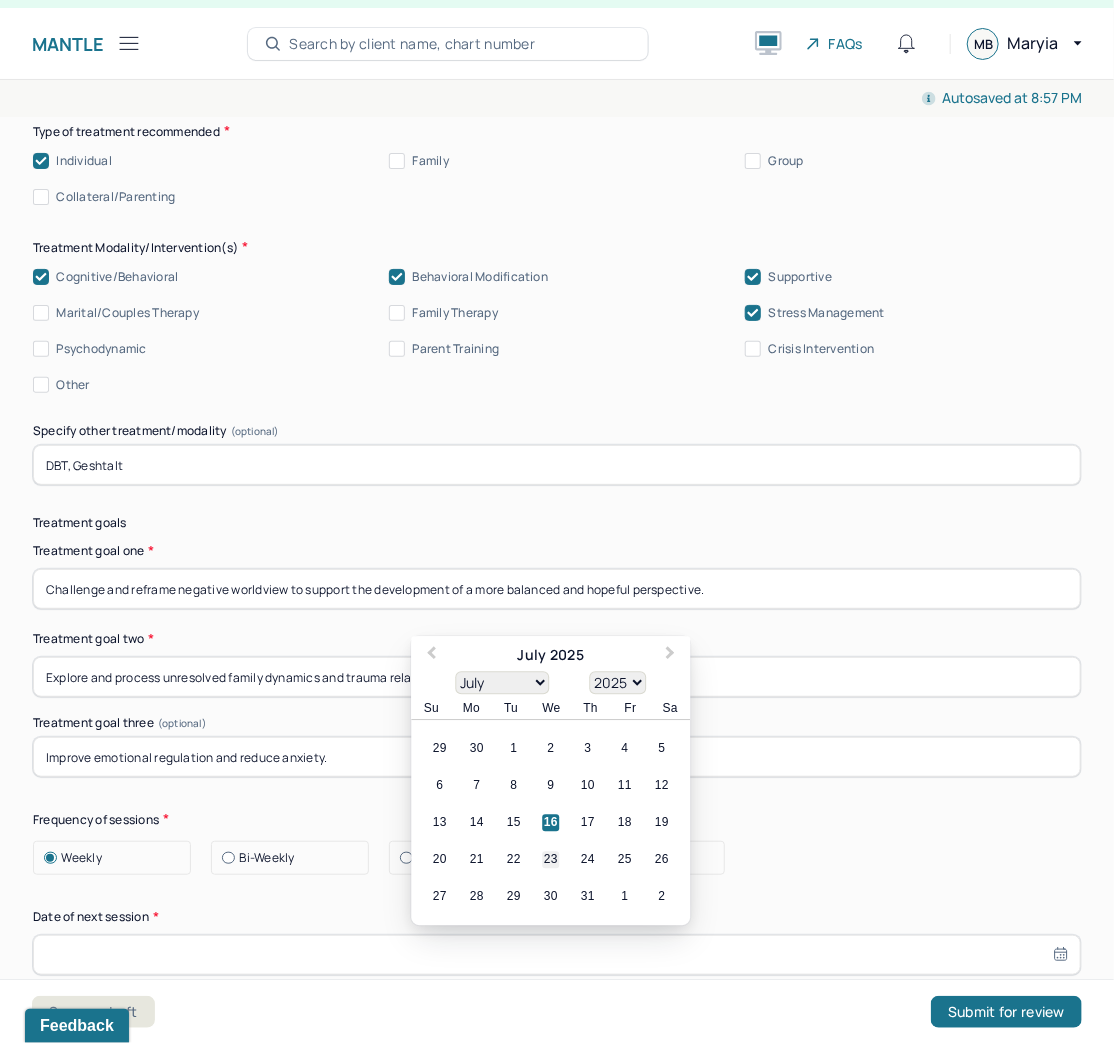 click on "23" at bounding box center (550, 859) 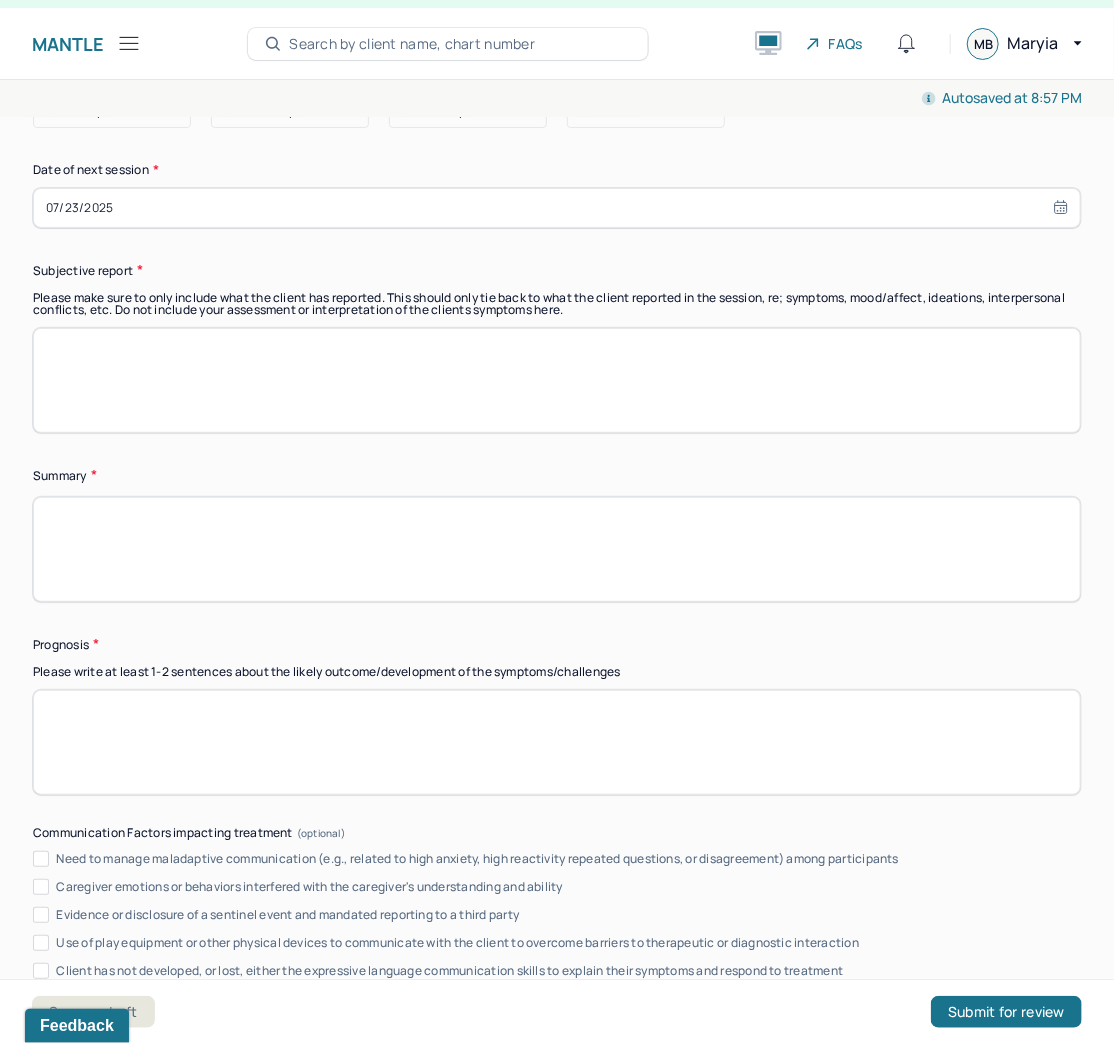 scroll, scrollTop: 12361, scrollLeft: 0, axis: vertical 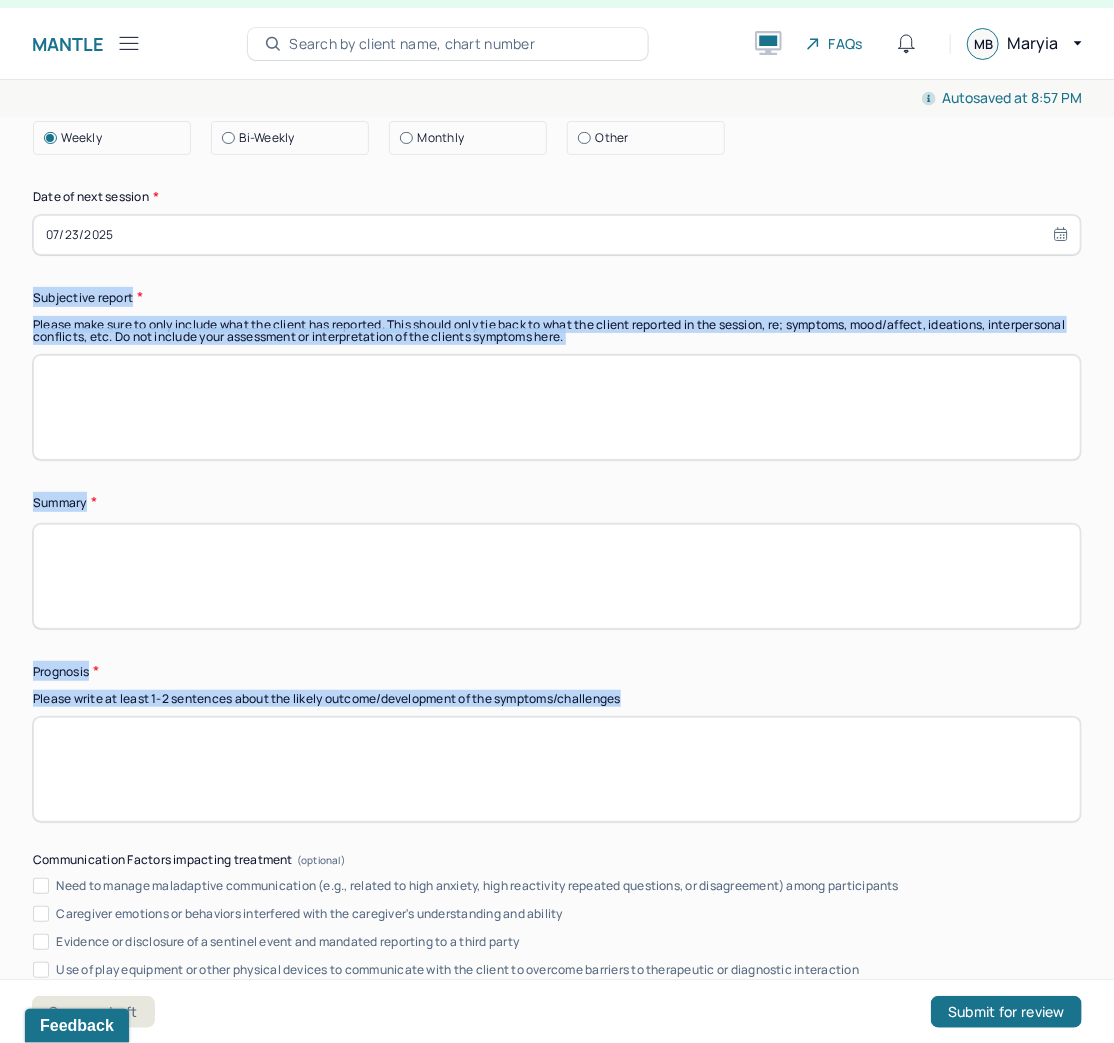 drag, startPoint x: 633, startPoint y: 696, endPoint x: 43, endPoint y: 304, distance: 708.353 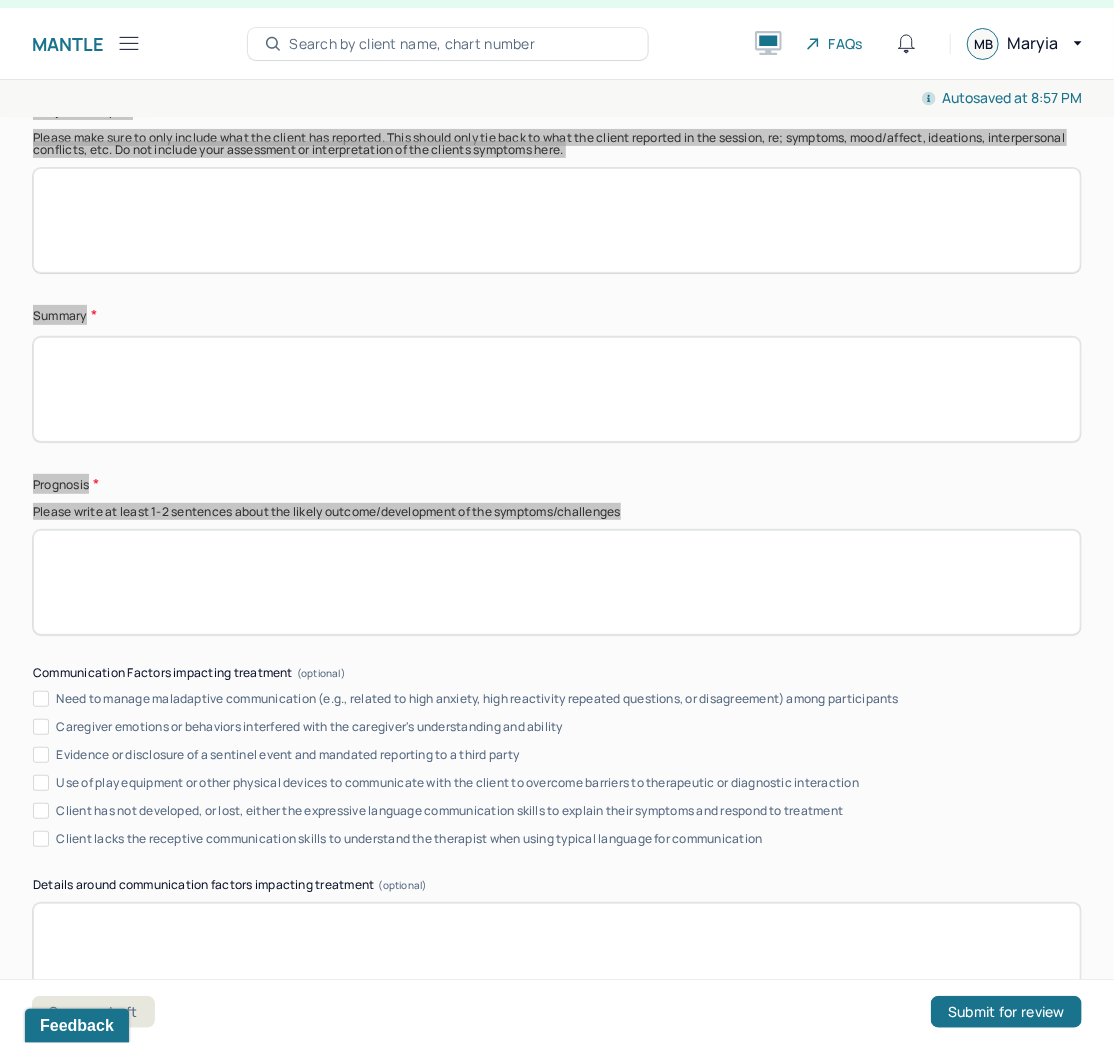 scroll, scrollTop: 12841, scrollLeft: 0, axis: vertical 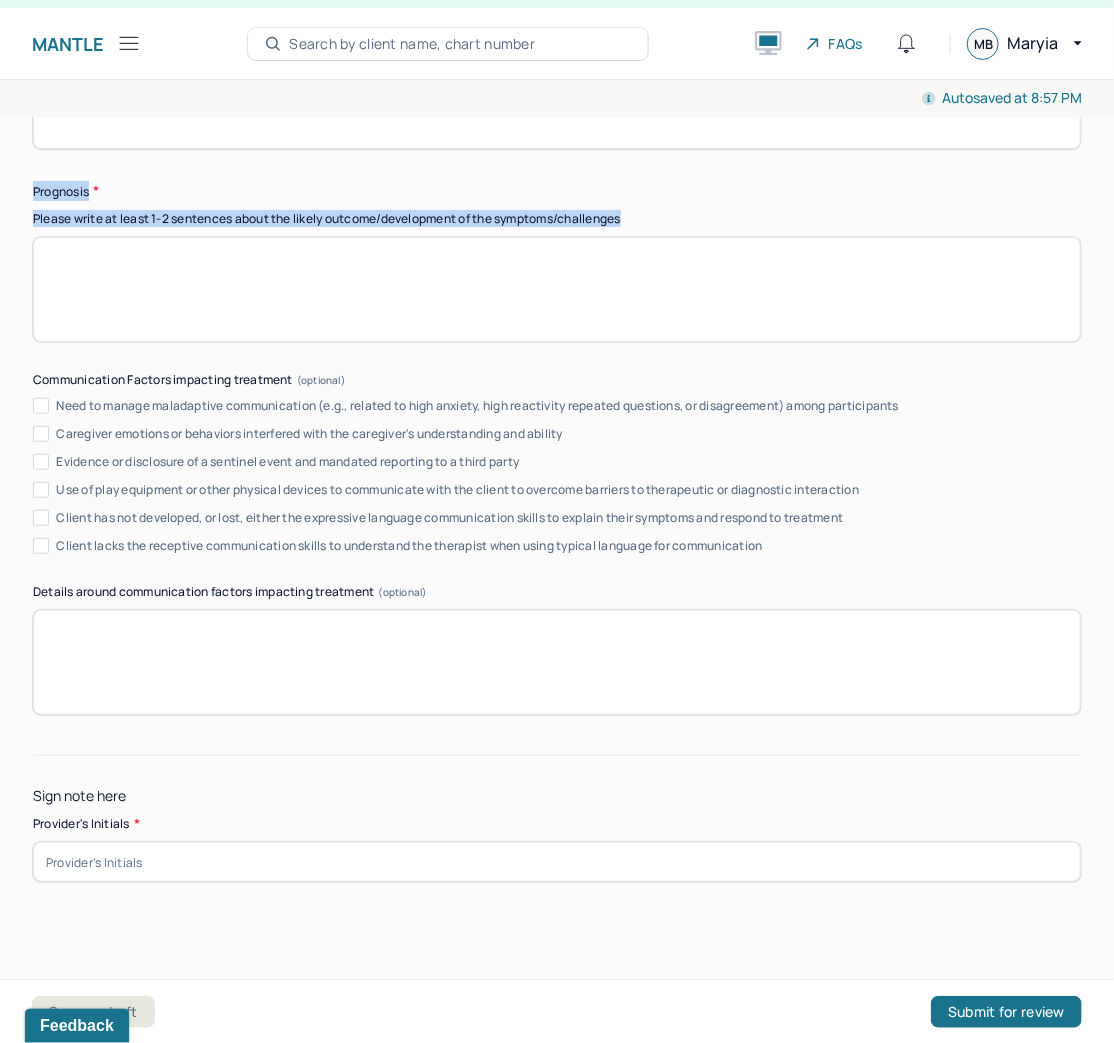 click at bounding box center [557, 862] 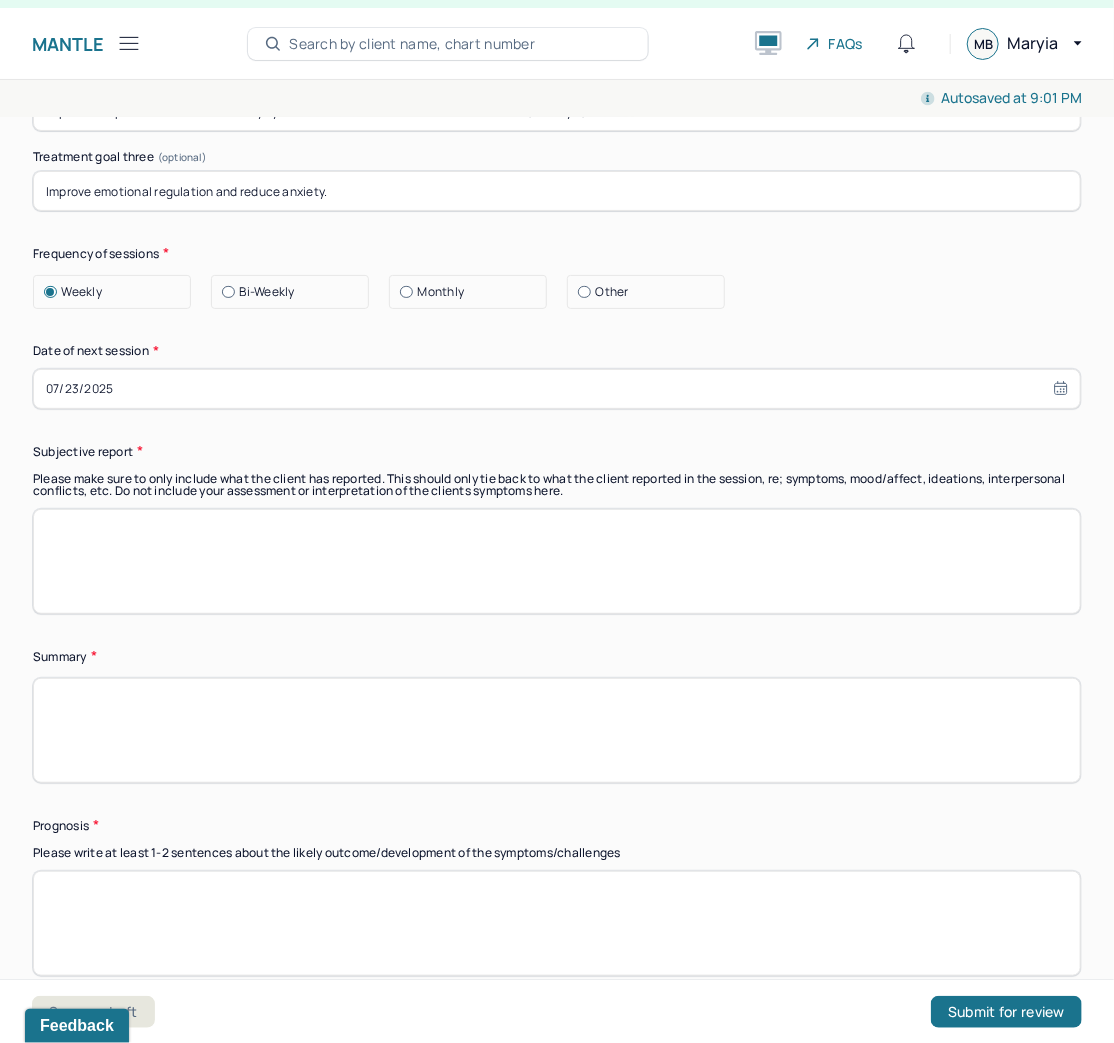 scroll, scrollTop: 12201, scrollLeft: 0, axis: vertical 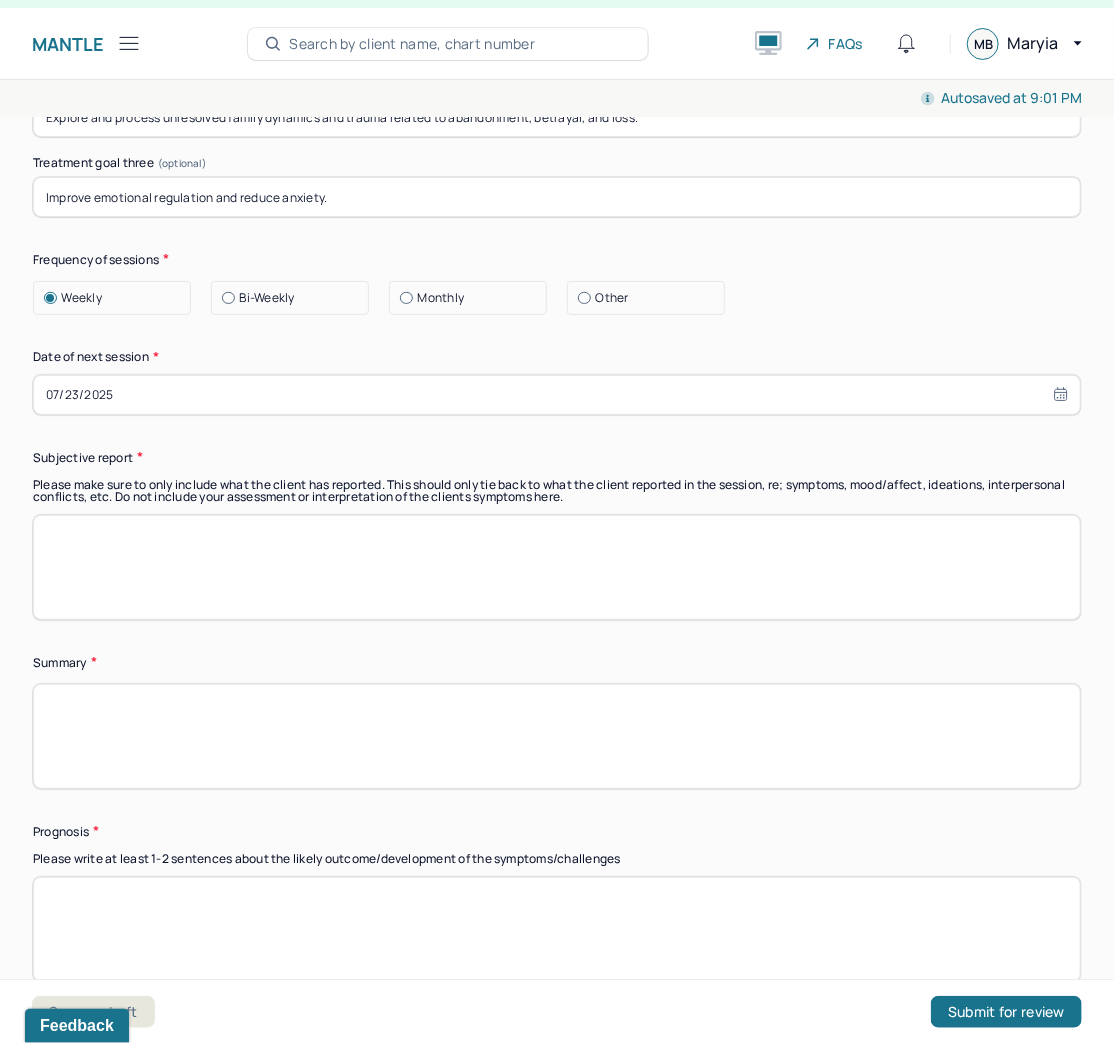 type on "MB" 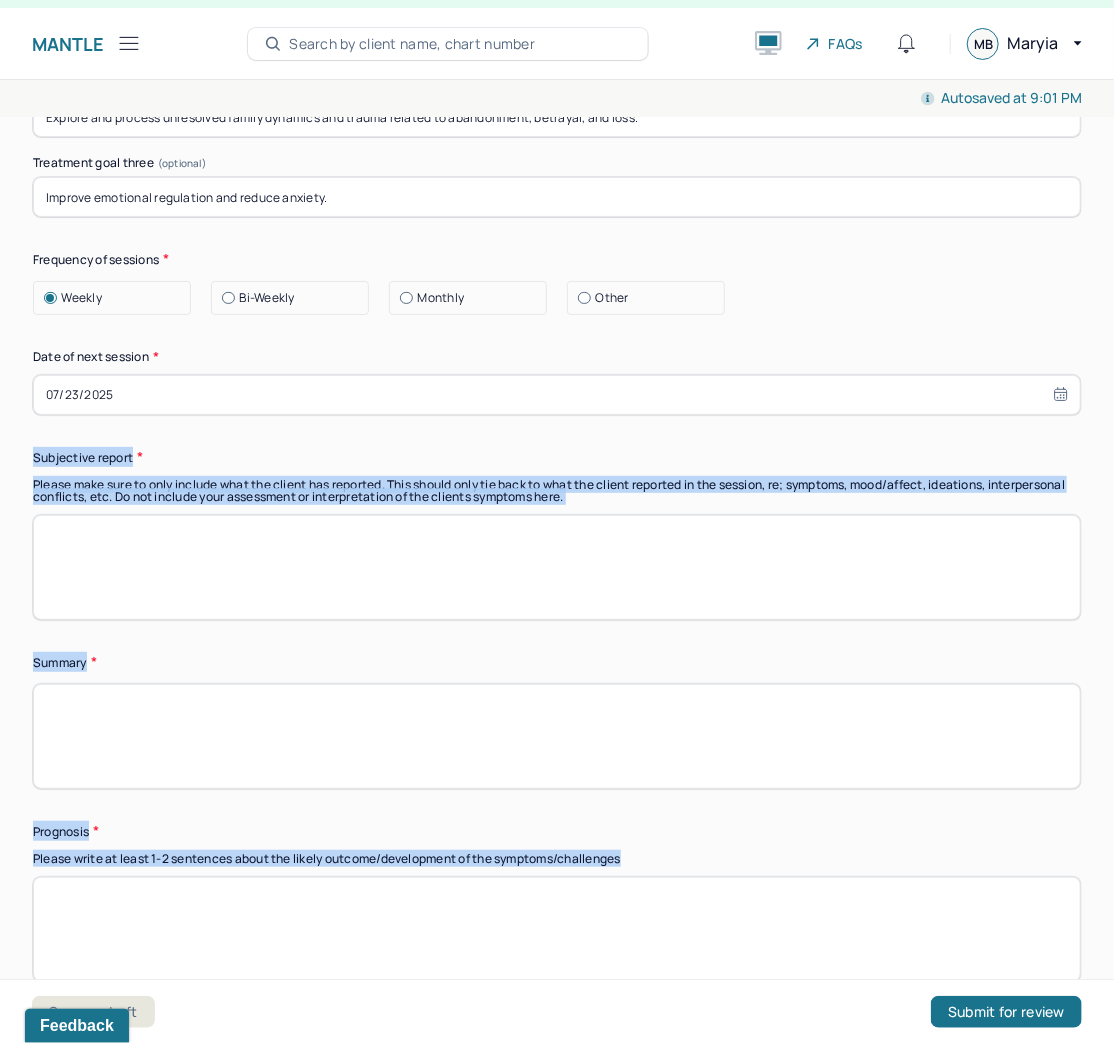 drag, startPoint x: 415, startPoint y: 794, endPoint x: 12, endPoint y: 436, distance: 539.0482 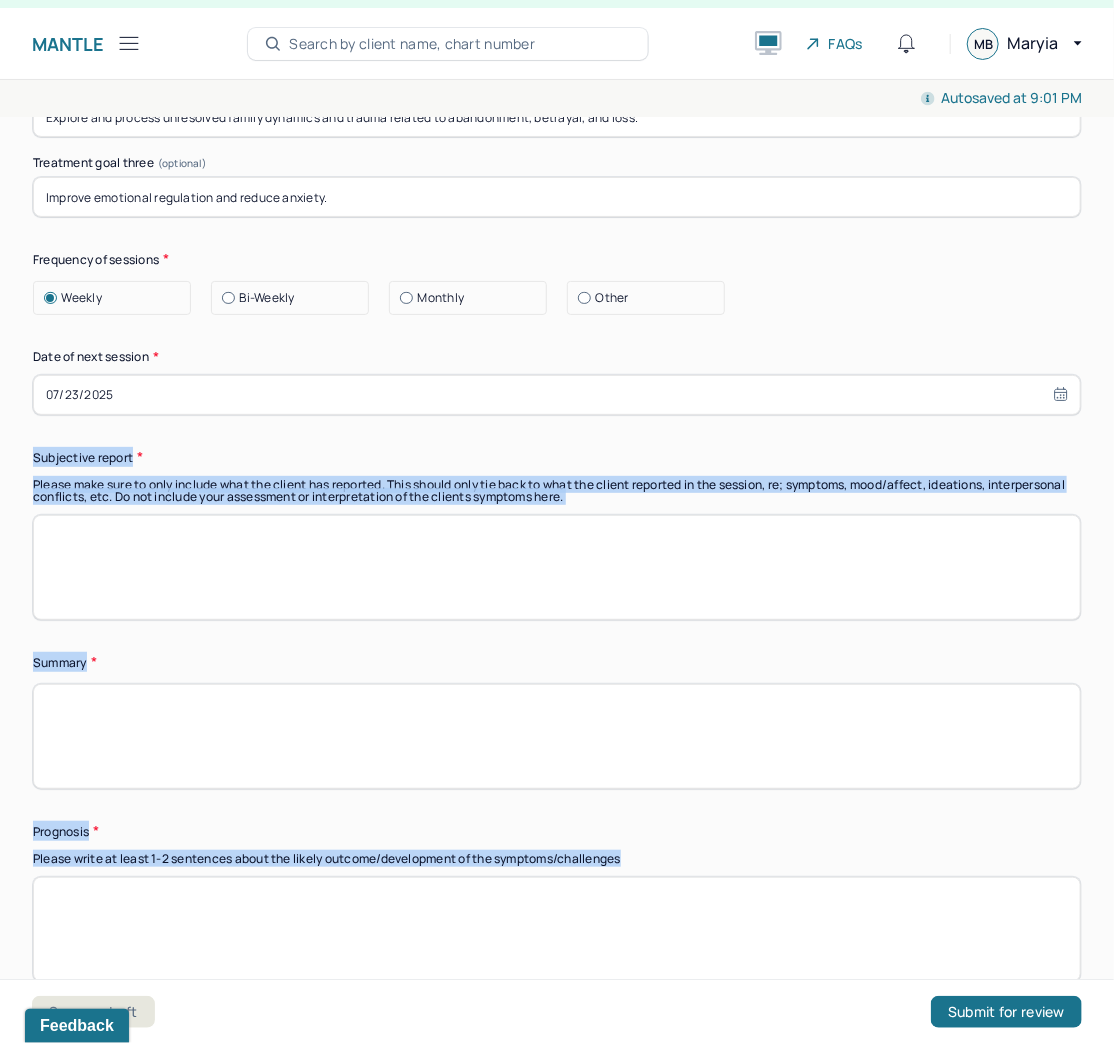 copy on "Subjective report Please make sure to only include what the client has reported. This should only tie back to what the client reported in the session, re; symptoms, mood/affect, ideations, interpersonal conflicts, etc. Do not include your assessment or interpretation of the clients symptoms here. Summary Prognosis Please write at least 1-2 sentences about the likely outcome/development of the symptoms/challenges" 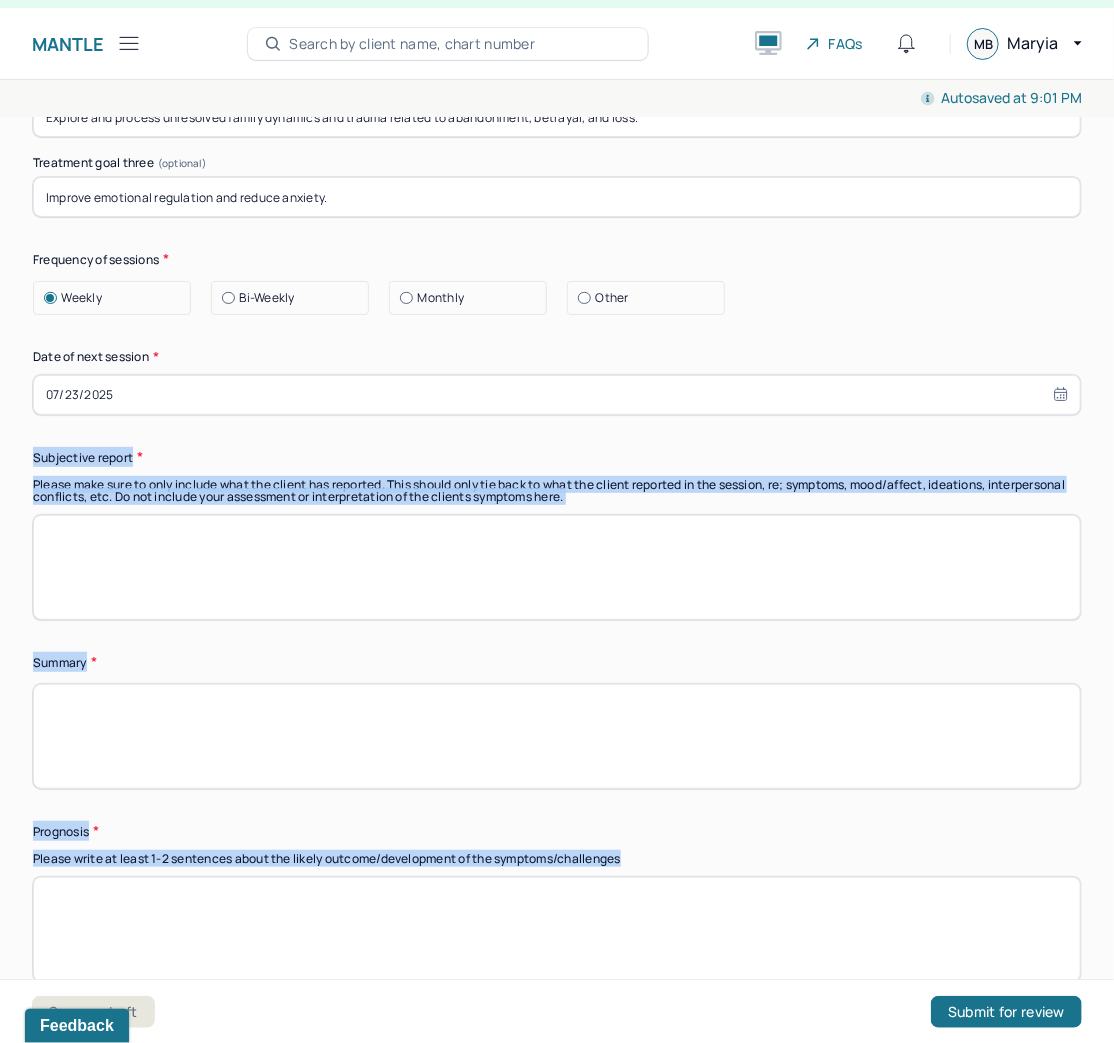 click at bounding box center [557, 567] 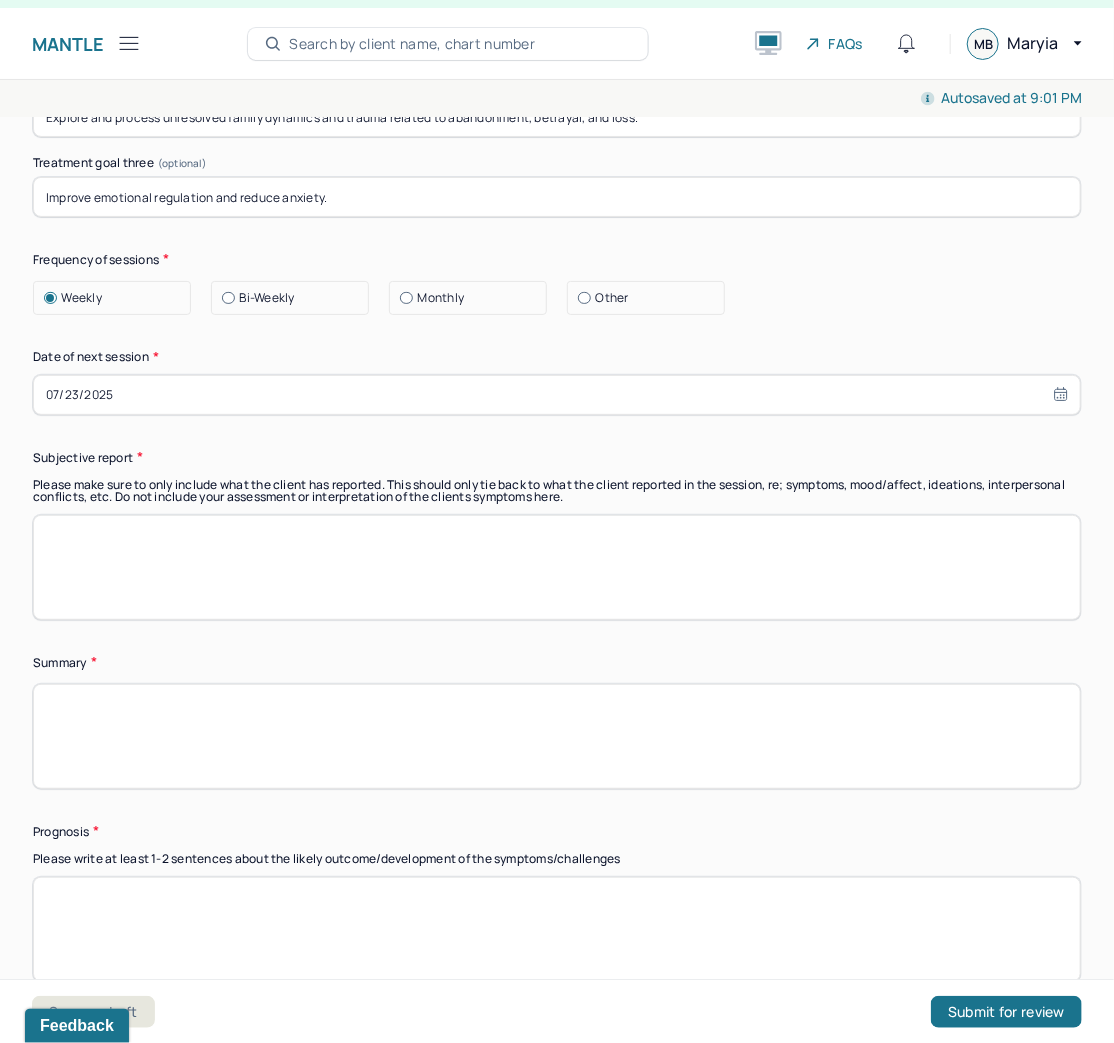 paste on "Patient reported ongoing anxiety and mood swings. He shared that his anxiety often escalates into intrusive thoughts and physical discomfort such as stomach irritation. He stated, “When I am anxious, it is hard for me to calm myself down even with the medications.” He also reported feeling depressed about his living situation, financial instability, and health limitations following spinal surgery. He noted feeling embarrassed about not working and expressed guilt related to his disability. He shared concerns about his daughter and challenges in his relationship with his wife. Patient stated that he wants to work on shifting his perspective and finding a more positive outlook." 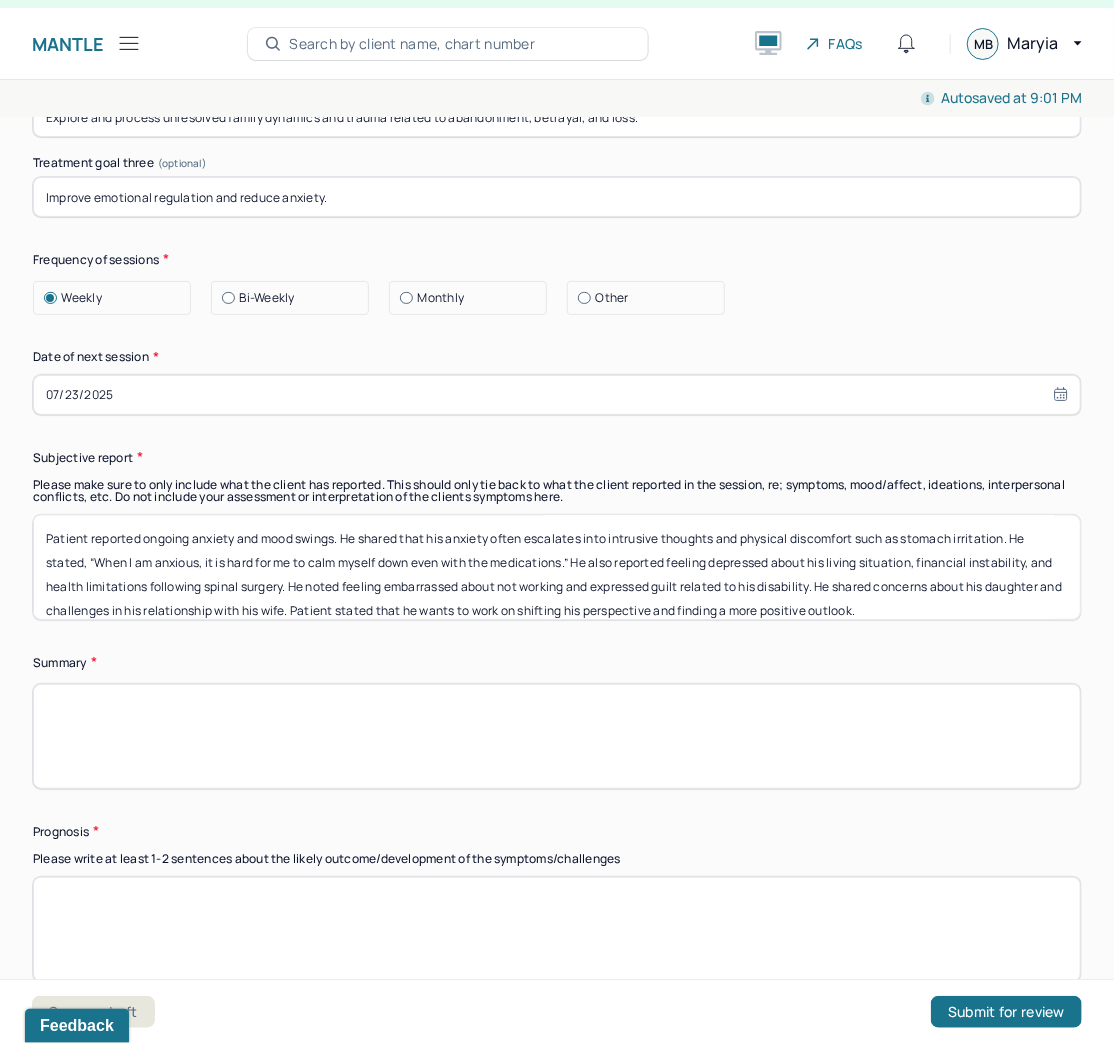 scroll, scrollTop: 0, scrollLeft: 0, axis: both 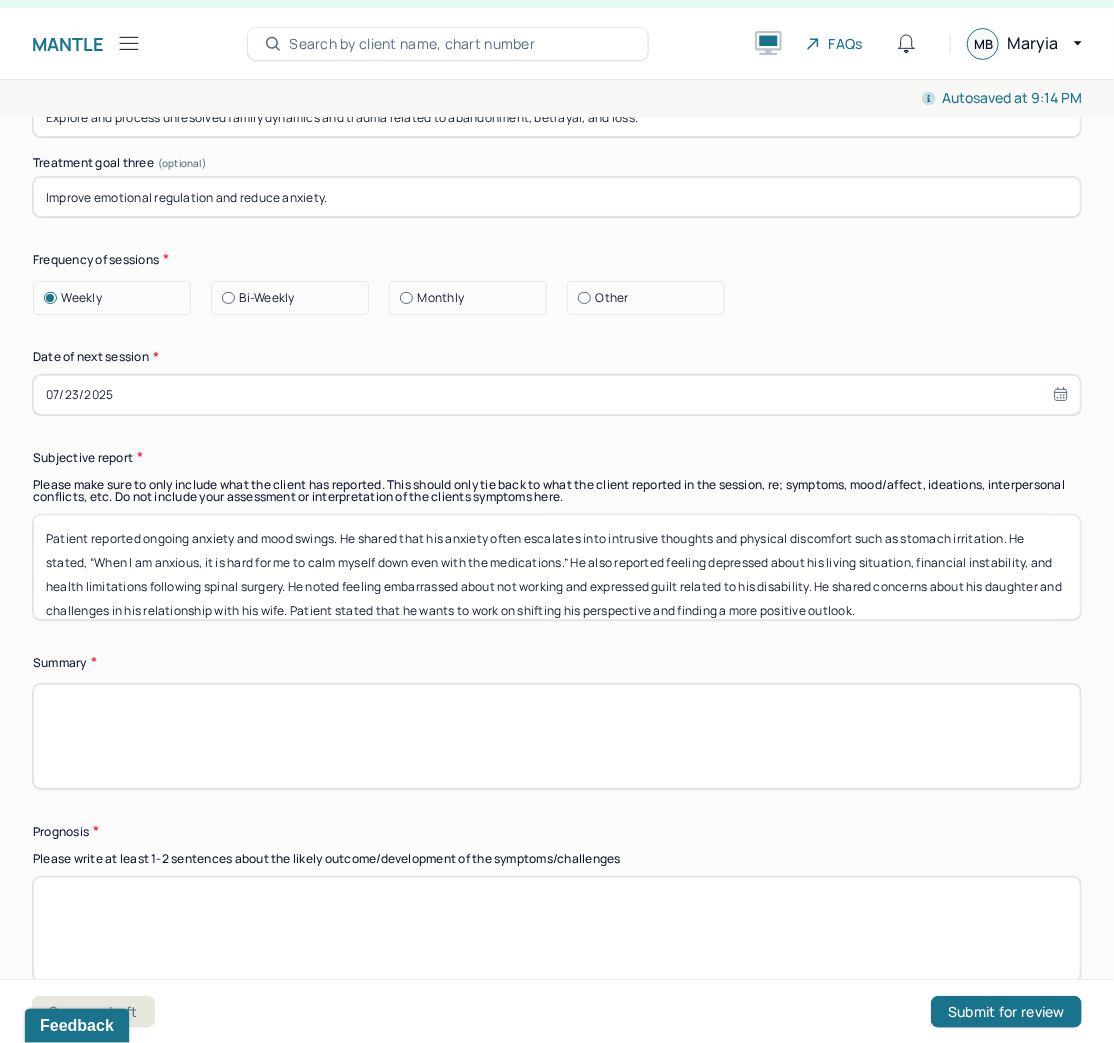 type on "Patient reported ongoing anxiety and mood swings. He shared that his anxiety often escalates into intrusive thoughts and physical discomfort such as stomach irritation. He stated, “When I am anxious, it is hard for me to calm myself down even with the medications.” He also reported feeling depressed about his living situation, financial instability, and health limitations following spinal surgery. He noted feeling embarrassed about not working and expressed guilt related to his disability. He shared concerns about his daughter and challenges in his relationship with his wife. Patient stated that he wants to work on shifting his perspective and finding a more positive outlook." 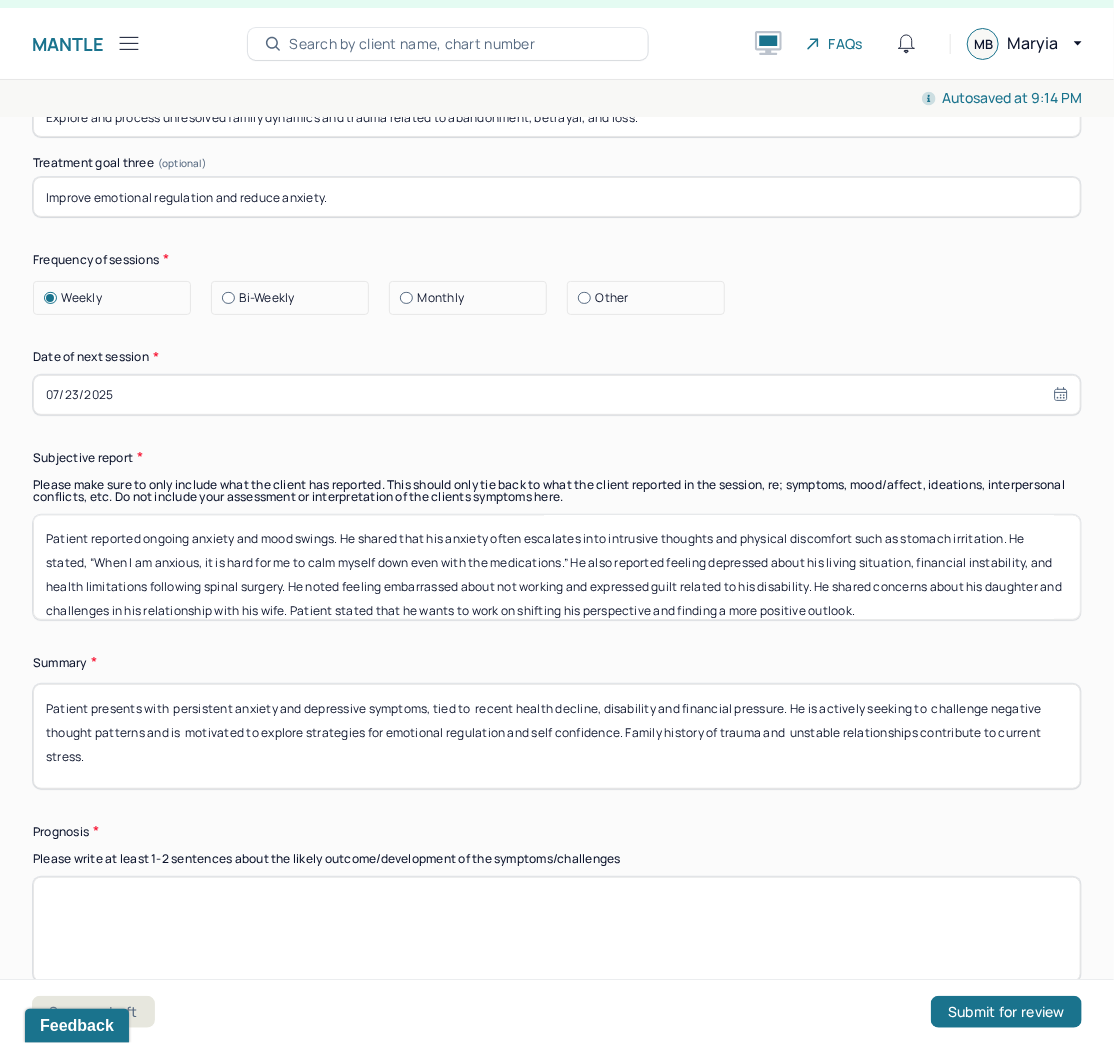 type on "Patient presents with  persistent anxiety and depressive symptoms, tied to  recent health decline, disability and financial pressure. He is actively seeking to  challenge negative thought patterns and is  motivated to explore strategies for emotional regulation and self confidence. Family history of trauma and  unstable relationships contribute to current stress." 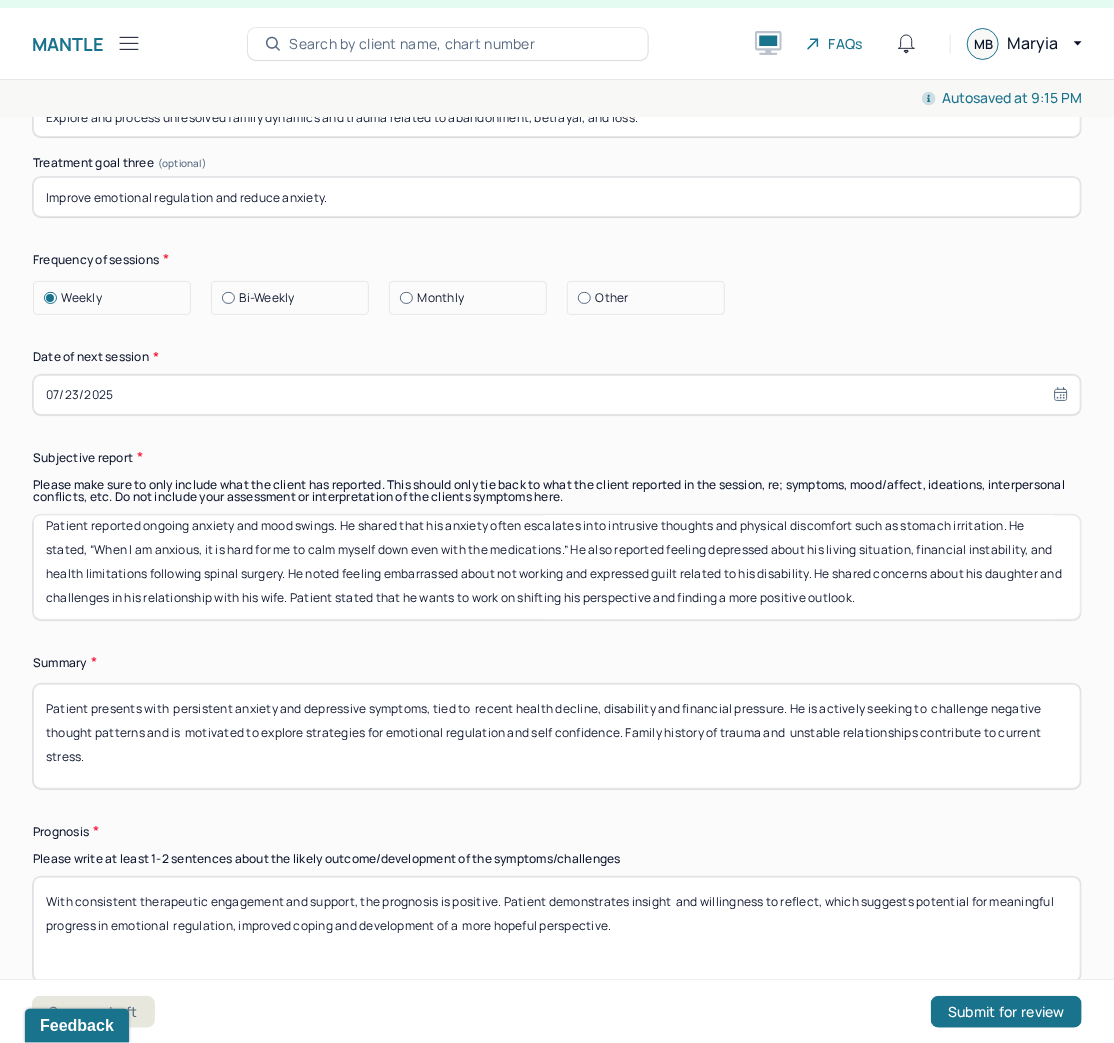 scroll, scrollTop: 16, scrollLeft: 0, axis: vertical 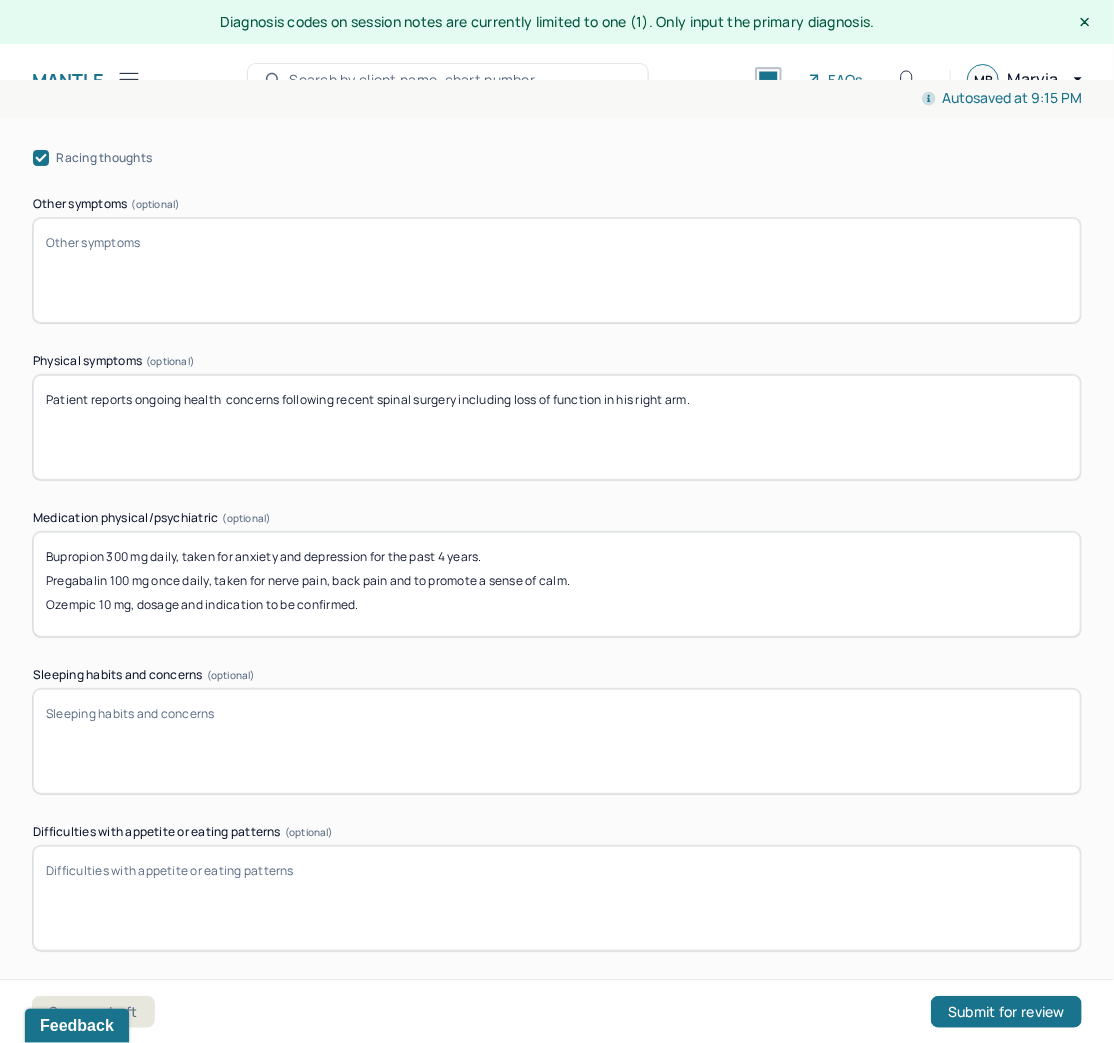 type on "With consistent therapeutic engagement and support, the prognosis is positive. Patient demonstrates insight  and willingness to reflect, which suggests potential for meaningful progress in emotional  regulation, improved coping and development of a  more hopeful perspective." 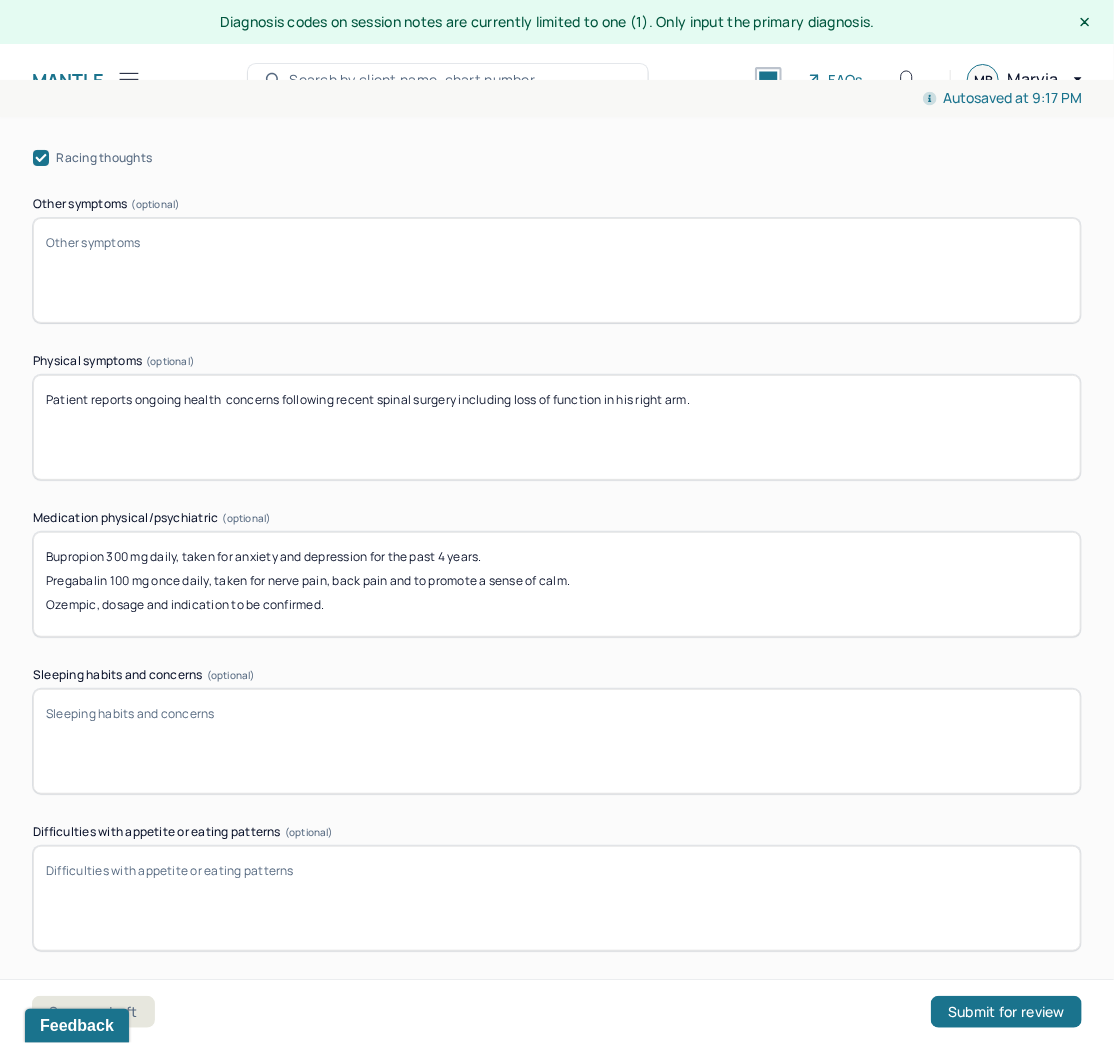 scroll, scrollTop: 0, scrollLeft: 0, axis: both 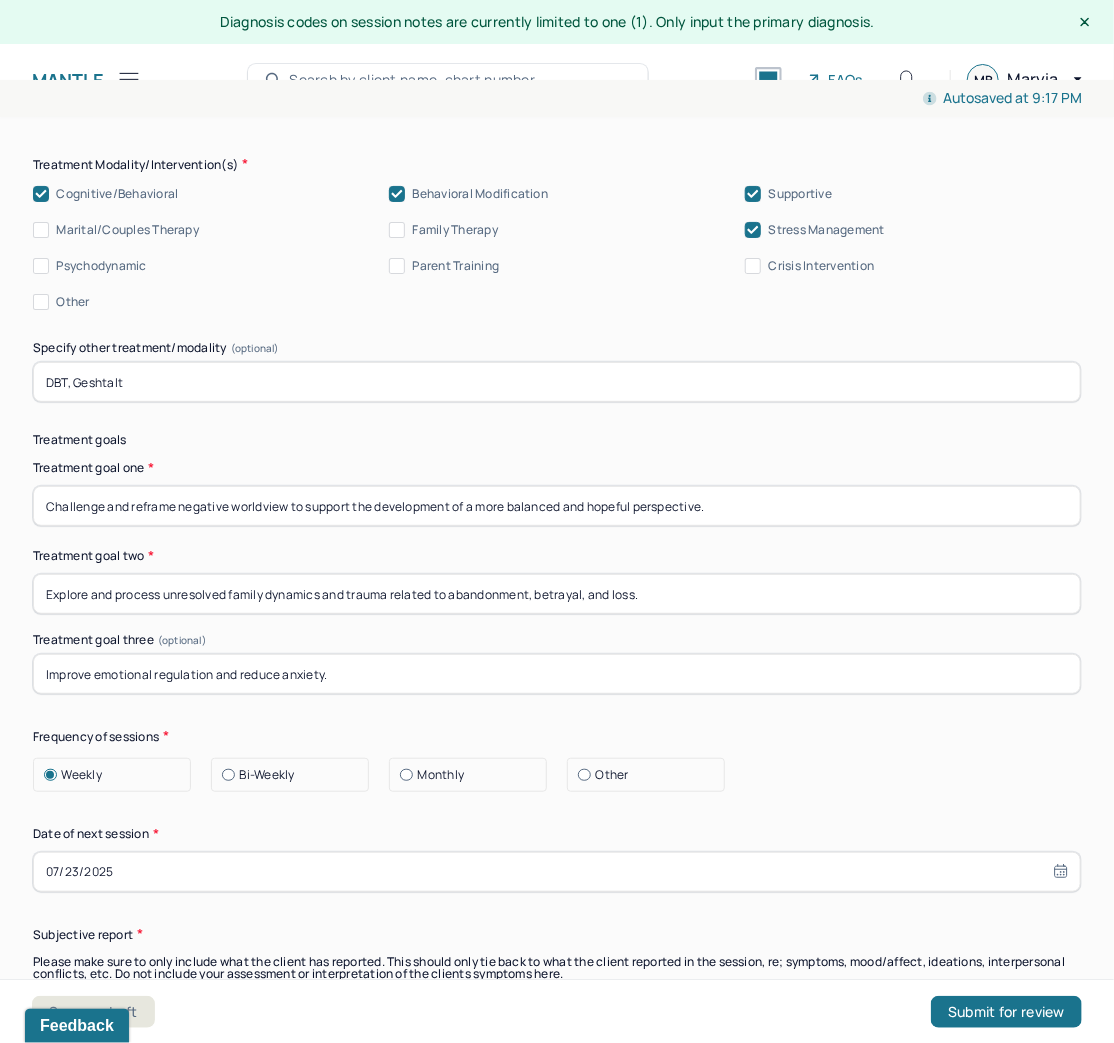 type on "Bupropion 300 mg daily, taken for anxiety and depression for the past 4 years.
Pregabalin 100 mg once daily, taken for nerve pain, back pain and to promote a sense of calm.
Ozempic, dosage and indication to be confirmed." 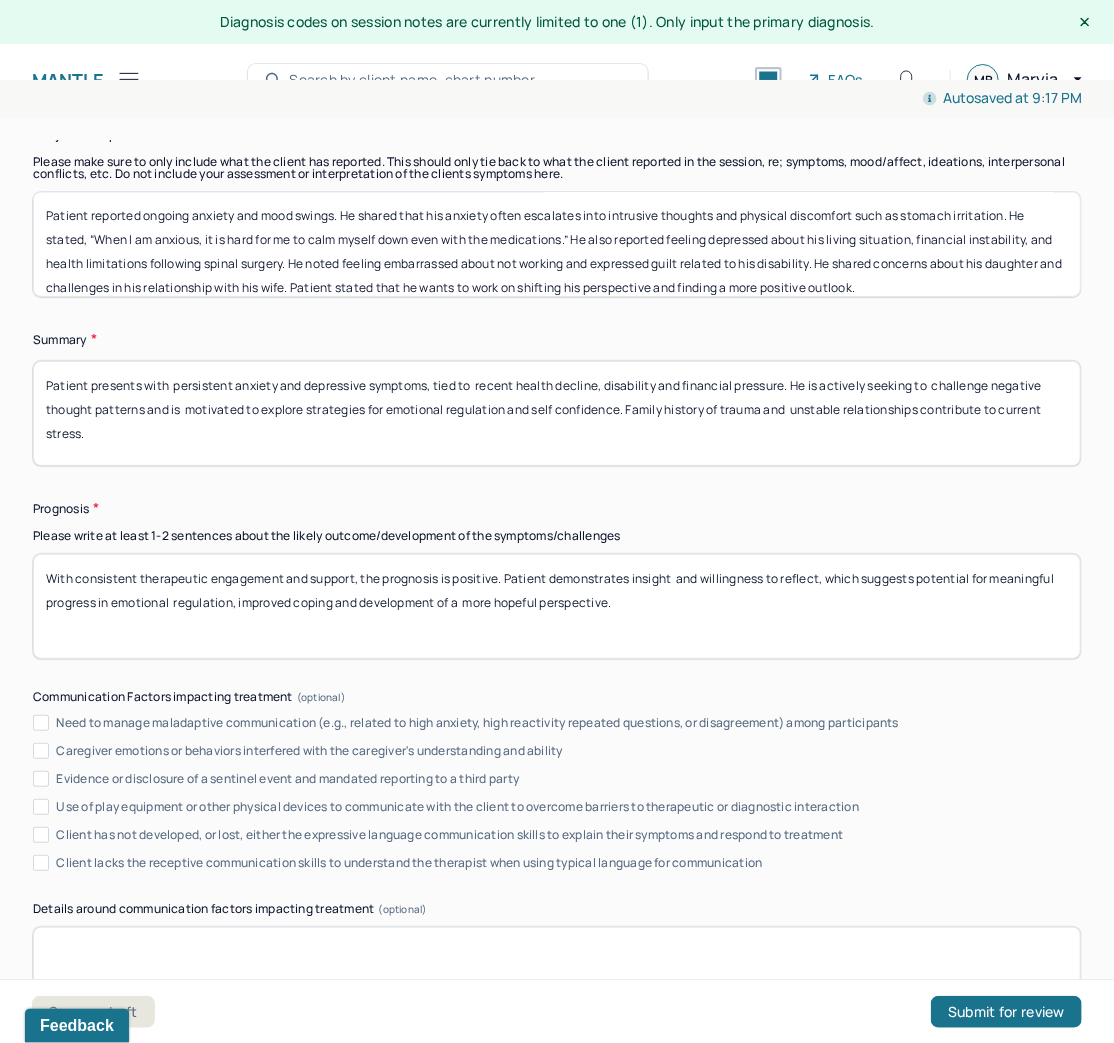 scroll, scrollTop: 12841, scrollLeft: 0, axis: vertical 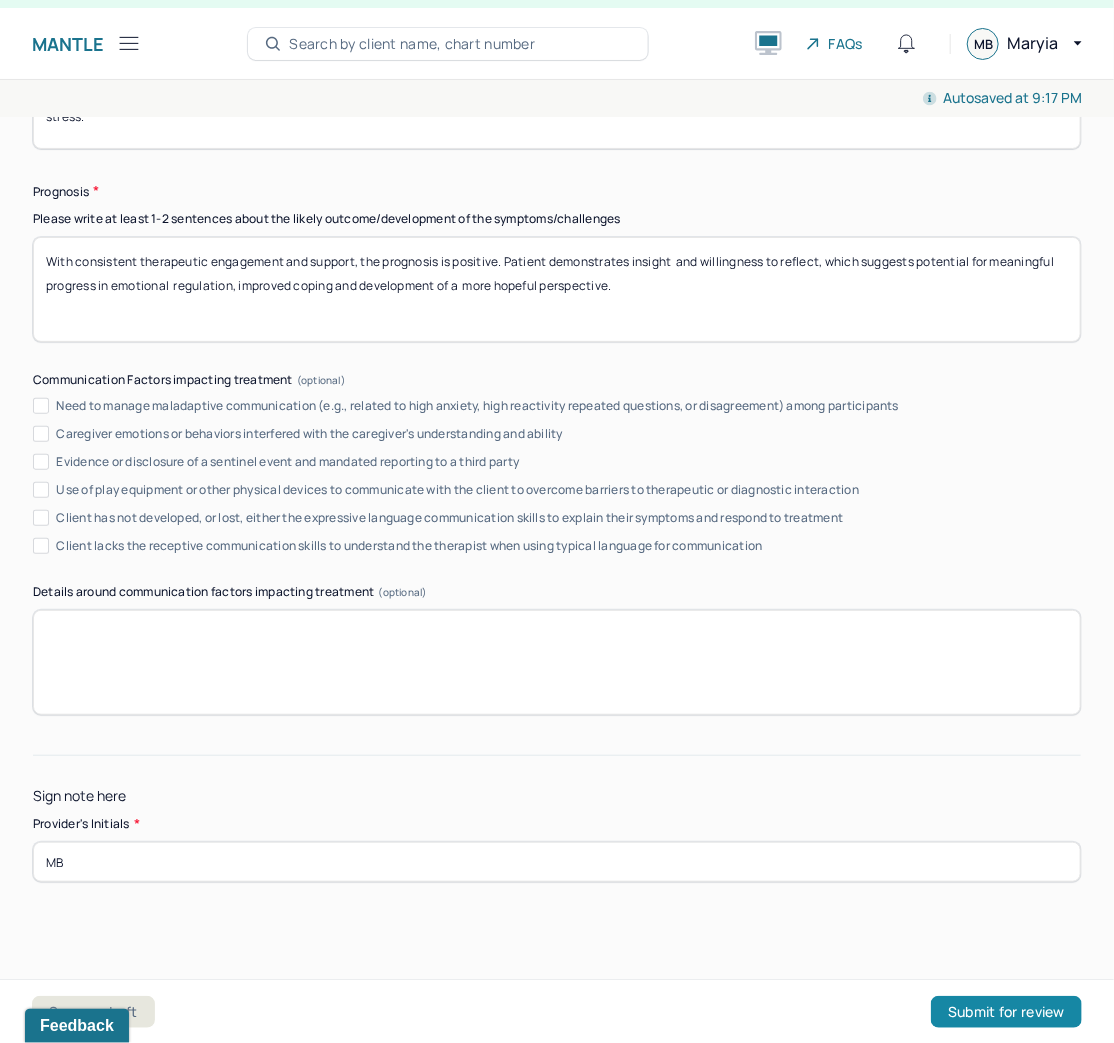 type on "DBT, Gestalt" 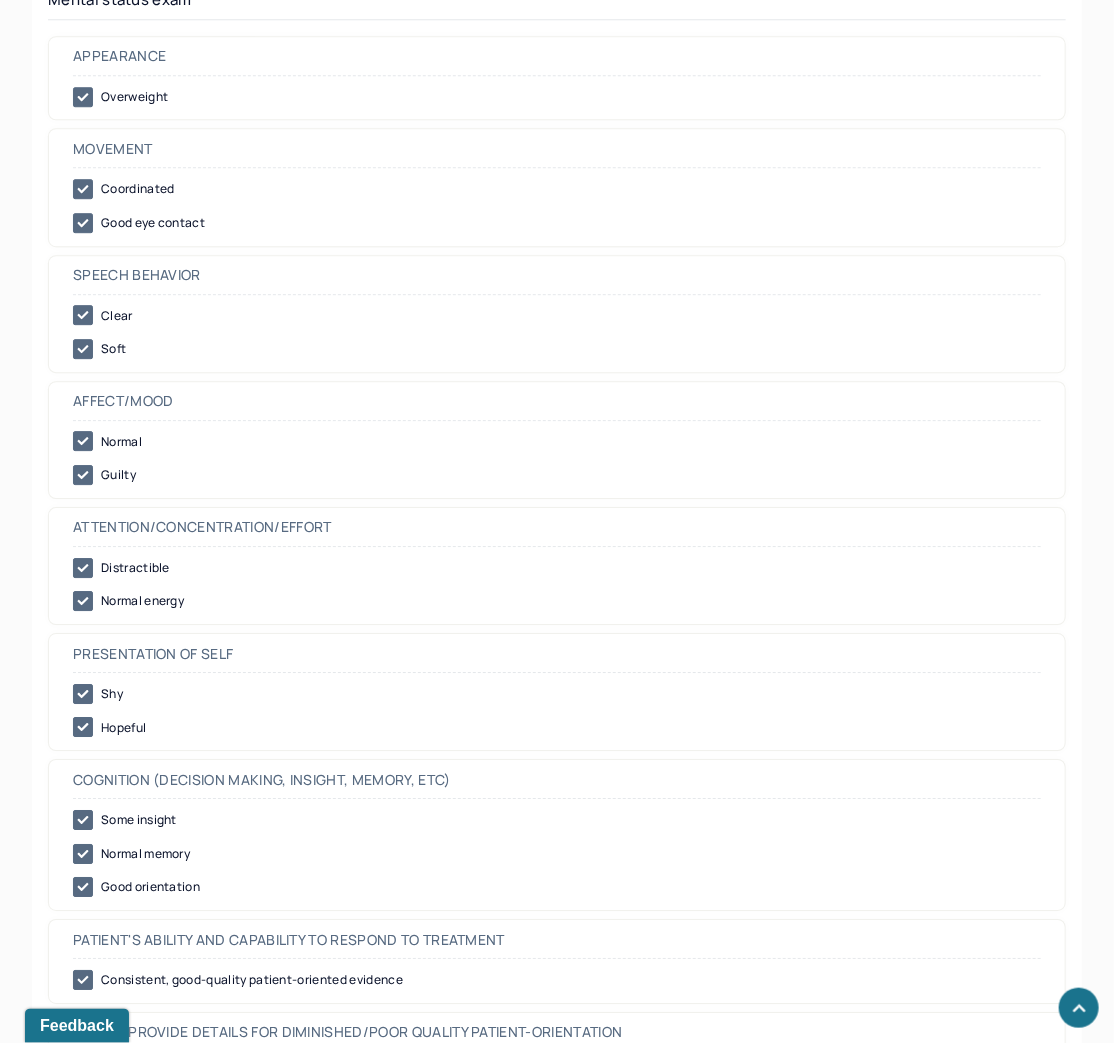 scroll, scrollTop: 7558, scrollLeft: 0, axis: vertical 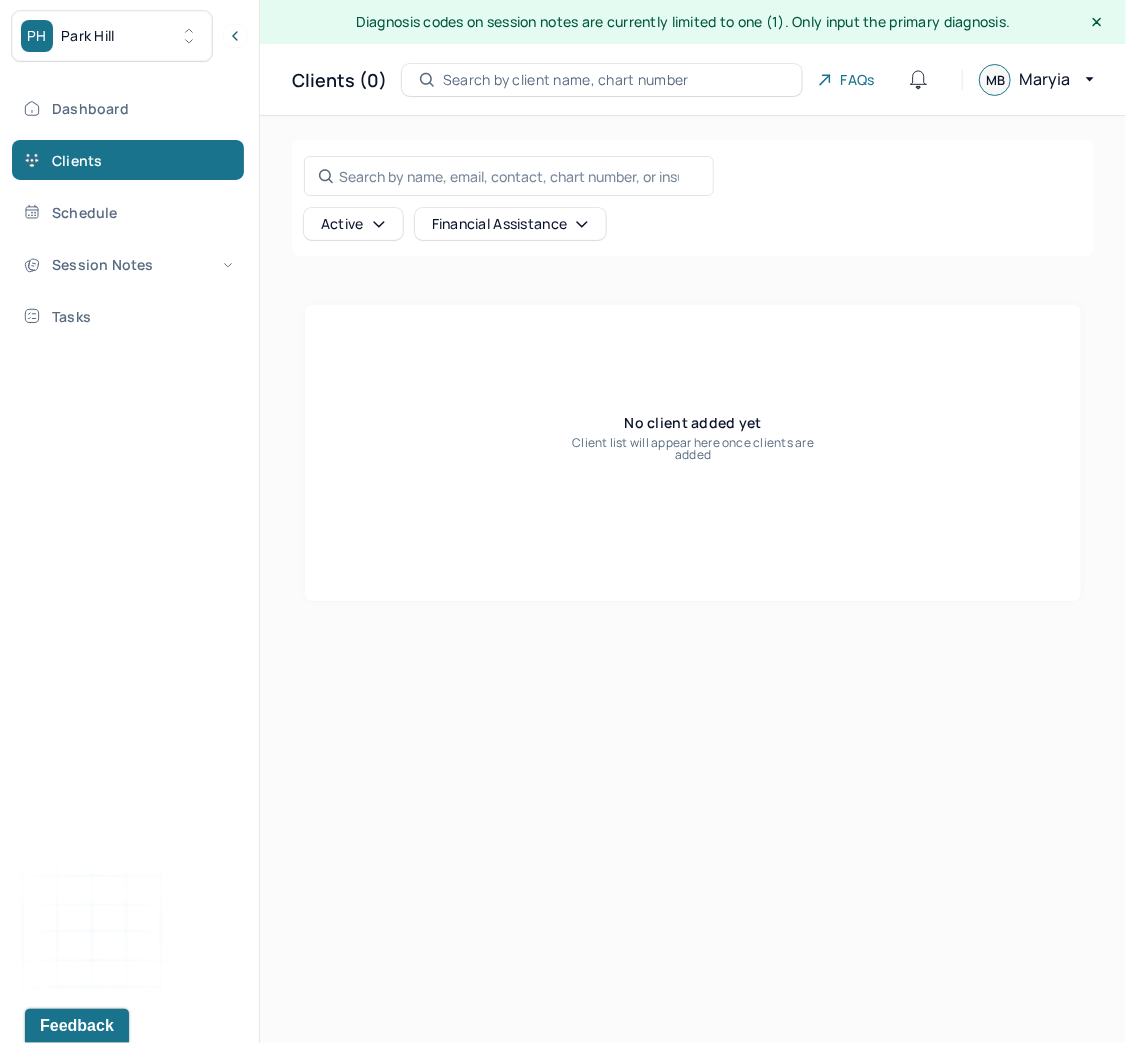 click on "PH Park Hill" at bounding box center (112, 36) 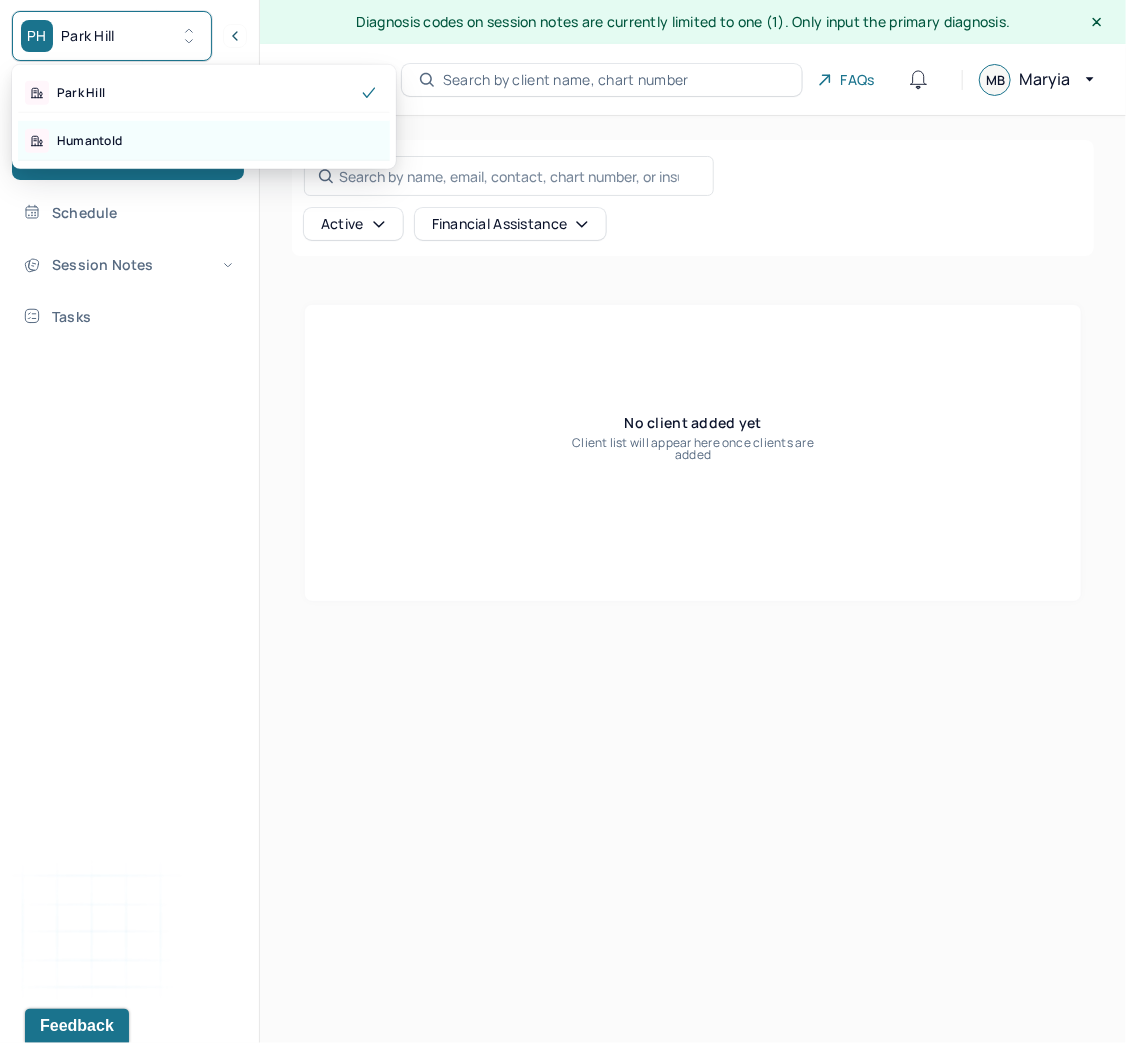 click on "Humantold" at bounding box center [89, 141] 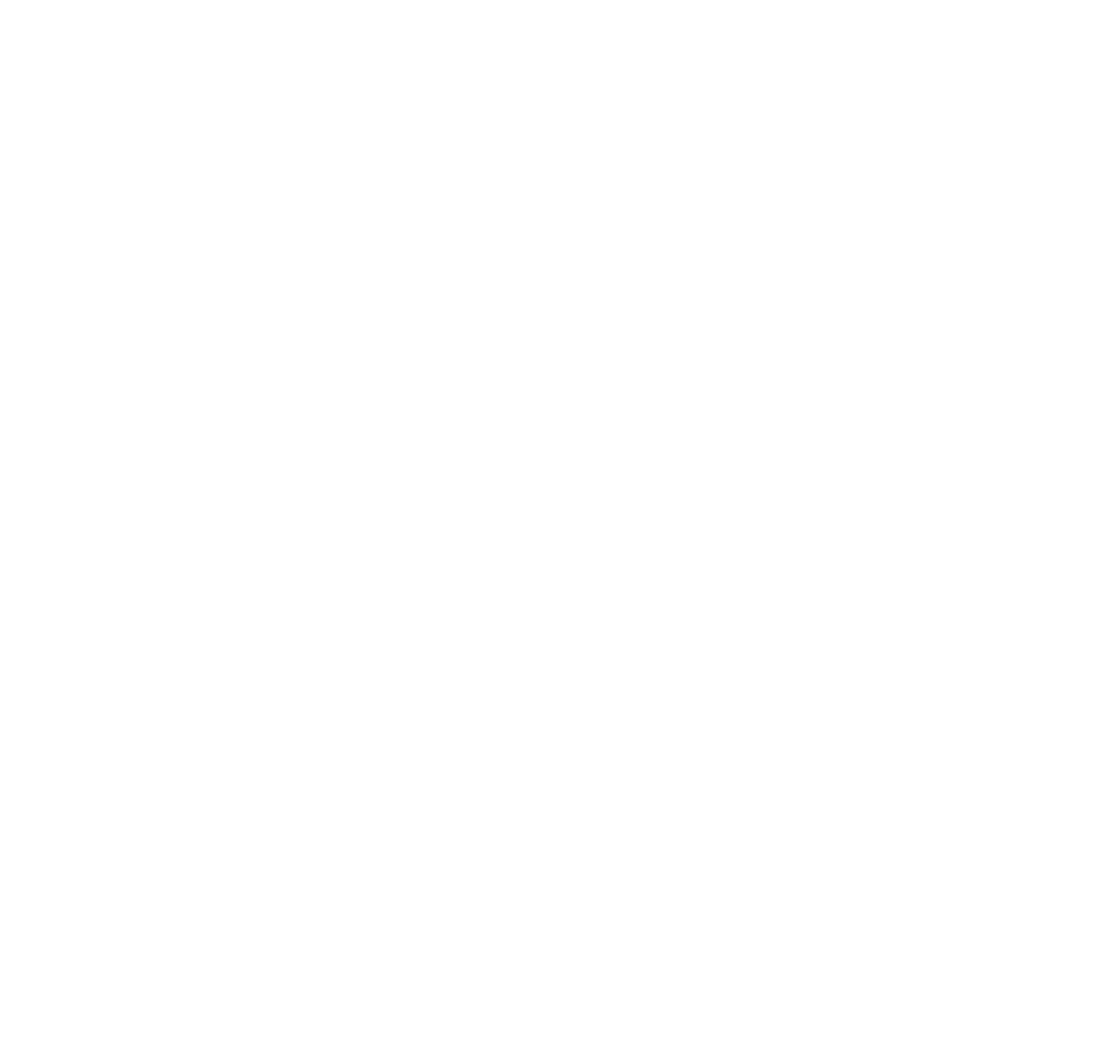 scroll, scrollTop: 0, scrollLeft: 0, axis: both 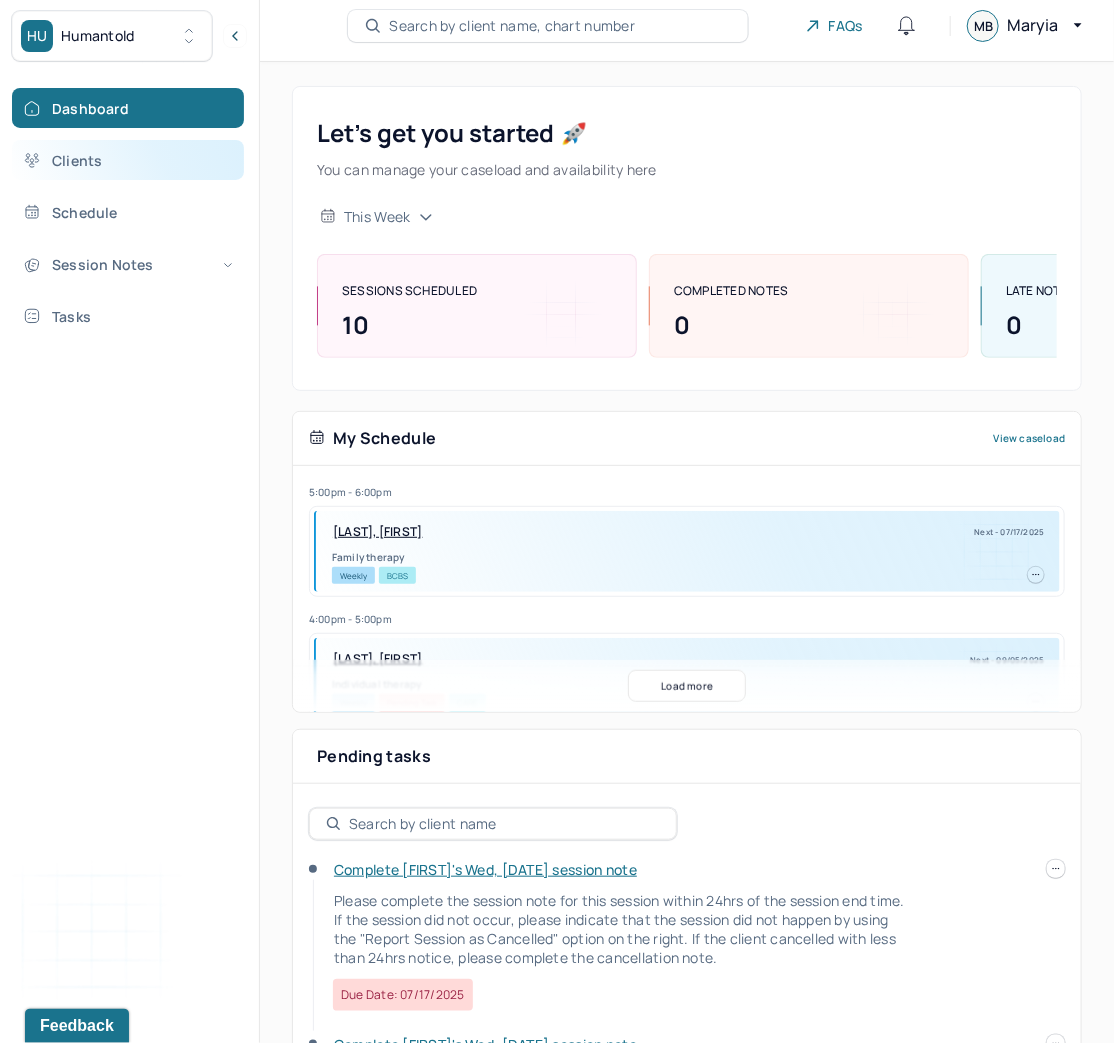 click on "Clients" at bounding box center (128, 160) 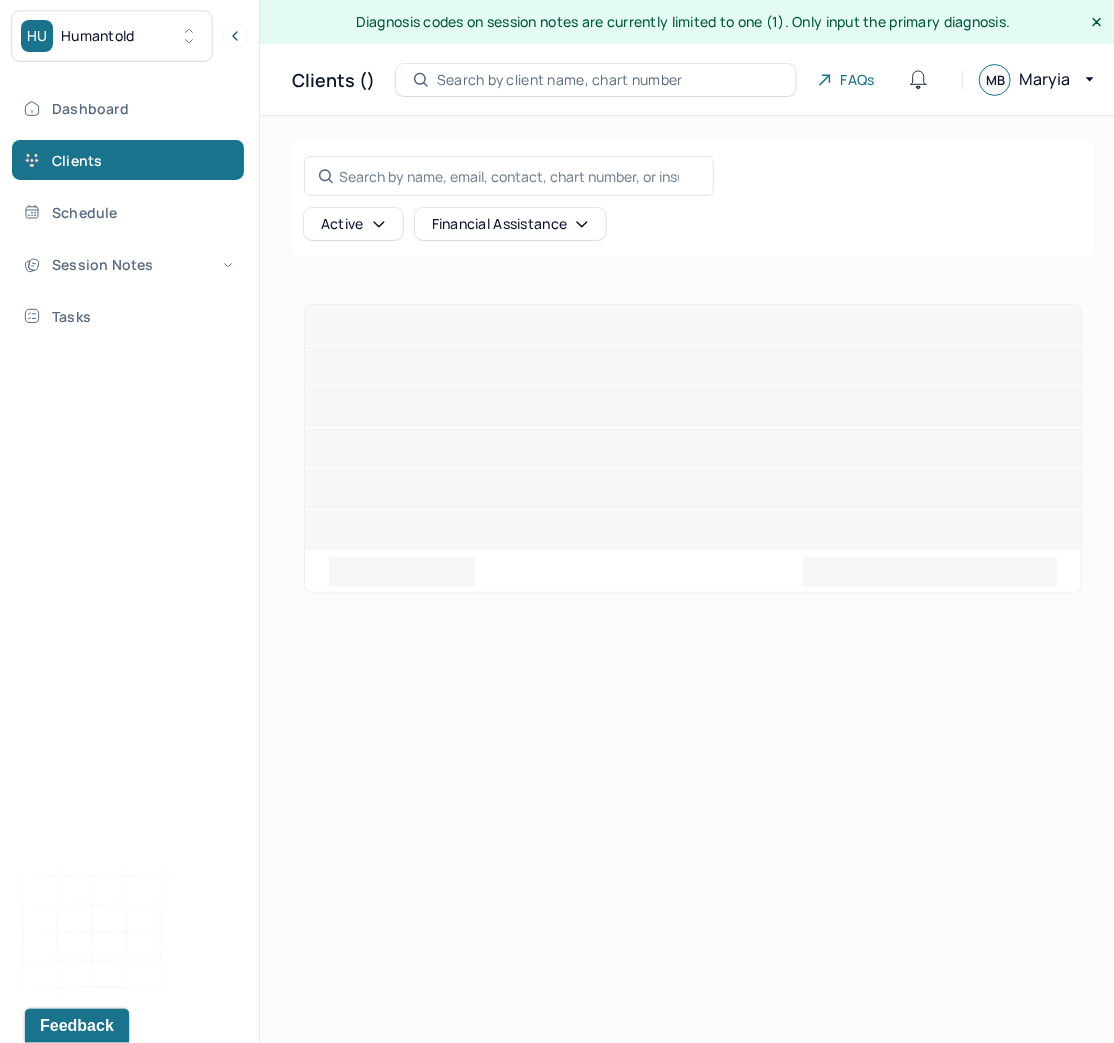 scroll, scrollTop: 0, scrollLeft: 0, axis: both 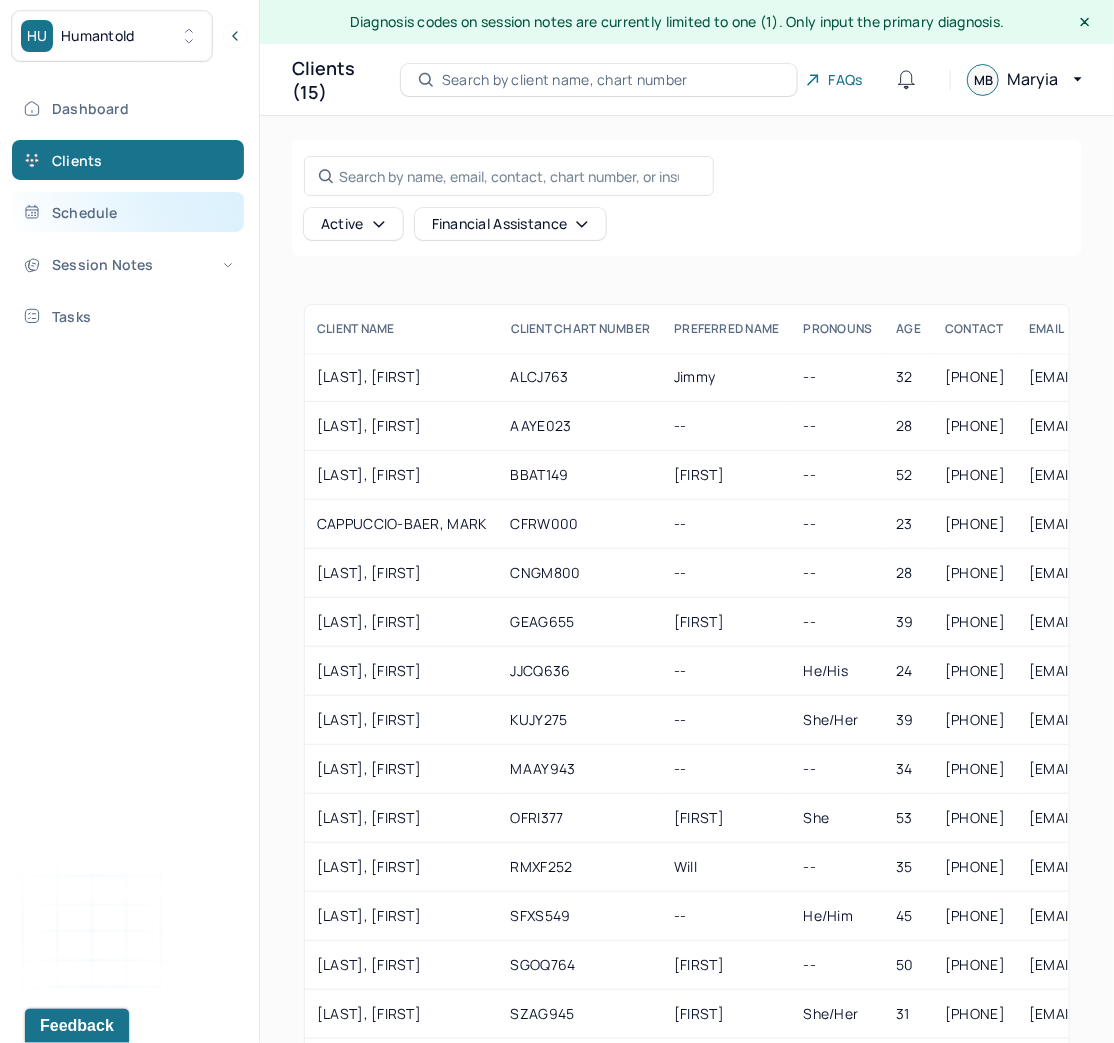 click on "Schedule" at bounding box center (128, 212) 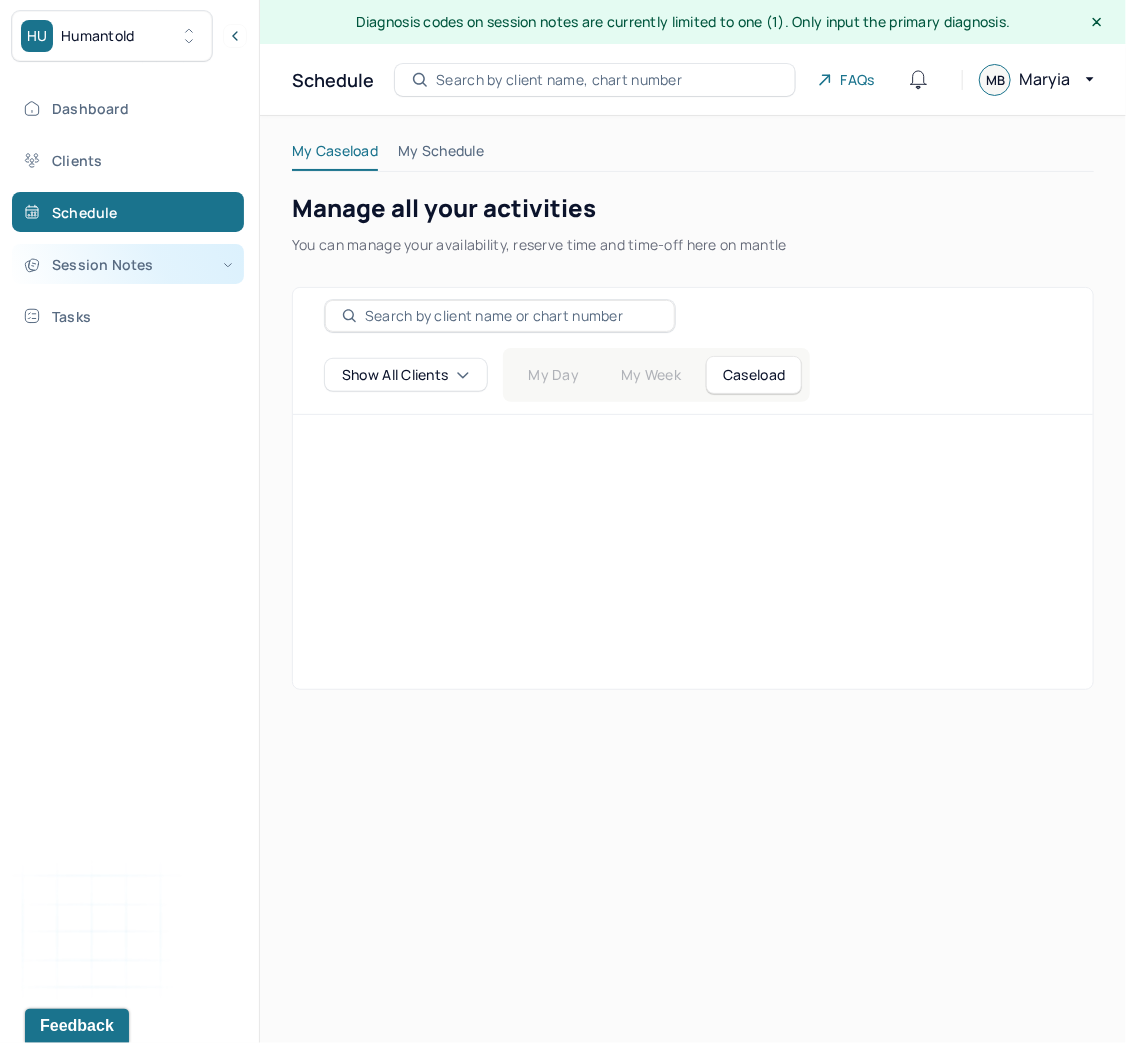 click on "Session Notes" at bounding box center (128, 264) 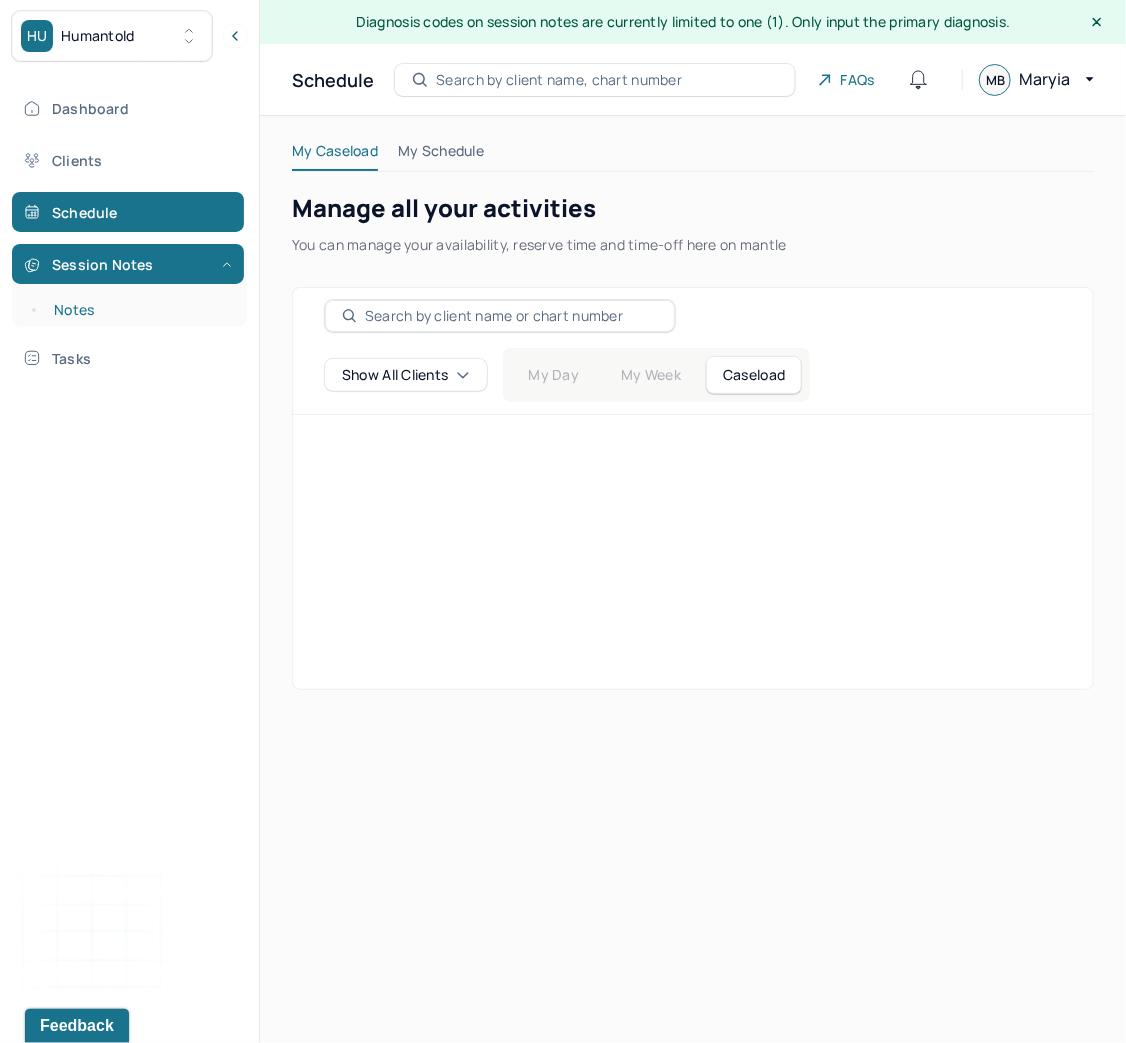 click on "Notes" at bounding box center [139, 310] 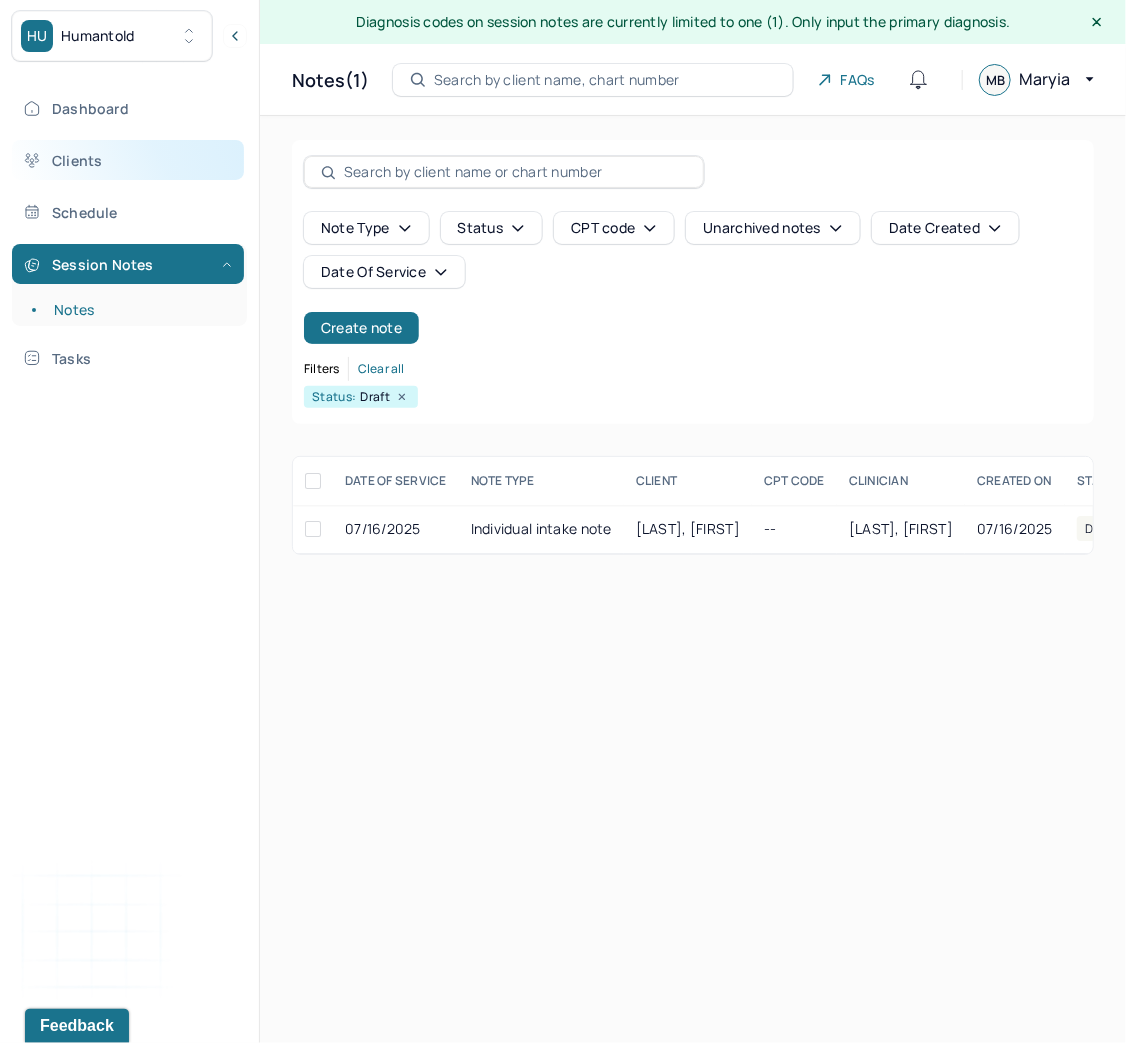 click on "Clients" at bounding box center [128, 160] 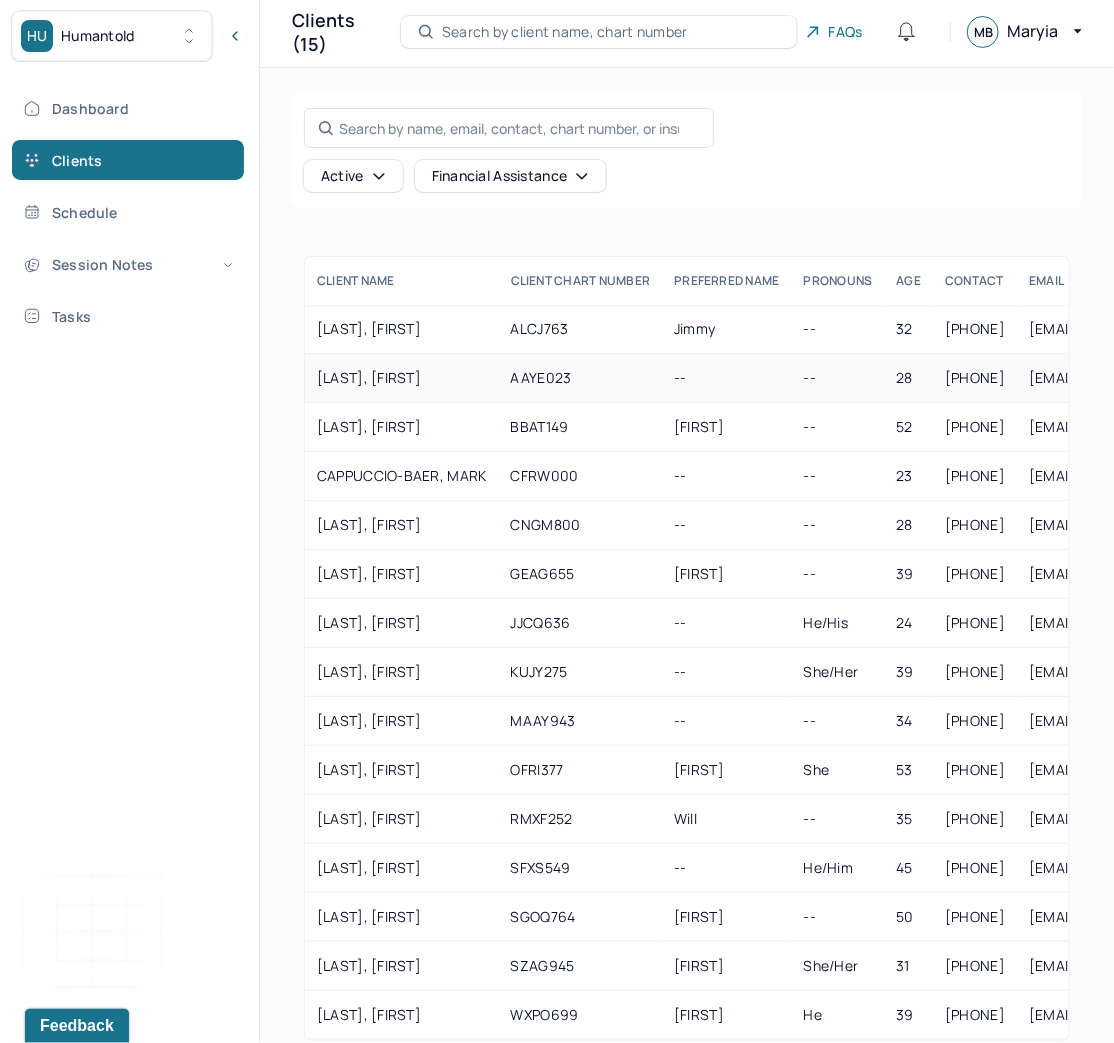 scroll, scrollTop: 94, scrollLeft: 0, axis: vertical 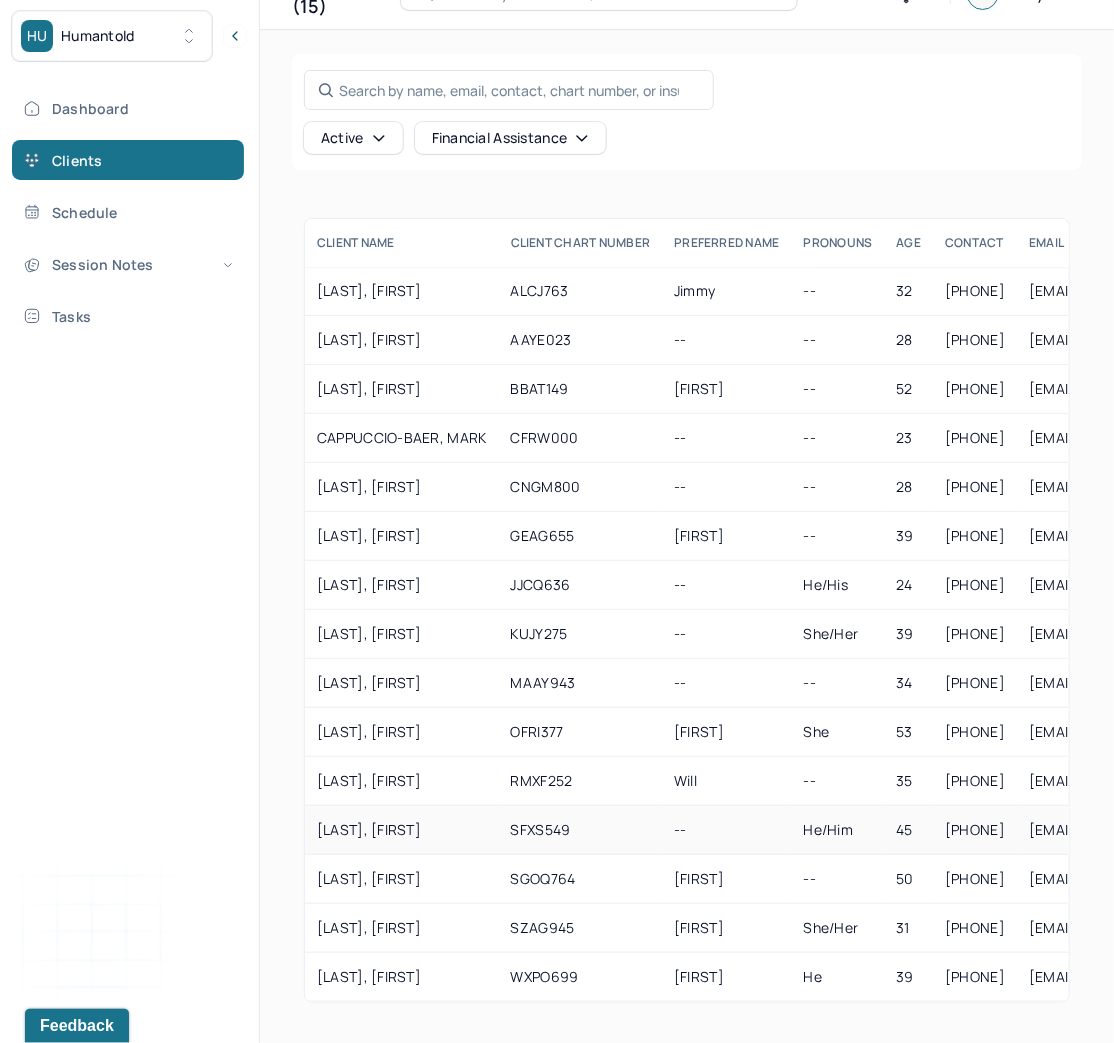 click on "SFXS549" at bounding box center (581, 830) 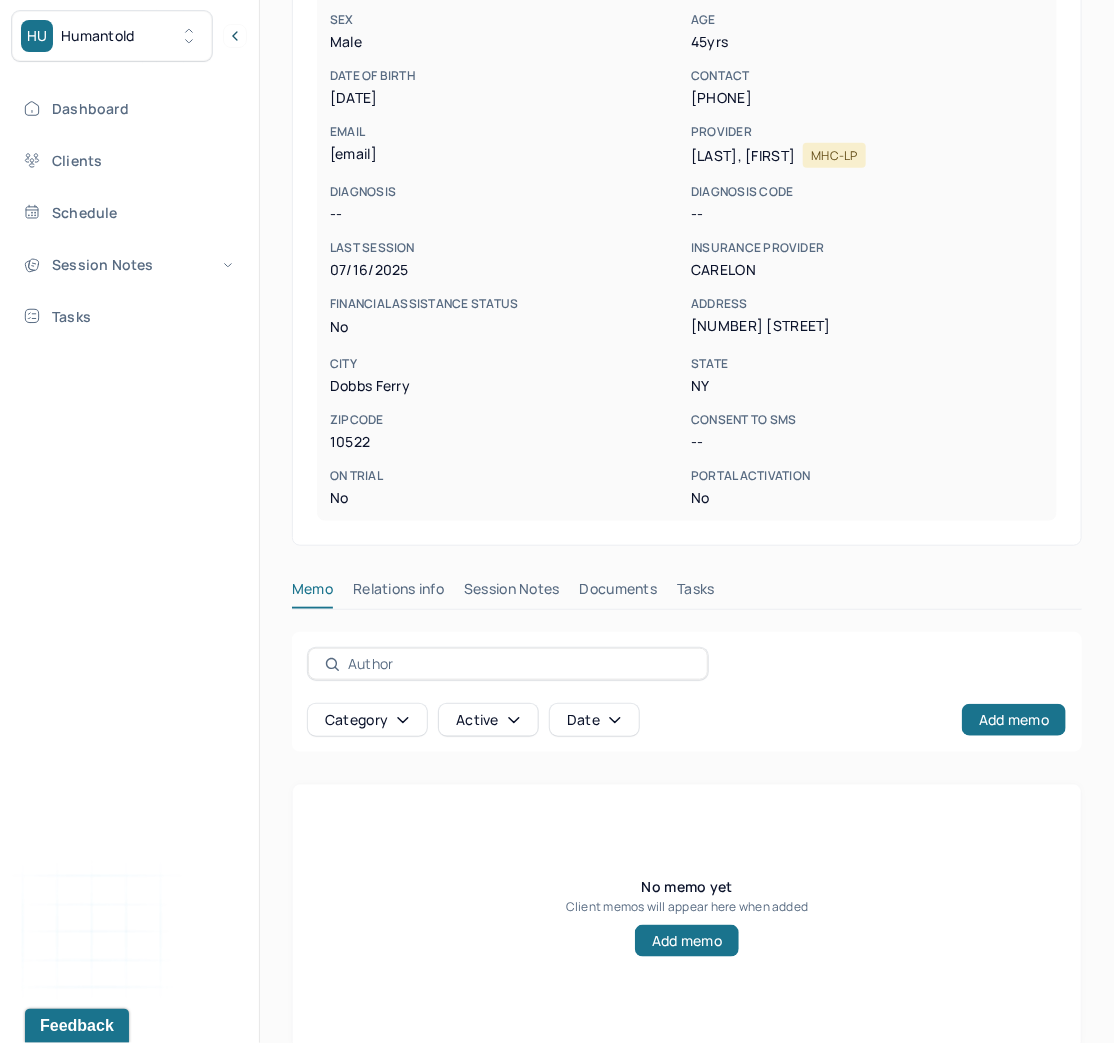 scroll, scrollTop: 336, scrollLeft: 0, axis: vertical 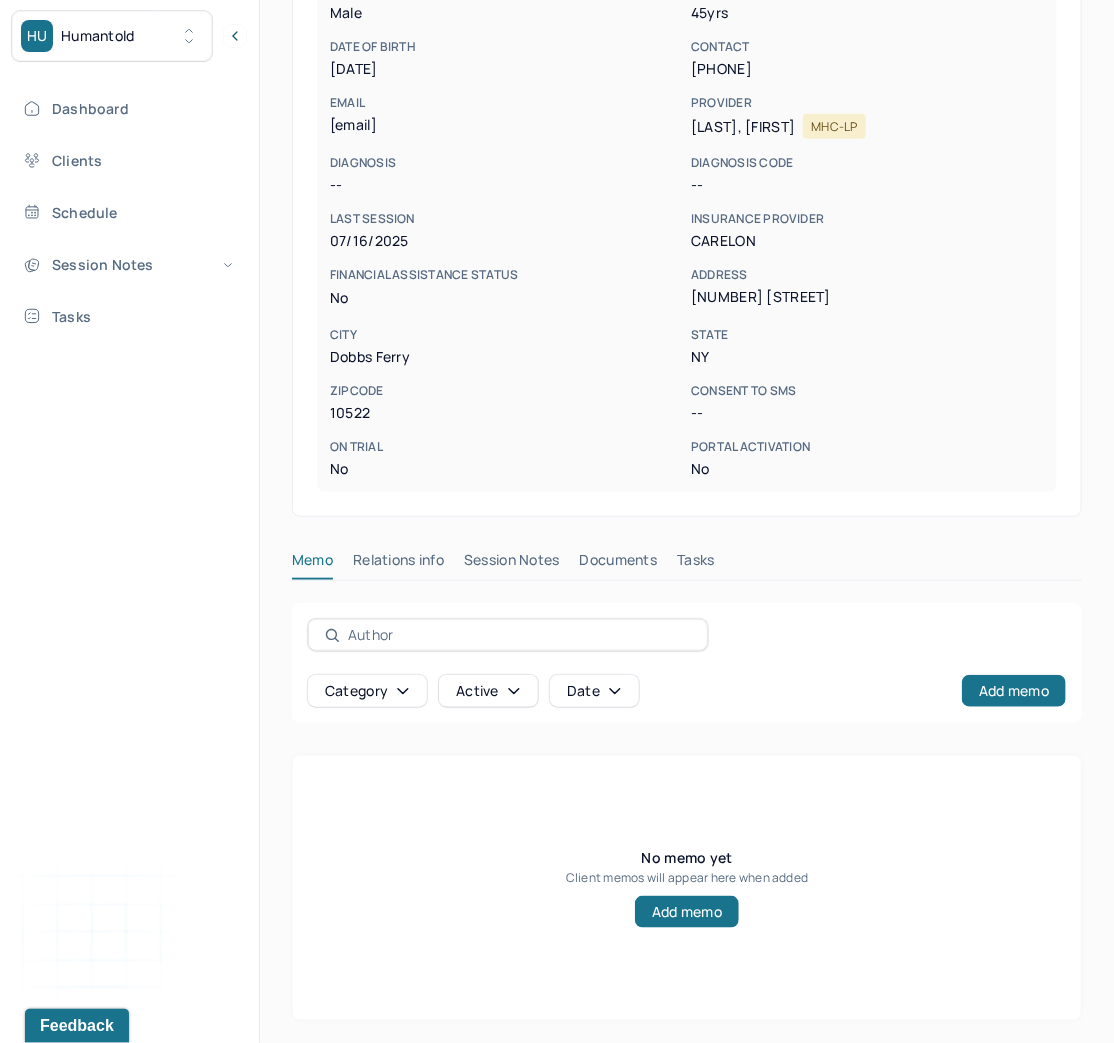click on "Session Notes" at bounding box center [512, 564] 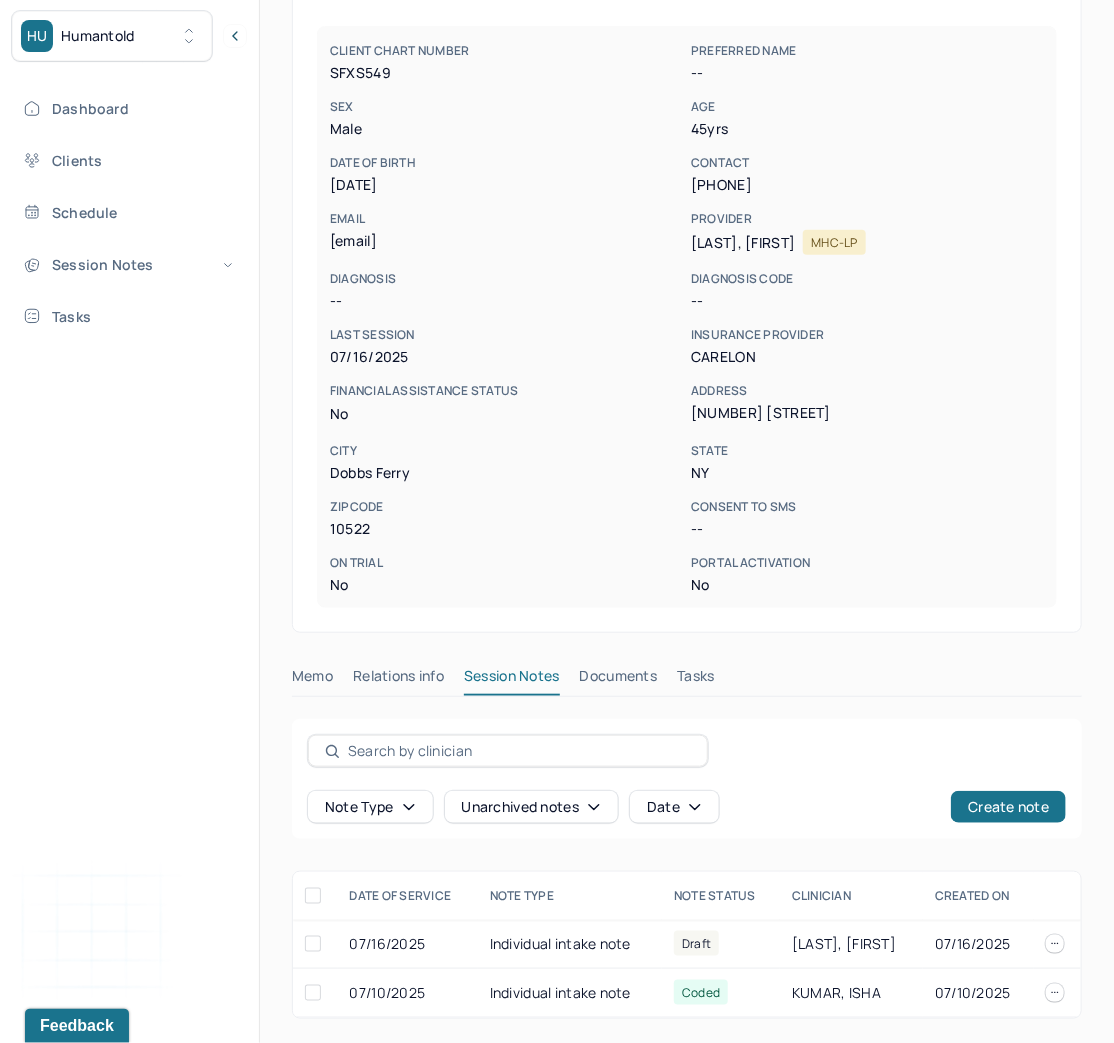 scroll, scrollTop: 217, scrollLeft: 0, axis: vertical 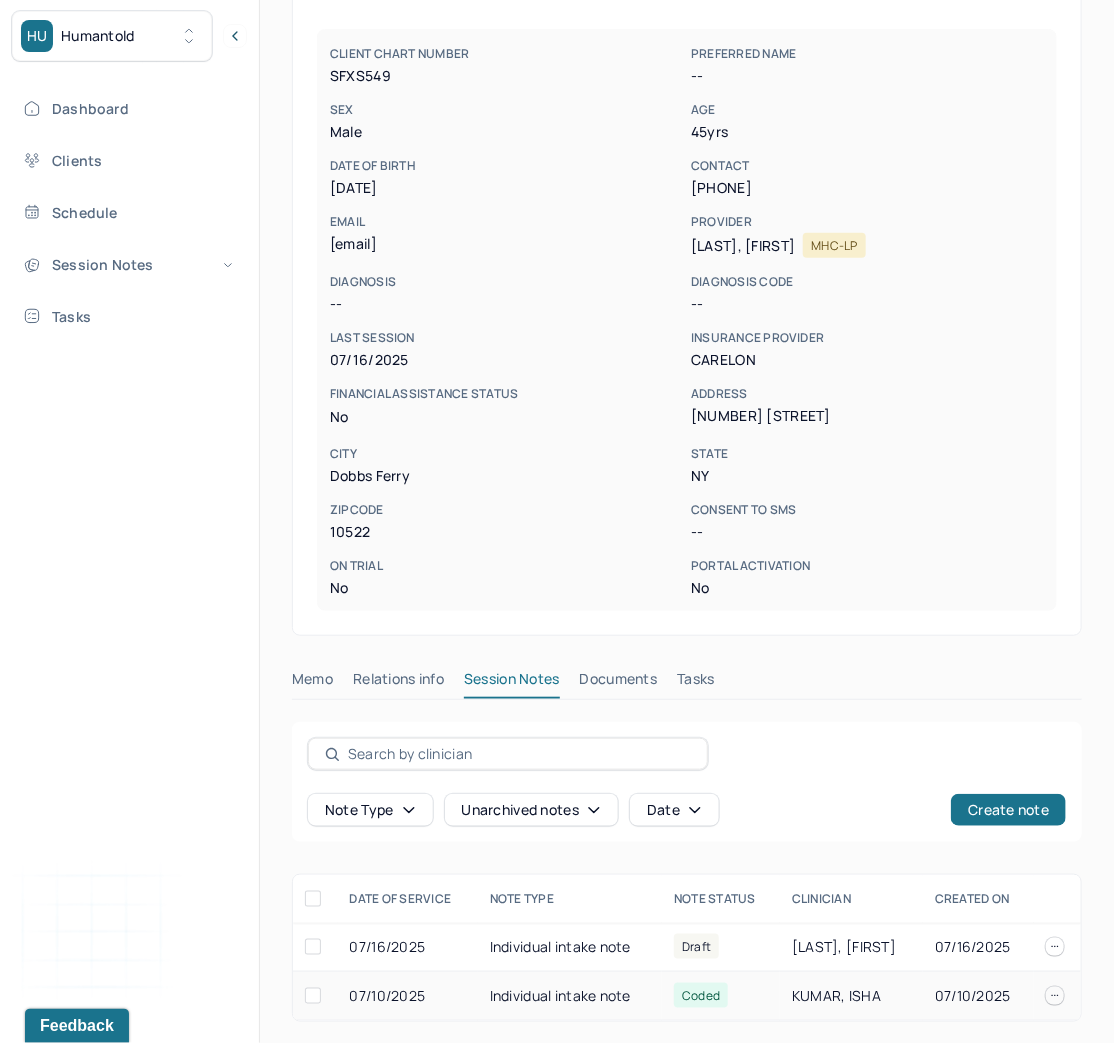 click on "Individual intake note" at bounding box center [570, 996] 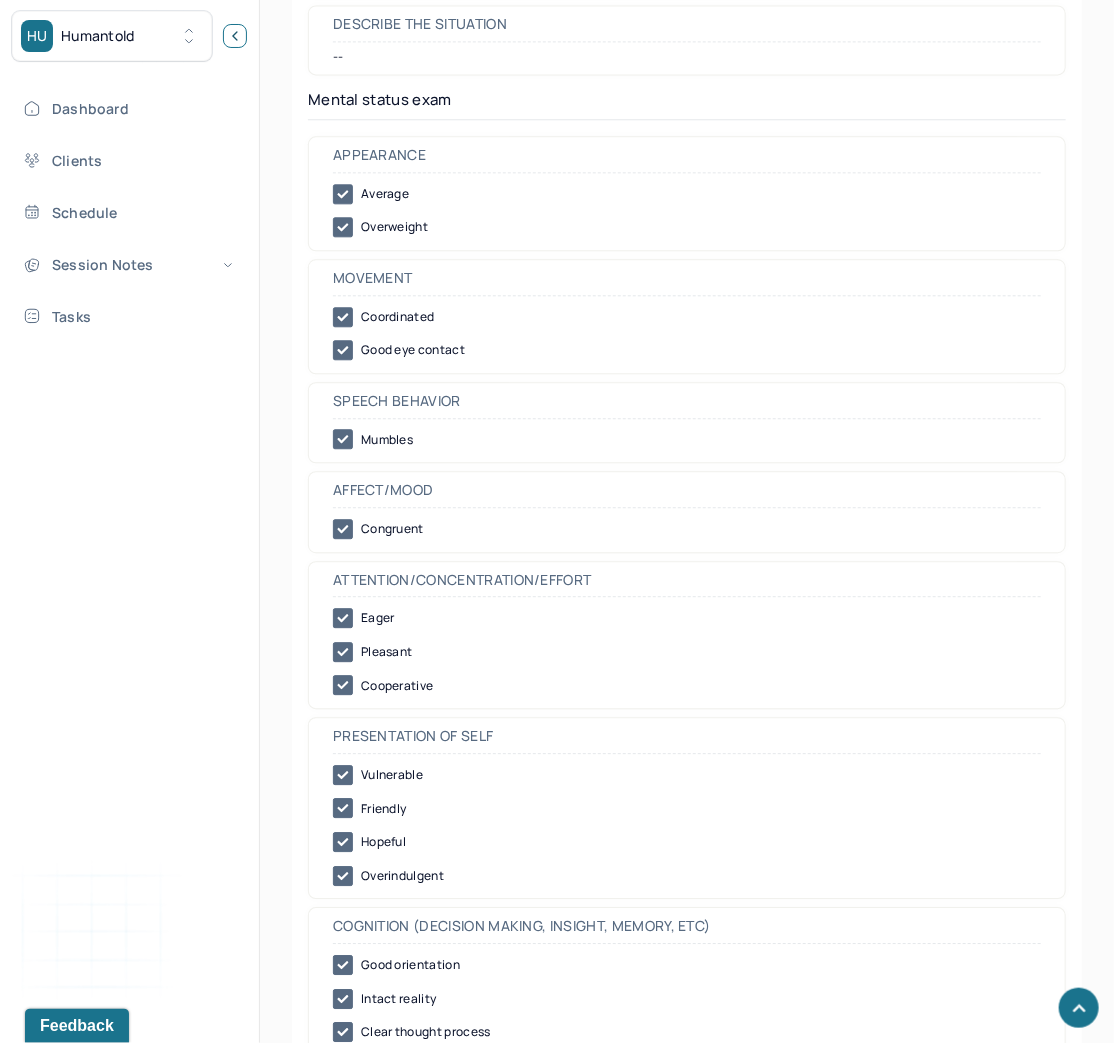 scroll, scrollTop: 7440, scrollLeft: 0, axis: vertical 